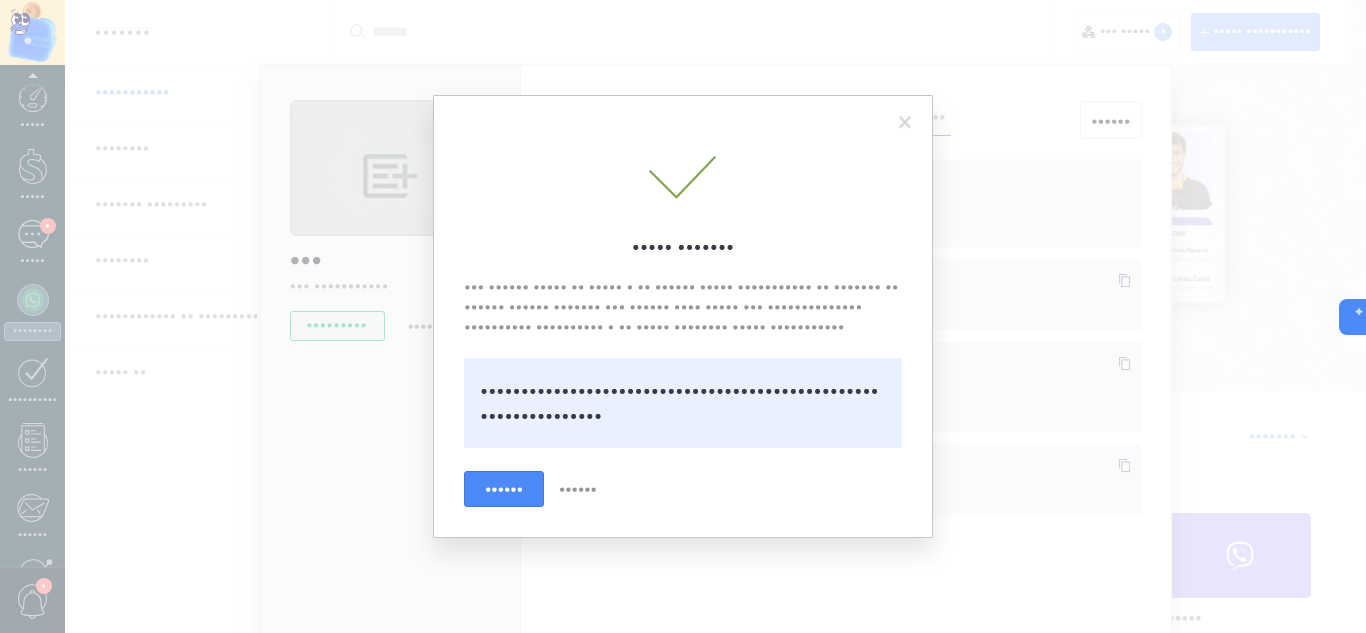 scroll, scrollTop: 0, scrollLeft: 0, axis: both 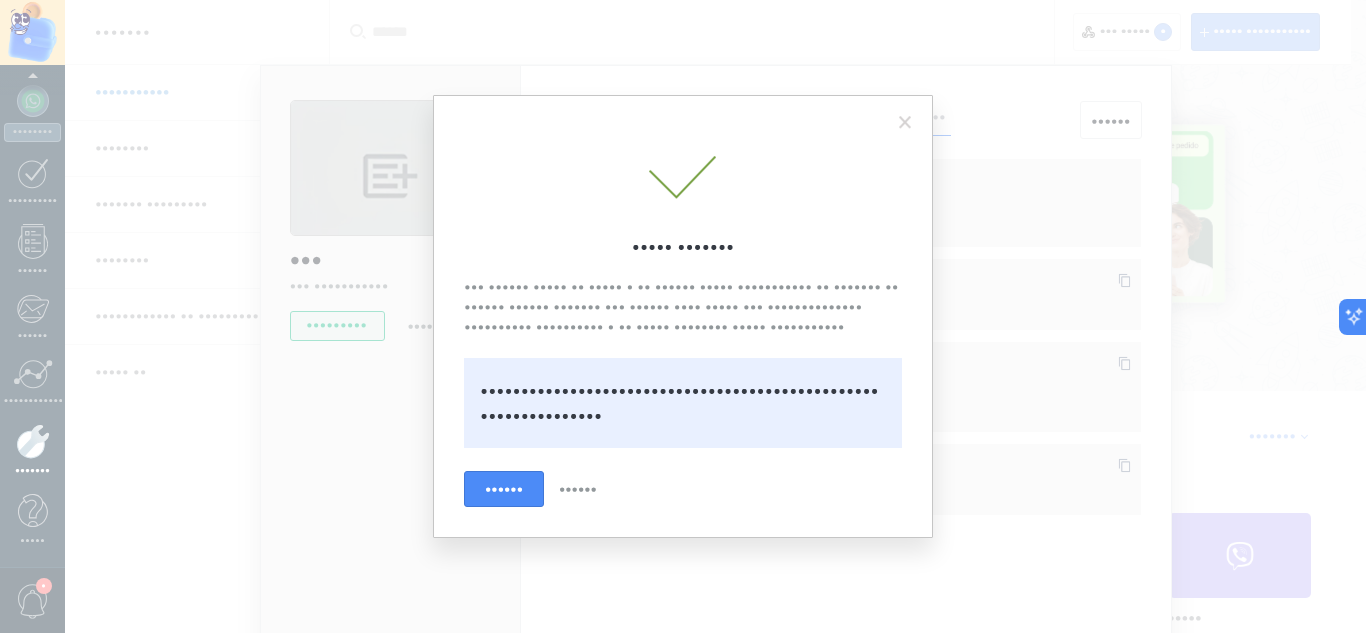 click at bounding box center [905, 123] 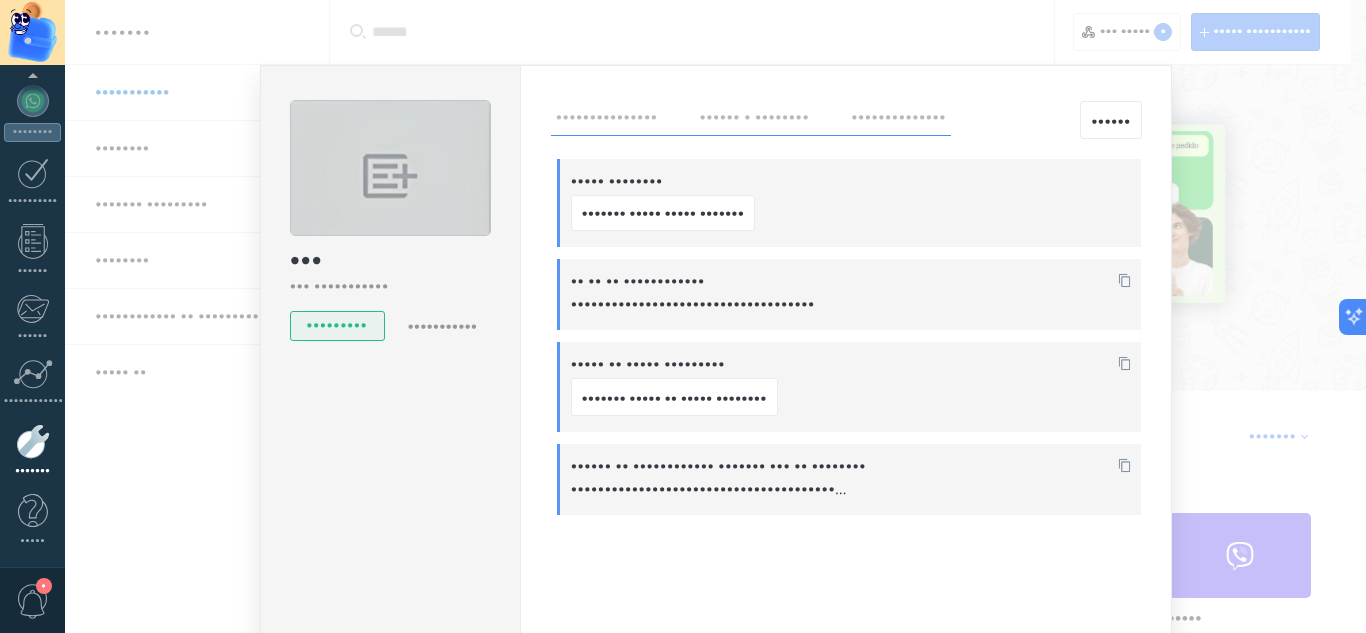 click on "n8n n8n integracion instalado Desinstalar Configuraciones Llaves y alcances Autorizaciones Editar Clave secreta: Generar nueva clave secreta ID de la integración: 6a2f3d00-01e4-4473-82cc-5e33d9071c0d Token de larga duración: Generar token de larga duración Código de autorización (válido por 20 minutos) Esta pestaña registra a los usuarios que han concedido acceso a las integración a esta cuenta. Si deseas remover la posibilidad que un usuario pueda enviar solicitudes a la cuenta en nombre de esta integración, puedes revocar el acceso. Si el acceso a todos los usuarios es revocado, la integración dejará de funcionar. Esta aplicacion está instalada, pero nadie le ha dado acceso aun. n8n integracion" at bounding box center [715, 316] 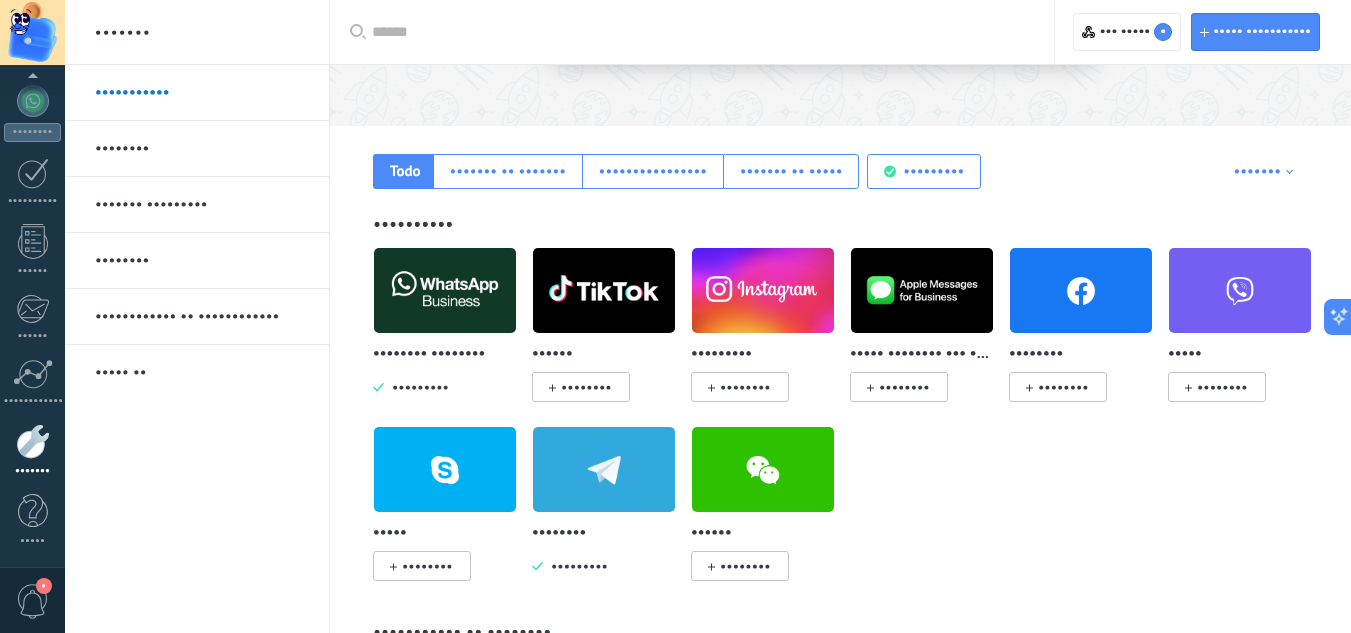 scroll, scrollTop: 290, scrollLeft: 0, axis: vertical 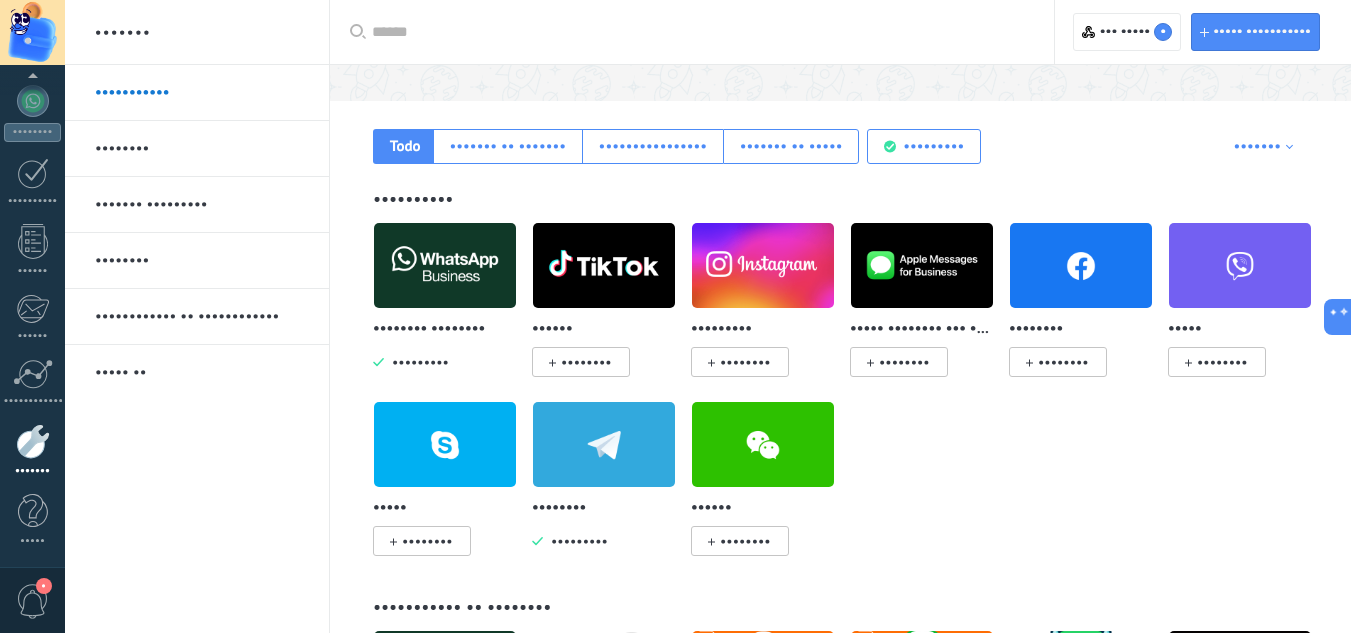 click at bounding box center [604, 444] 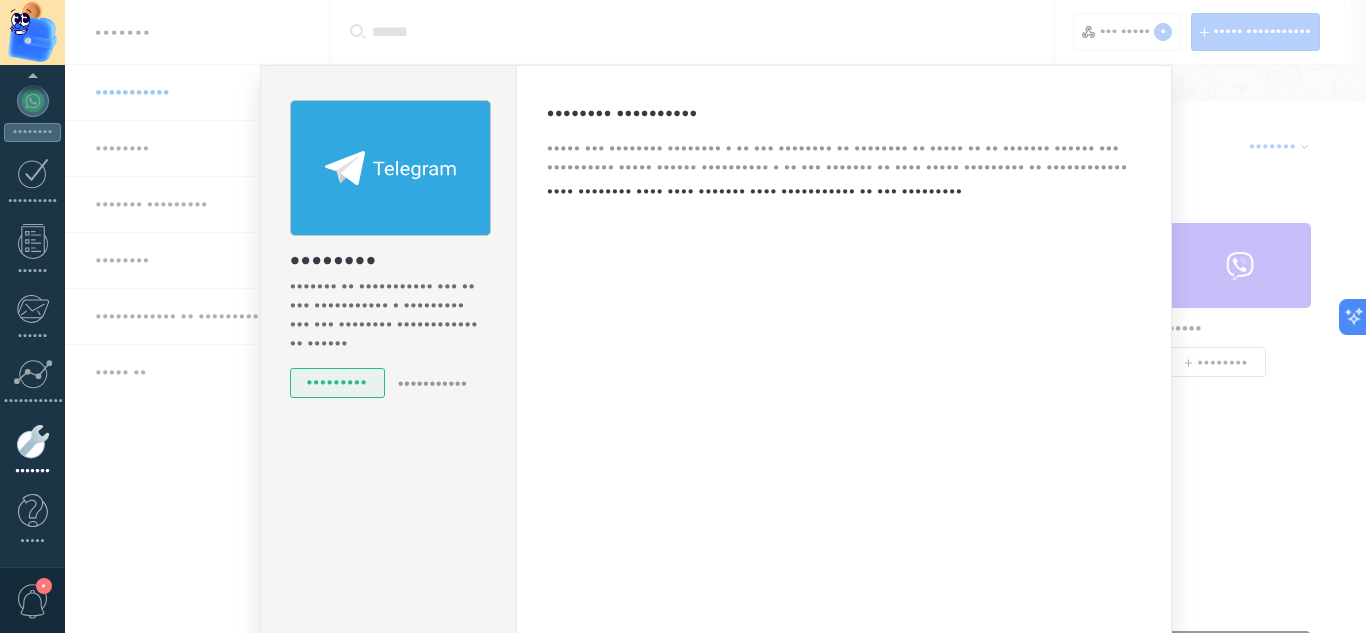 click on "•••••••• •••••••••• ••••• ••• •••••••• •••••••• • •• ••• •••••••• •• •••••••• •• ••••• •• •• ••••••• •••••• ••• •••••••••• ••••• •••••• •••••••••• • •• ••• ••••••• •• •••• ••••• ••••••••• •• •••••••••••• •••• •••••••• •••• •••• ••••••• •••• ••••••••••• •• ••• ••••••••• •••" at bounding box center (844, 362) 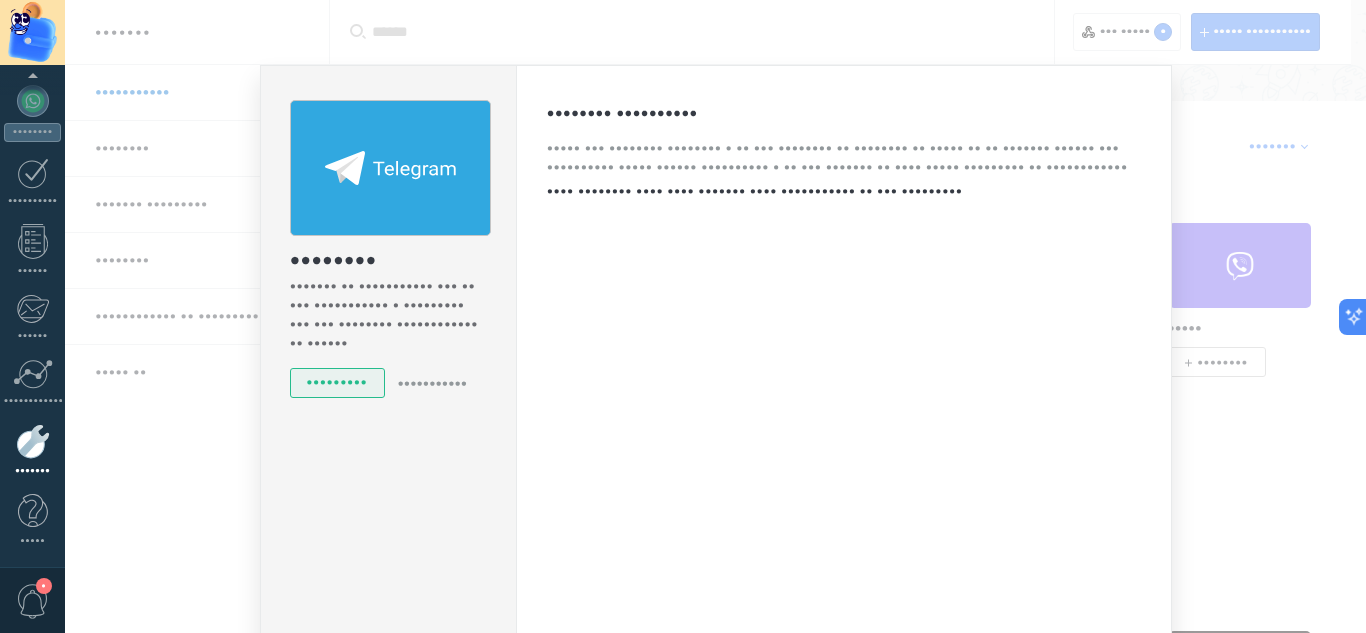 click on "Telegram Conecte la integración con su bot corporativo y comunique con sus clientes directamente de Kommo. instalado Desinstalar kommobot (kommobot) Todos los mensajes enviados a tu bot kommobot se añadirán en Kommo en la sección “Leads Sin Calificar” (para nuevos contactos) o en una tarjeta de lead (para contactos ya existentes). Para conectar otro bot, primero debe desconectar el bot activado. más" at bounding box center (715, 316) 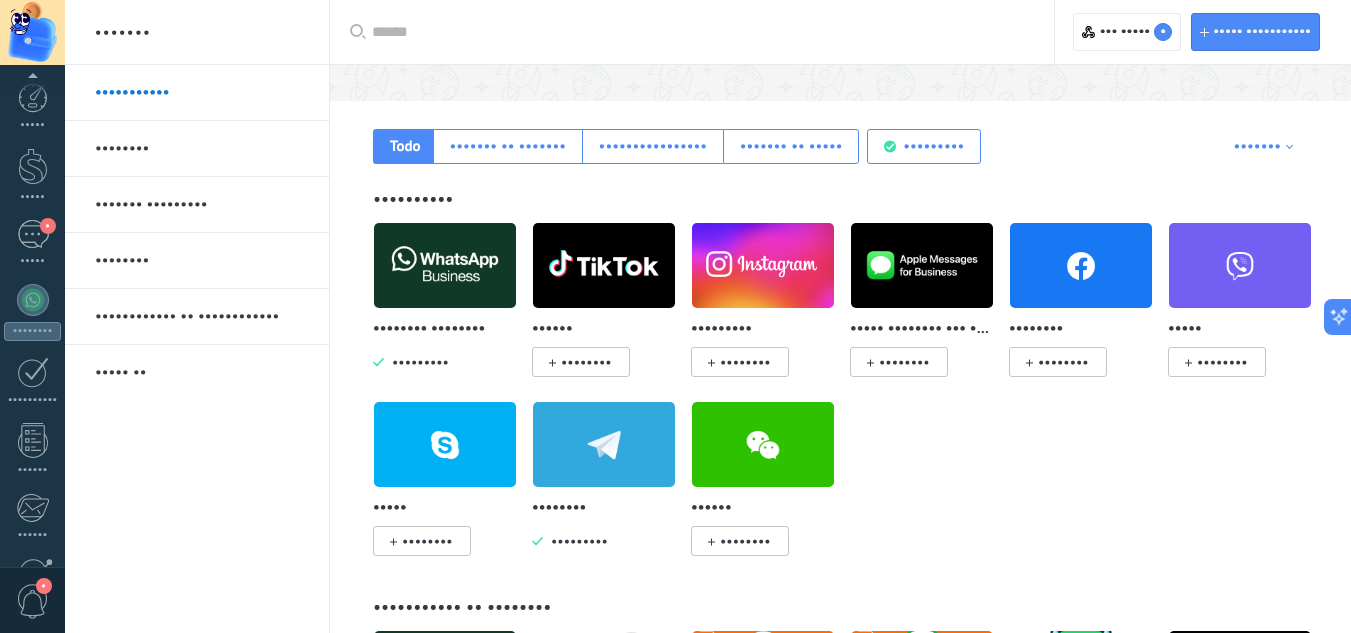 scroll, scrollTop: 199, scrollLeft: 0, axis: vertical 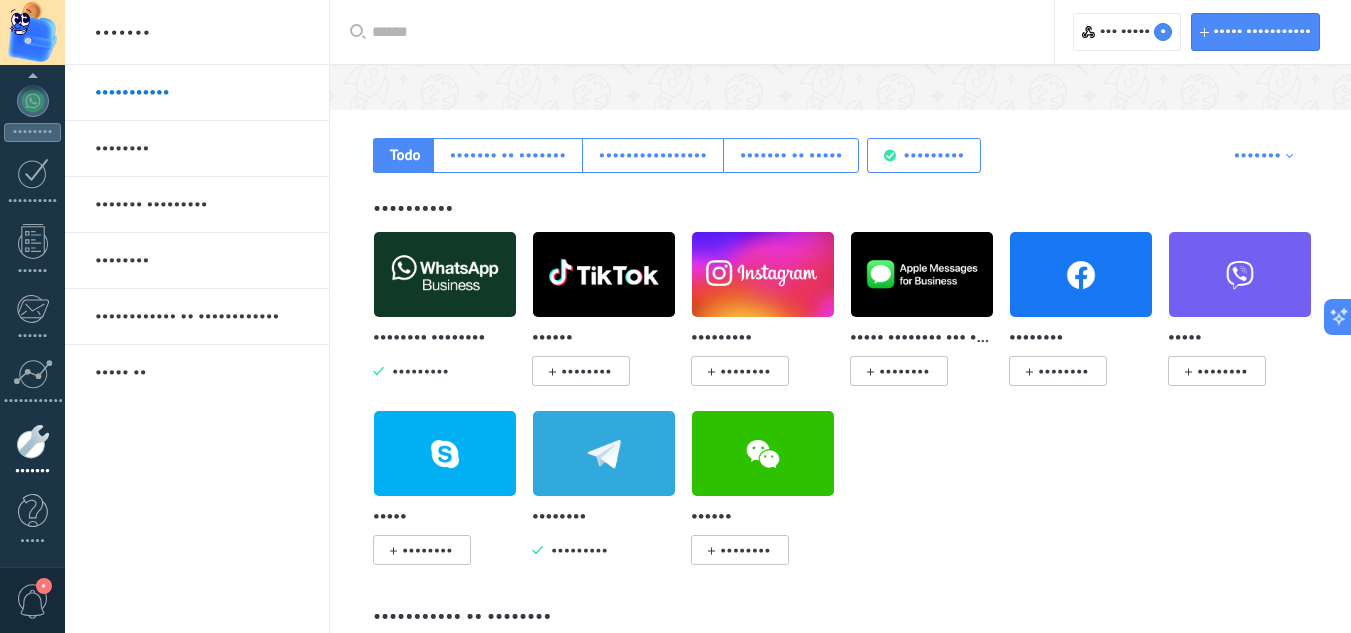 click at bounding box center [604, 453] 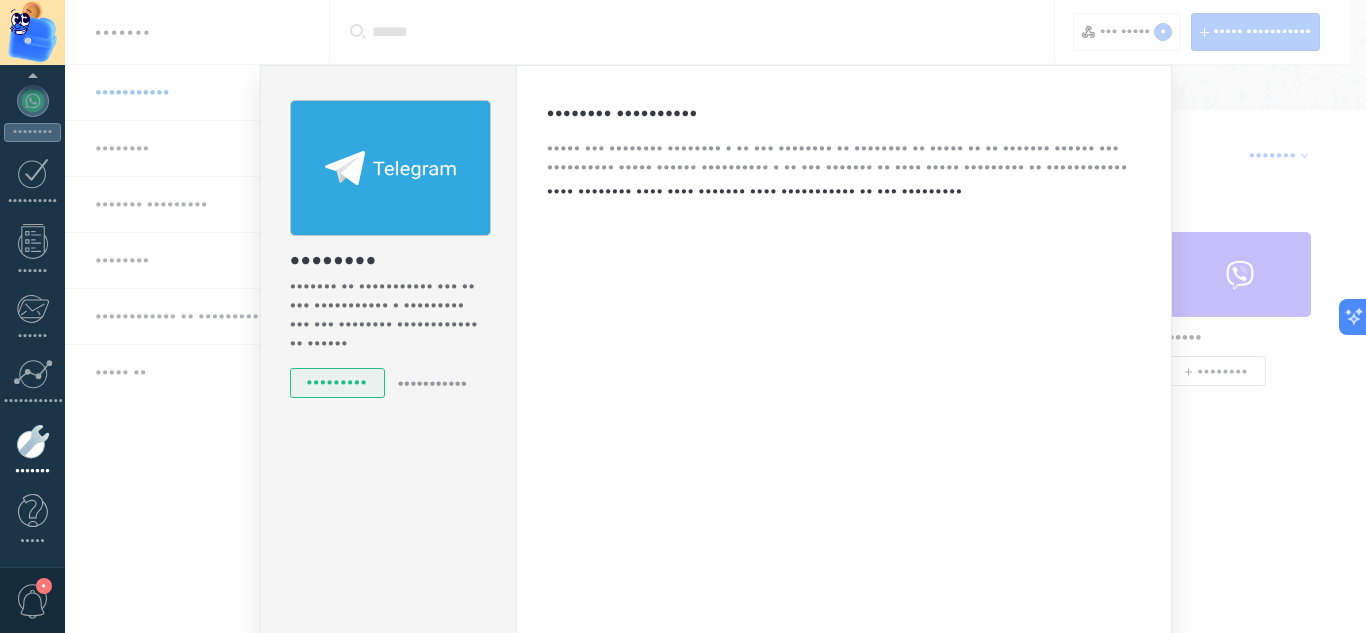 click at bounding box center (390, 168) 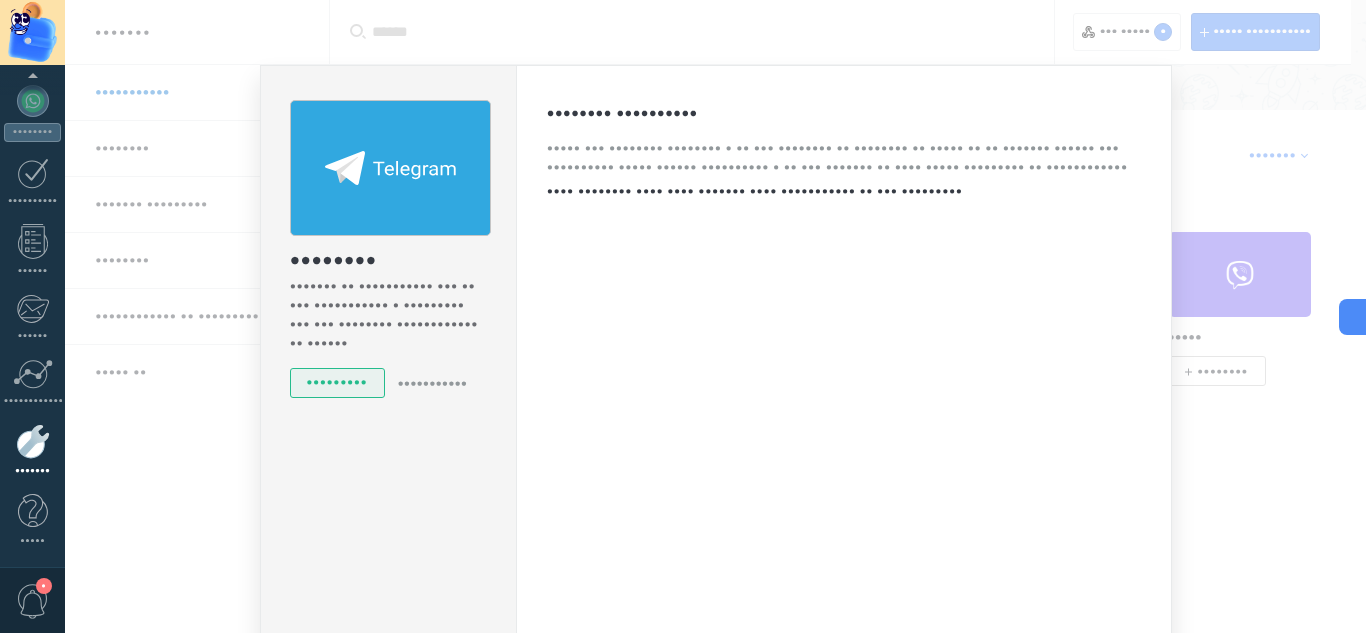 click on "Telegram Conecte la integración con su bot corporativo y comunique con sus clientes directamente de Kommo." at bounding box center [388, 226] 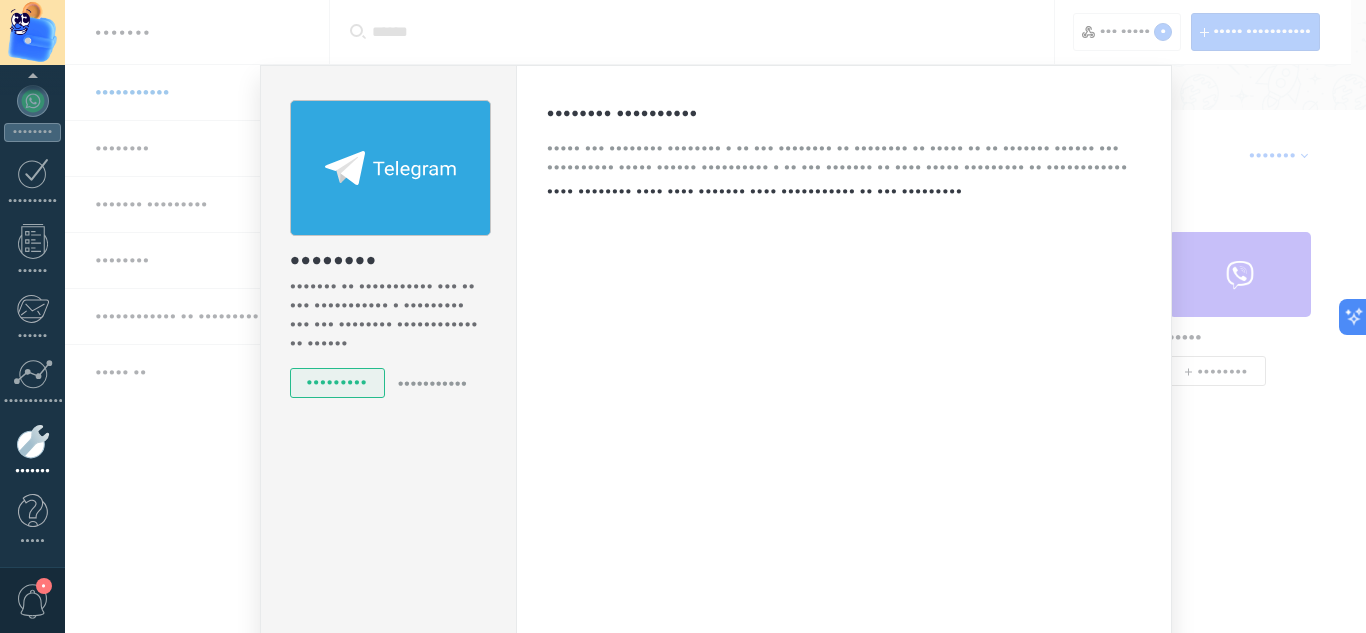 click on "••••••••" at bounding box center [388, 260] 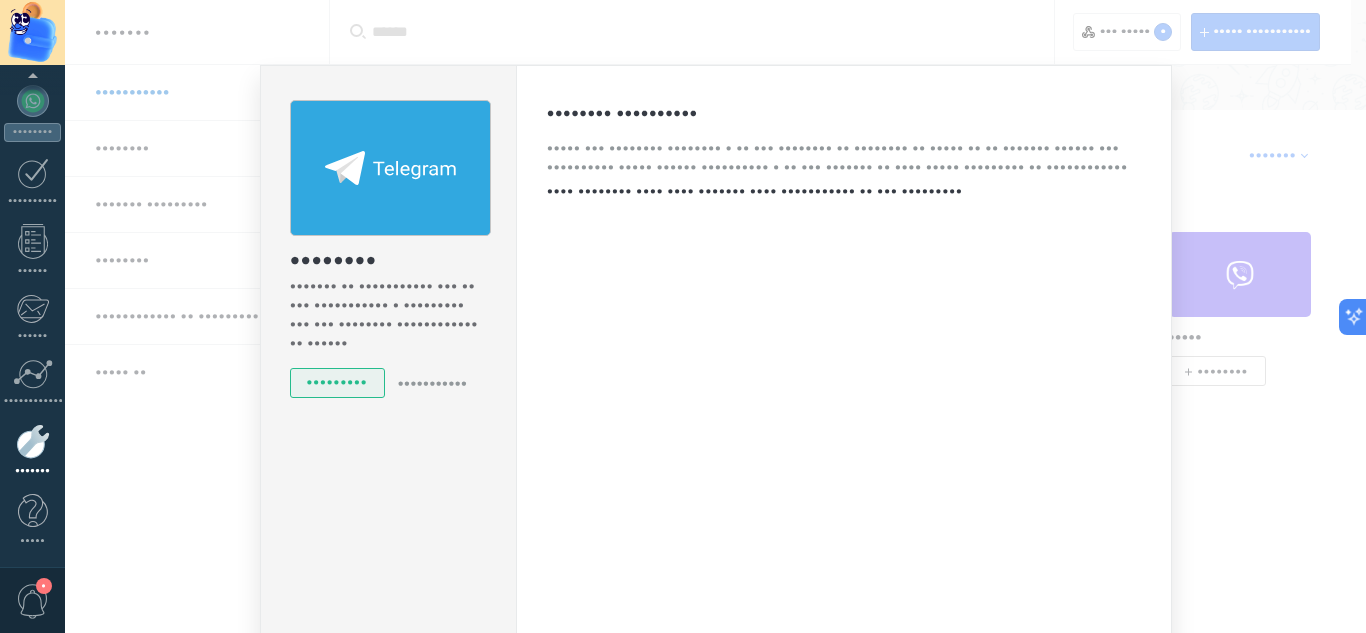 click on "•••• •••••••• •••• •••• ••••••• •••• ••••••••••• •• ••• •••••••••" at bounding box center [844, 191] 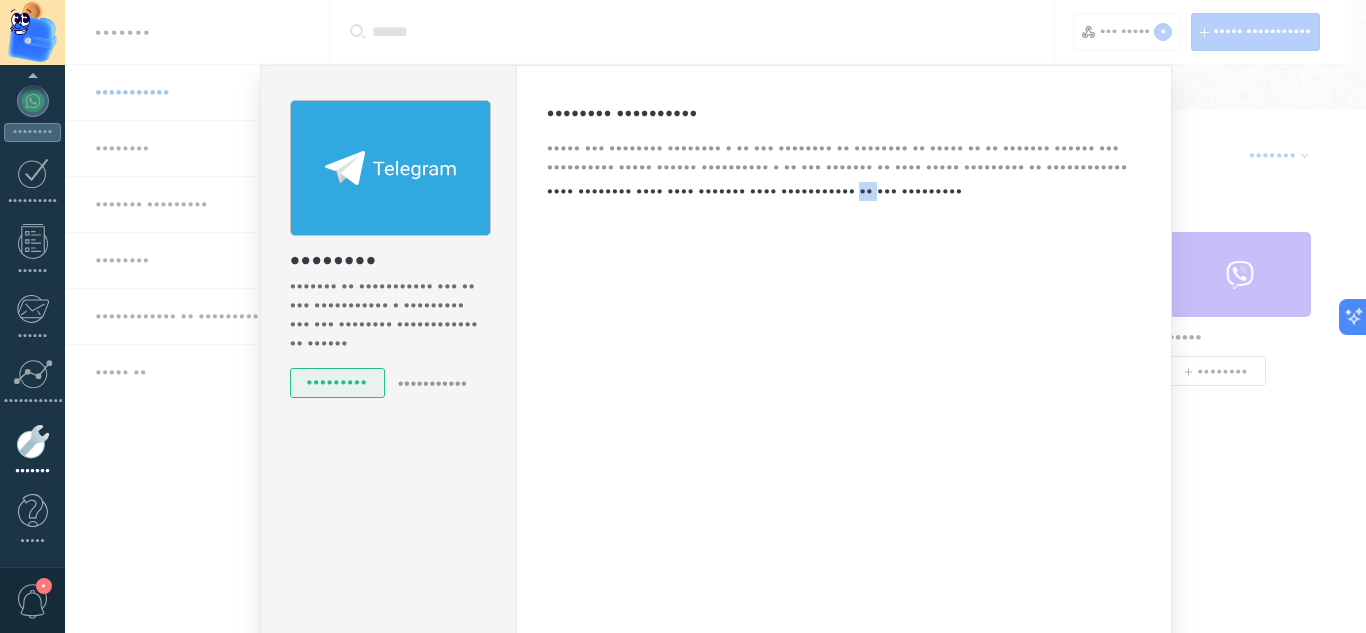 click on "•••• •••••••• •••• •••• ••••••• •••• ••••••••••• •• ••• •••••••••" at bounding box center [844, 191] 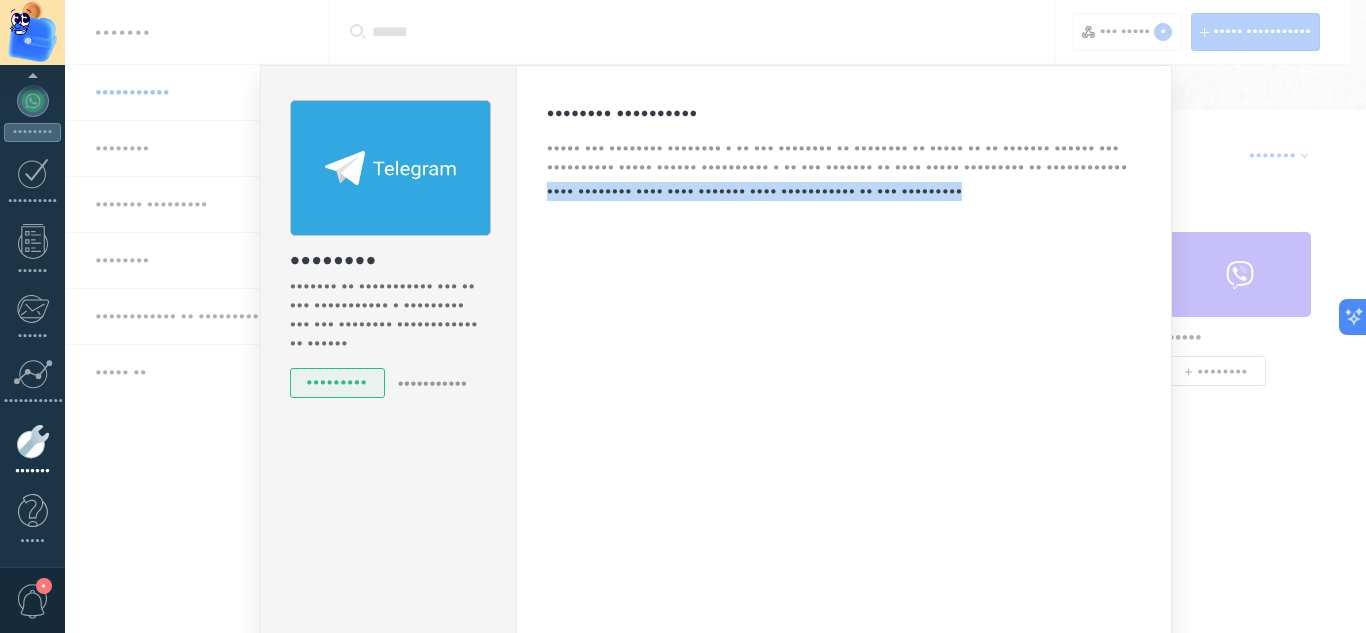 click on "•••• •••••••• •••• •••• ••••••• •••• ••••••••••• •• ••• •••••••••" at bounding box center (844, 191) 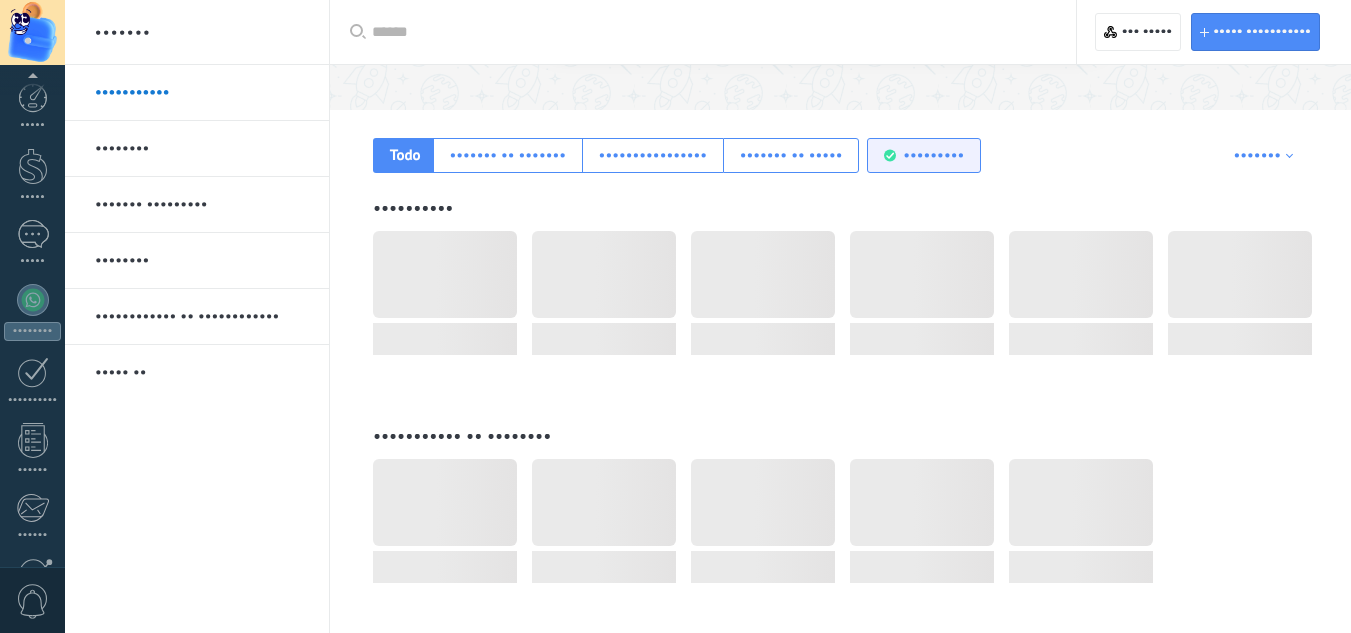 scroll, scrollTop: 281, scrollLeft: 0, axis: vertical 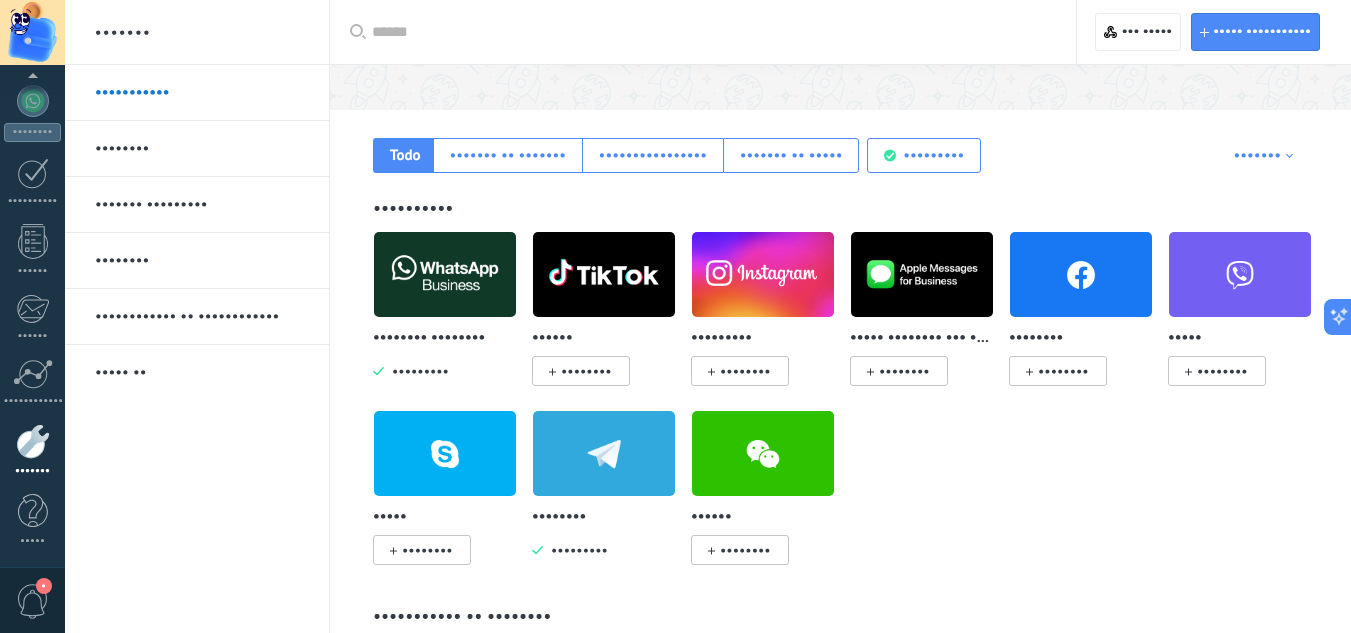 click at bounding box center [604, 453] 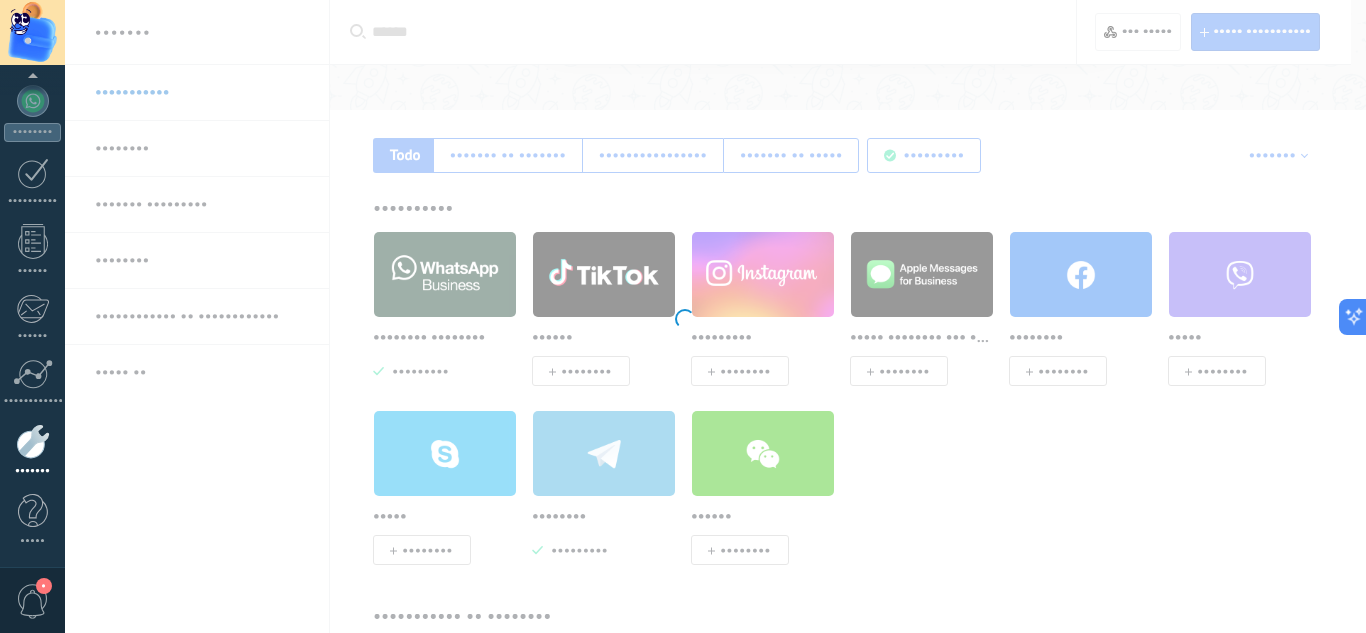 scroll, scrollTop: 0, scrollLeft: 0, axis: both 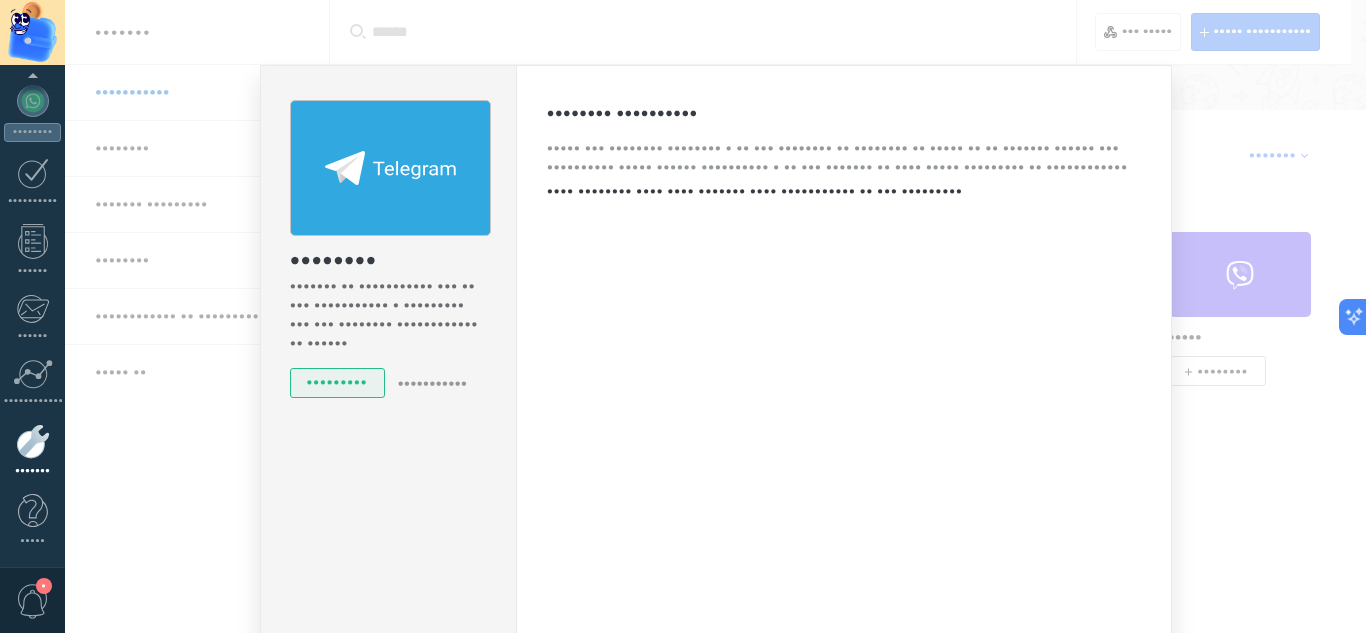 click on "•••••••• •••••••••• ••••• ••• •••••••• •••••••• • •• ••• •••••••• •• •••••••• •• ••••• •• •• ••••••• •••••• ••• •••••••••• ••••• •••••• •••••••••• • •• ••• ••••••• •• •••• ••••• ••••••••• •• •••••••••••• •••• •••••••• •••• •••• ••••••• •••• ••••••••••• •• ••• ••••••••• •••" at bounding box center (844, 362) 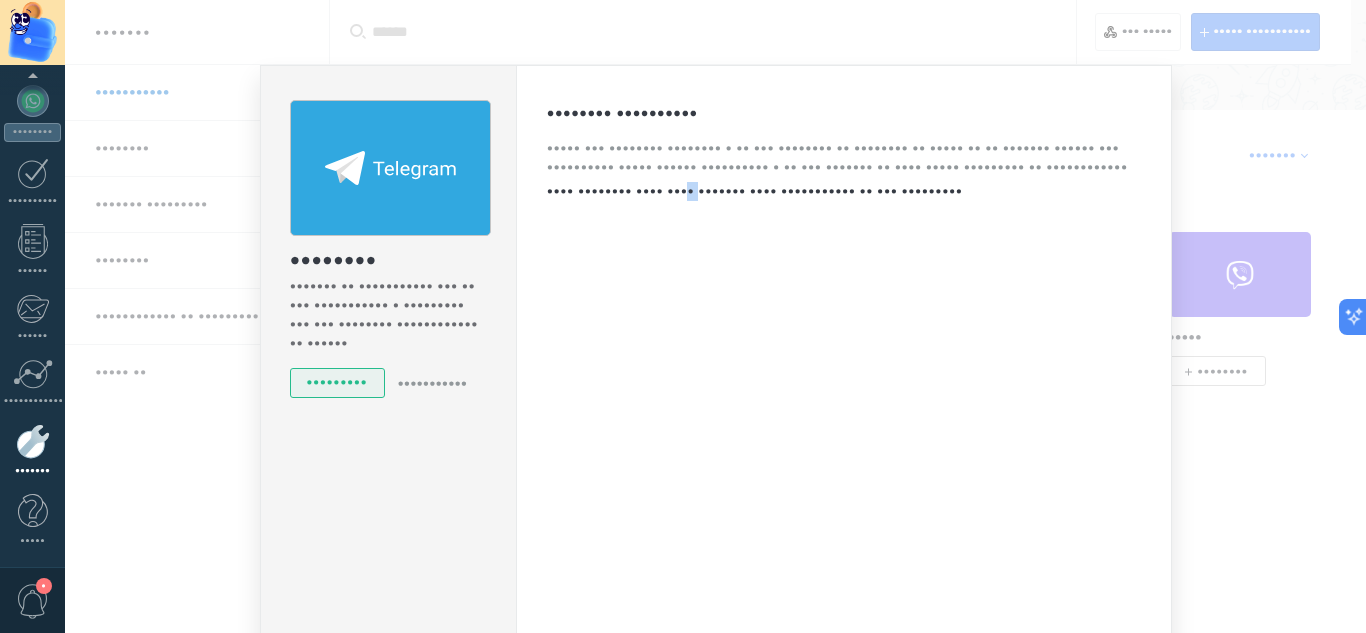 click on "•••••••• •••••••••• ••••• ••• •••••••• •••••••• • •• ••• •••••••• •• •••••••• •• ••••• •• •• ••••••• •••••• ••• •••••••••• ••••• •••••• •••••••••• • •• ••• ••••••• •• •••• ••••• ••••••••• •• •••••••••••• •••• •••••••• •••• •••• ••••••• •••• ••••••••••• •• ••• ••••••••• •••" at bounding box center (844, 362) 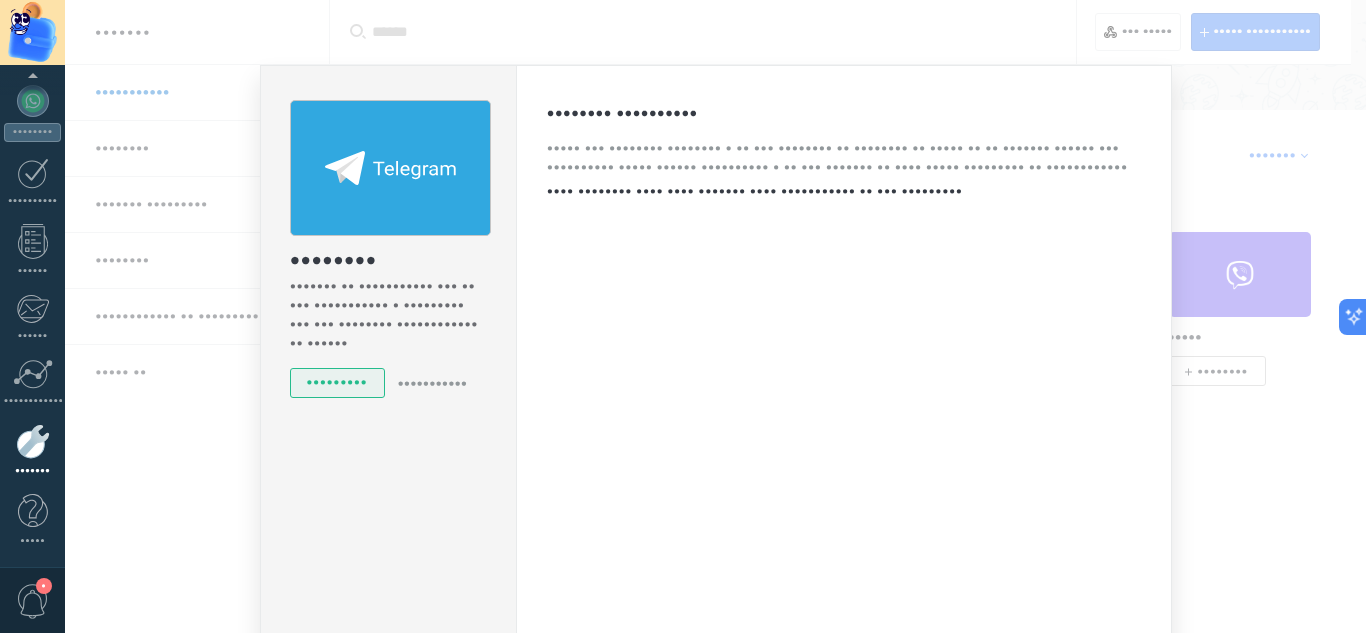 click on "•••• •••••••• •••• •••• ••••••• •••• ••••••••••• •• ••• •••••••••" at bounding box center [844, 191] 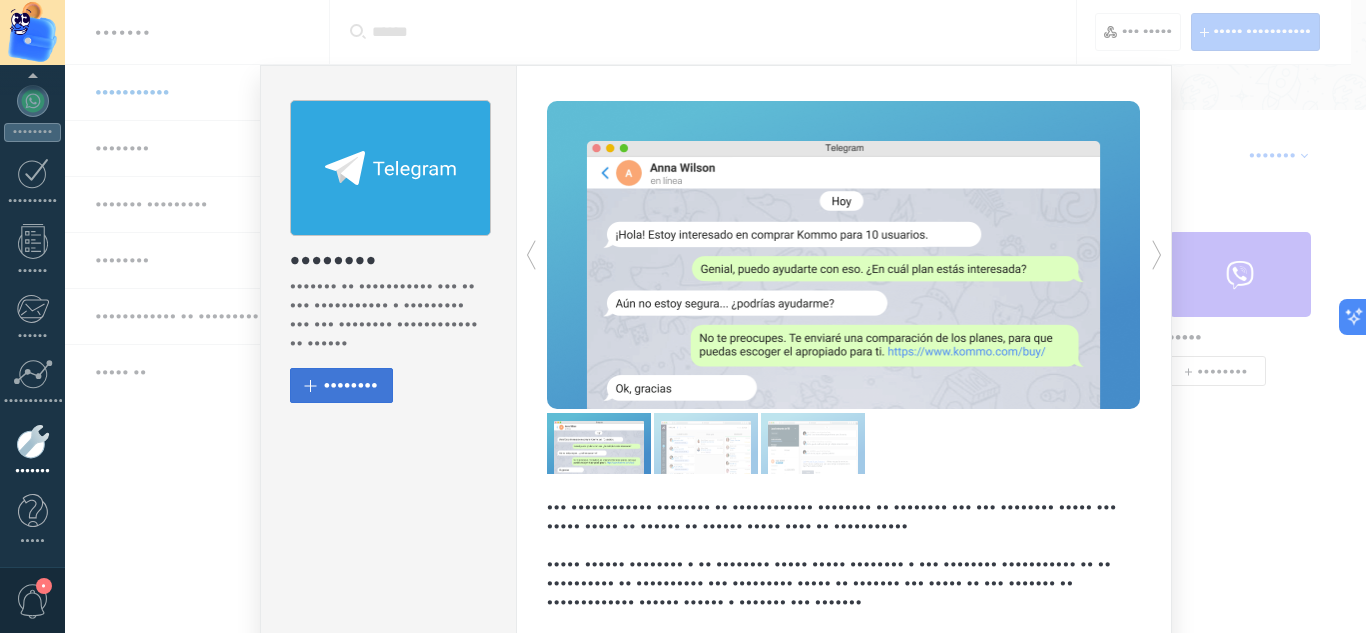 click on "••••••••" at bounding box center (341, 385) 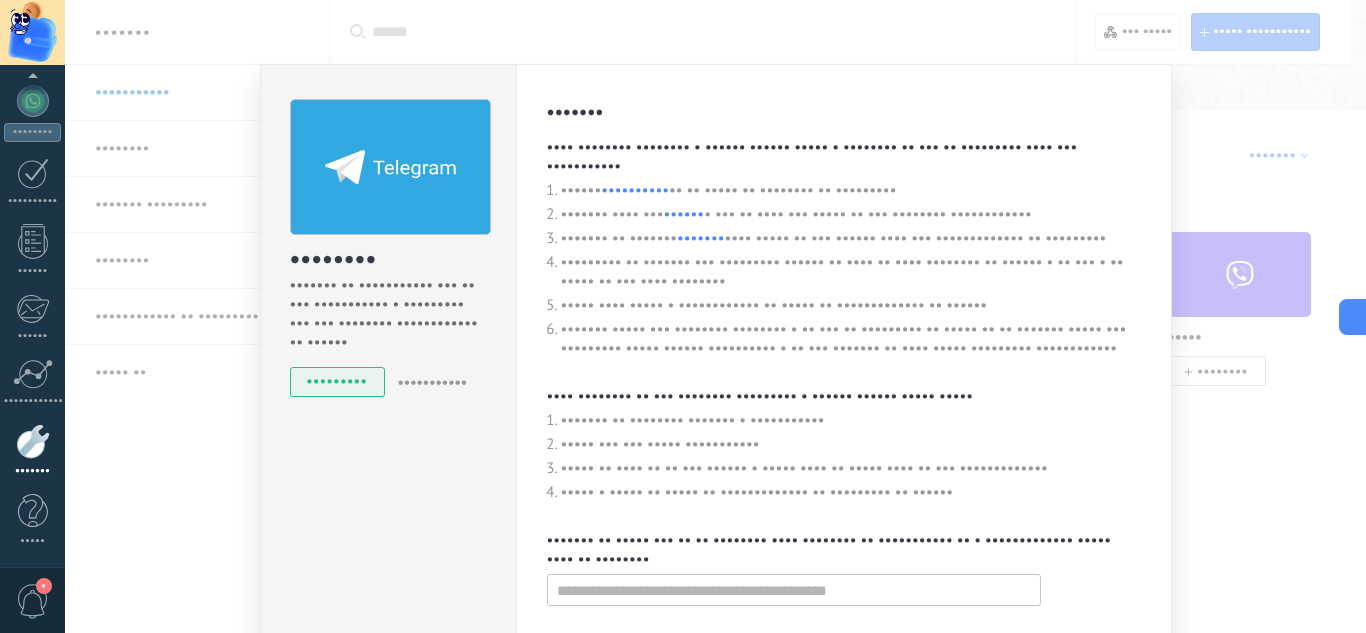 scroll, scrollTop: 199, scrollLeft: 0, axis: vertical 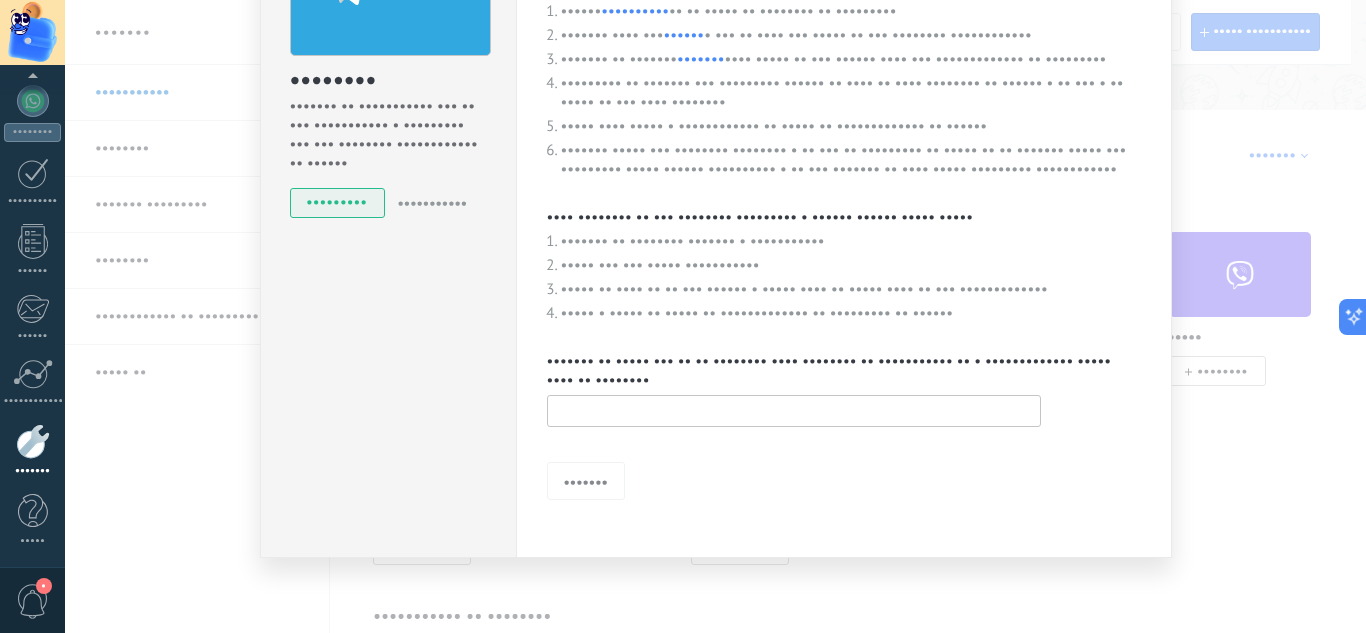 click at bounding box center (794, 411) 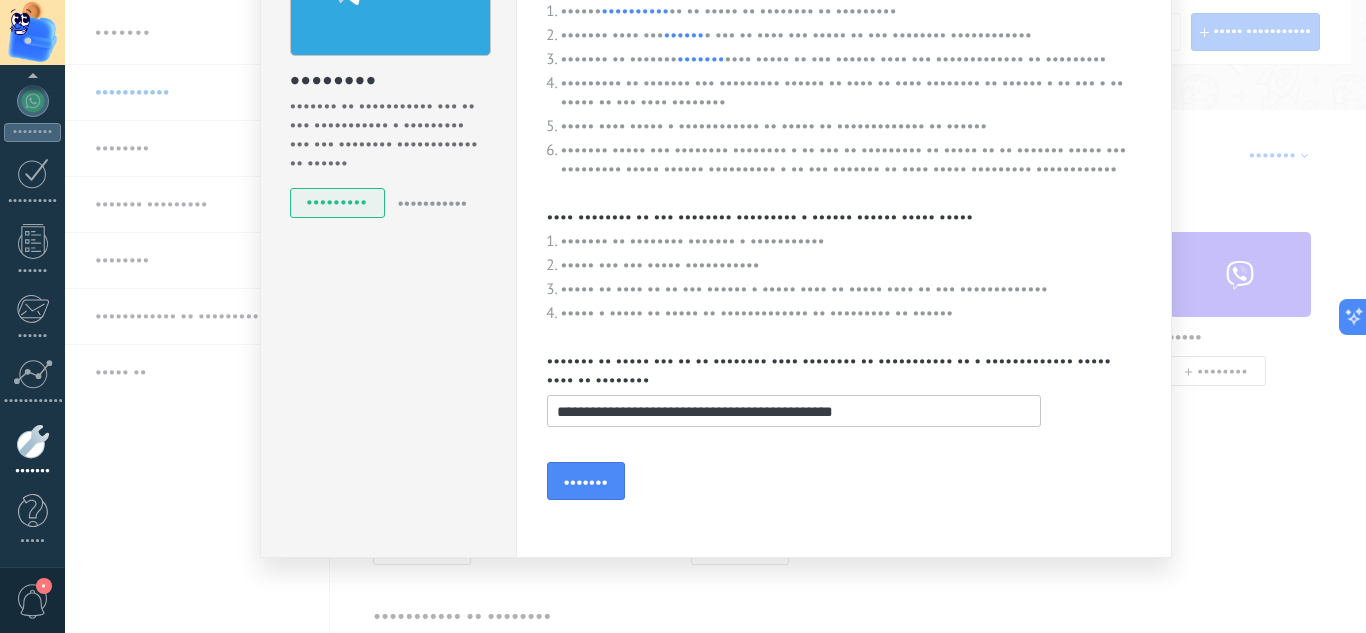 type on "••••••••••••••••••••••••••••••••••••••••••••••" 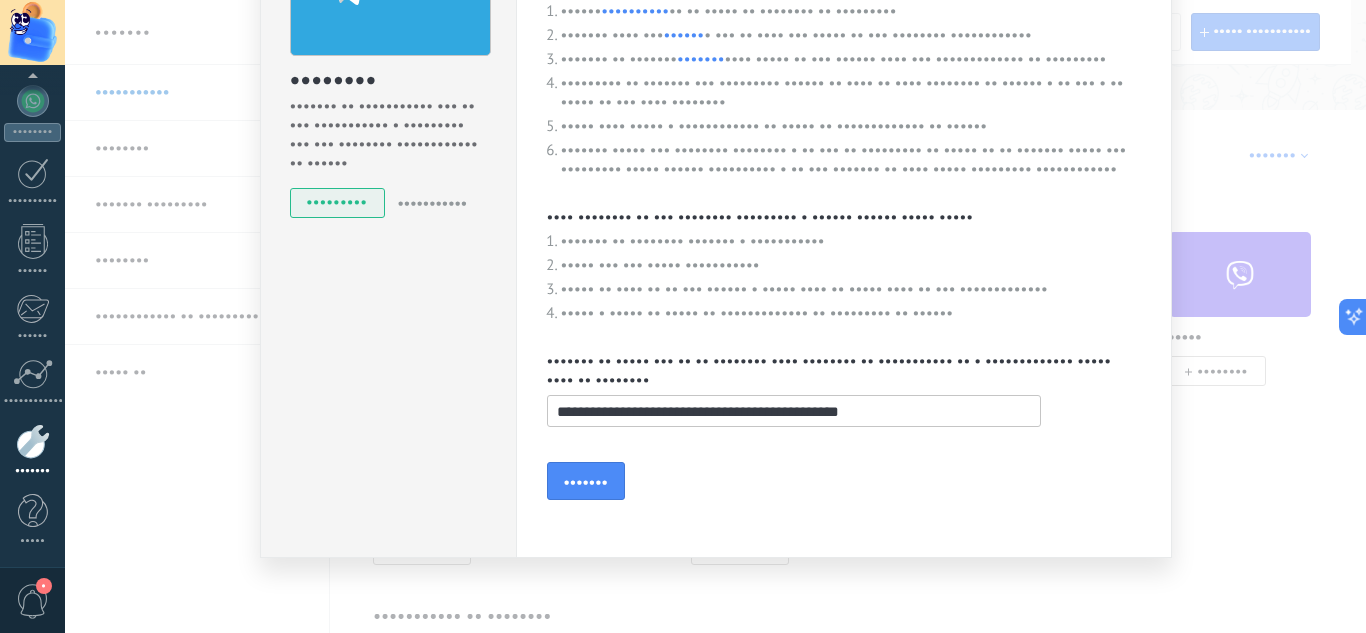 click on "•••••••••••••••••••••••••••••••••••••••••••••••" at bounding box center (794, 411) 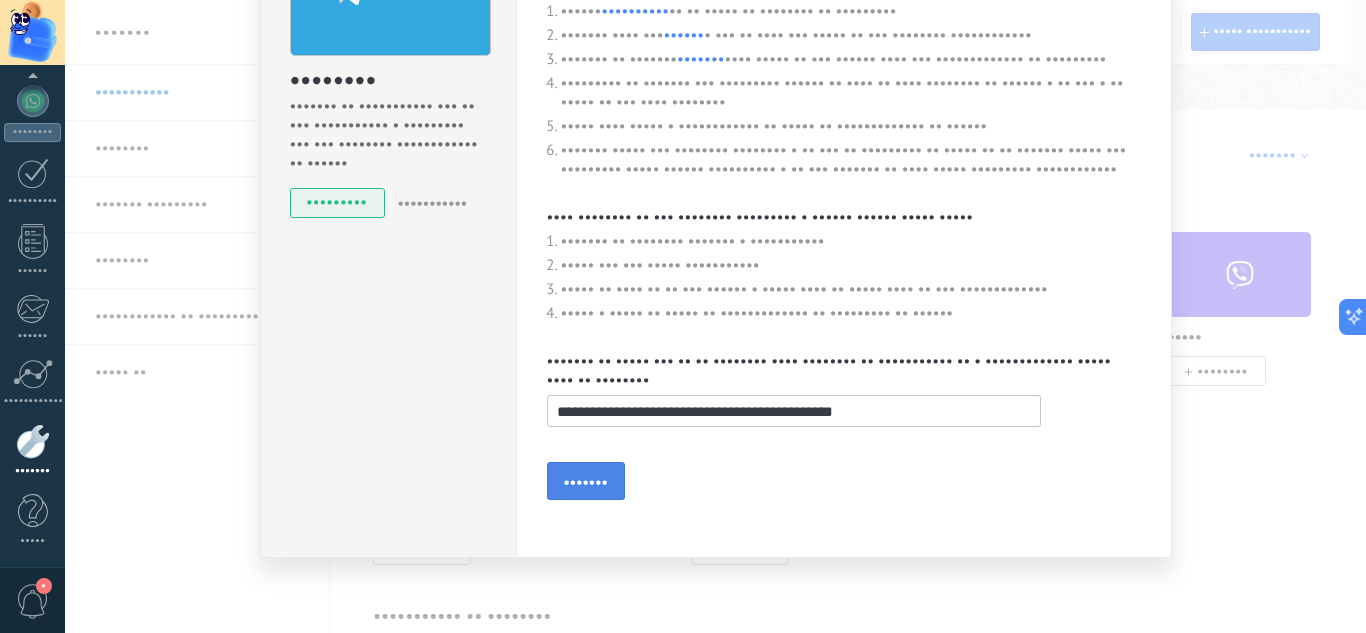 click on "•••••••" at bounding box center [586, 481] 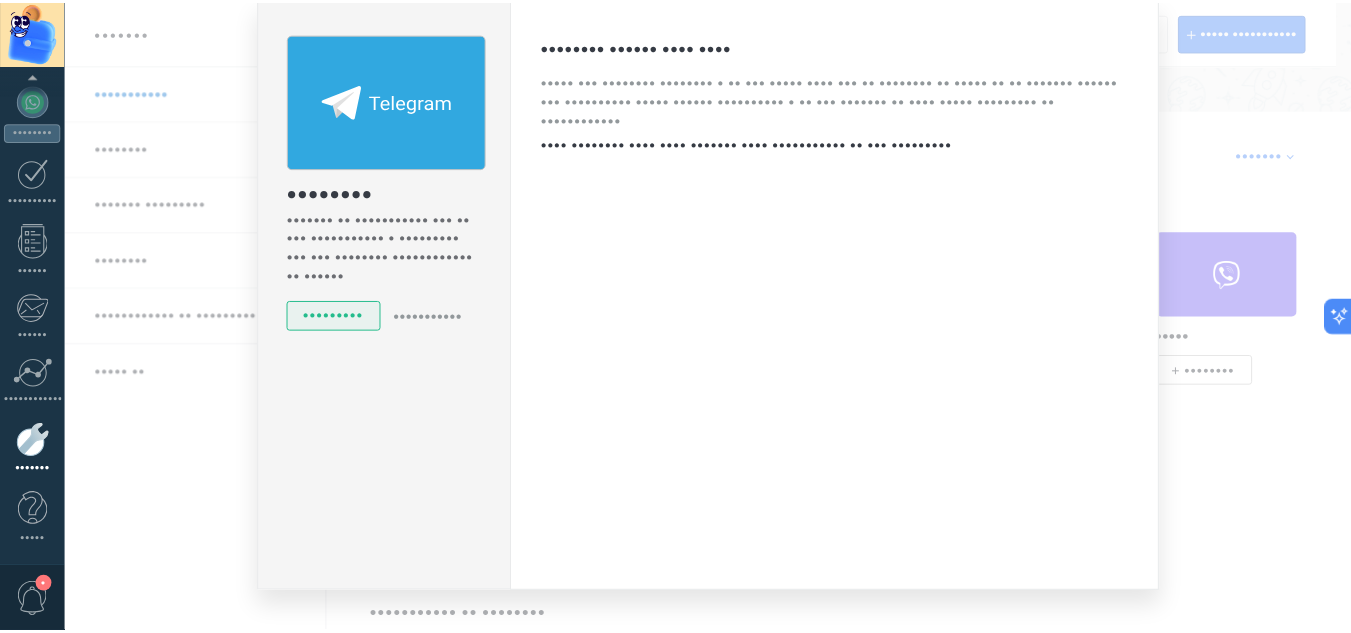 scroll, scrollTop: 0, scrollLeft: 0, axis: both 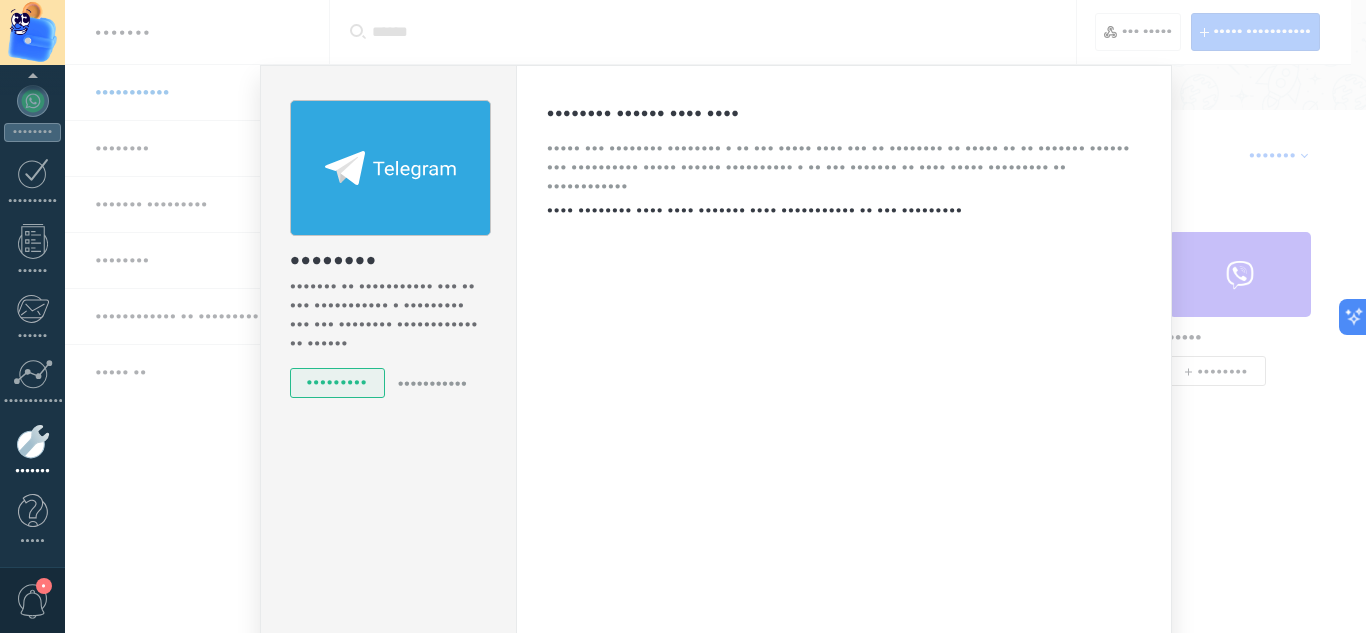 click on "•••••••• ••••••• •• ••••••••••• ••• •• ••• ••••••••••• • ••••••••• ••• ••• •••••••• •••••••••••• •• •••••• ••••••••• ••••••••••• •••••••• •••••• •••• •••• ••••• ••• •••••••• •••••••• • •• ••• ••••• •••• ••• •• •••••••• •• ••••• •• •• ••••••• •••••• ••• •••••••••• ••••• •••••• •••••••••• • •• ••• ••••••• •• •••• ••••• ••••••••• •• •••••••••••• •••• •••••••• •••• •••• ••••••• •••• ••••••••••• •• ••• ••••••••• •••" at bounding box center (715, 316) 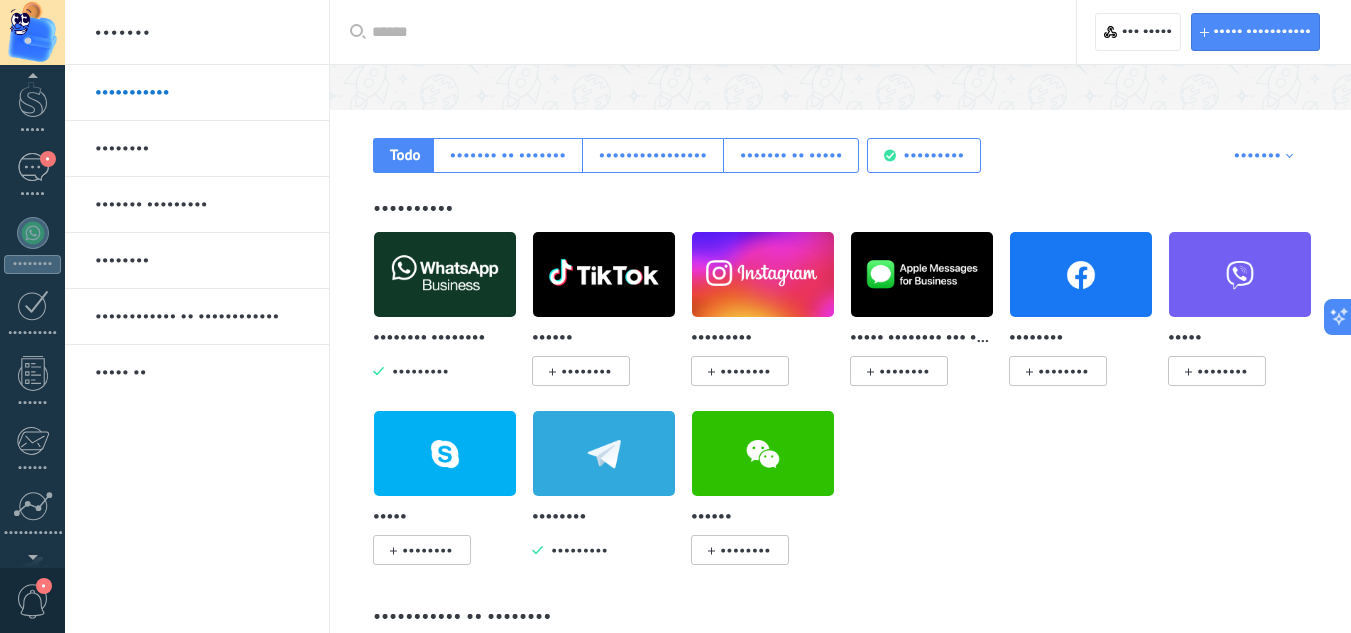 scroll, scrollTop: 0, scrollLeft: 0, axis: both 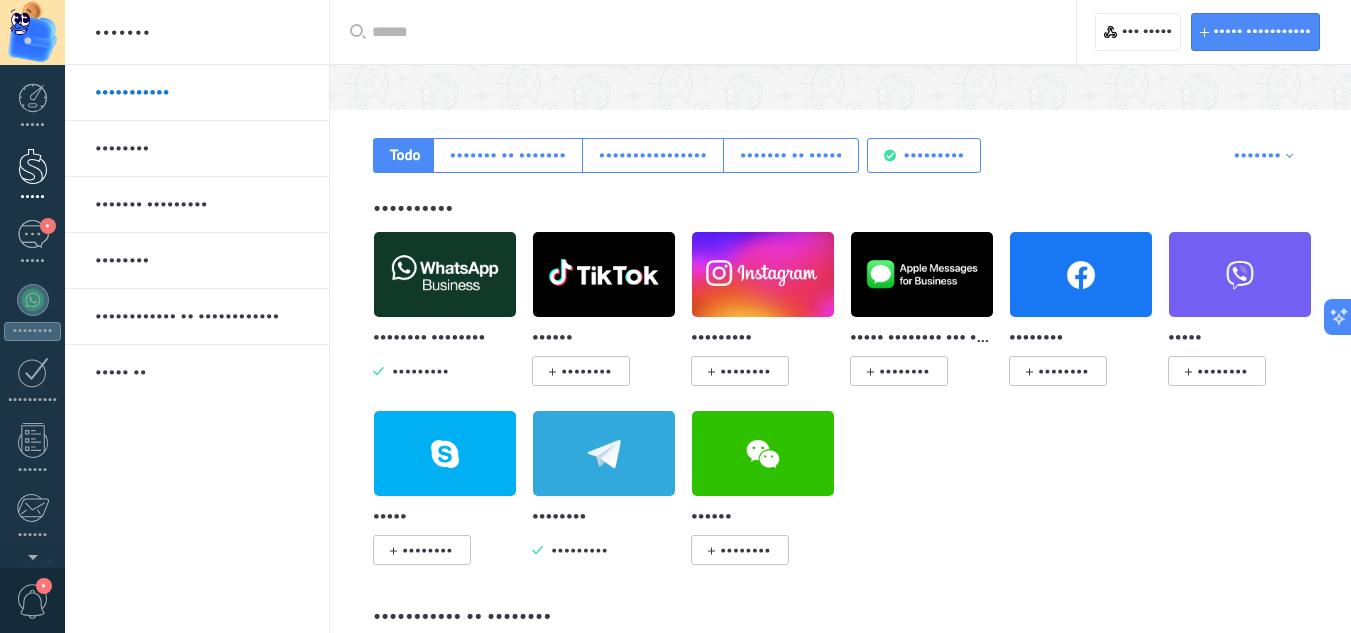 click at bounding box center [33, 166] 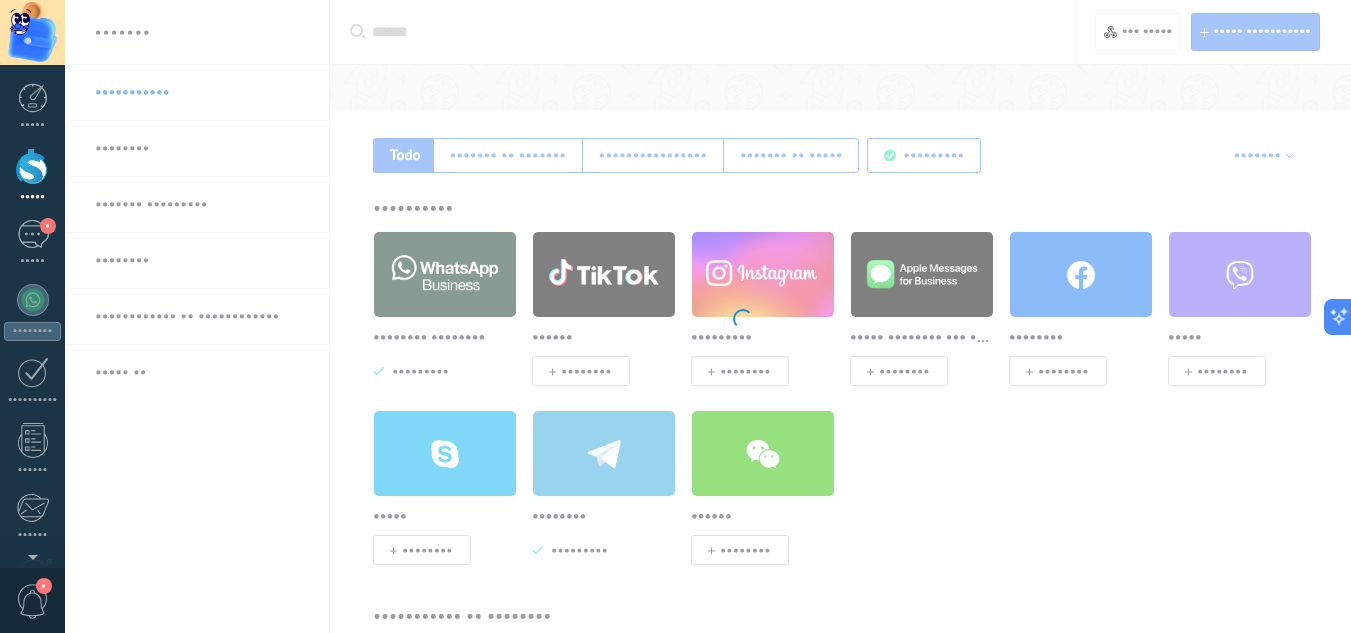 scroll, scrollTop: 0, scrollLeft: 0, axis: both 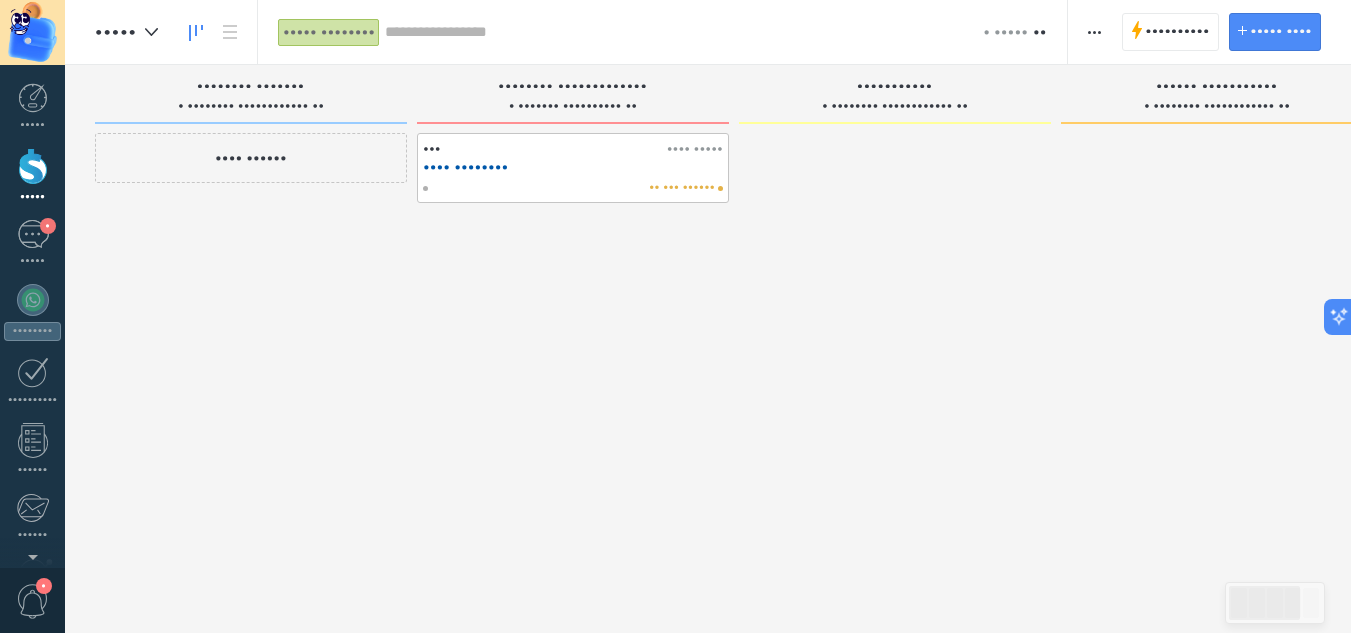 click on "•• ••• ••••••" at bounding box center [568, 188] 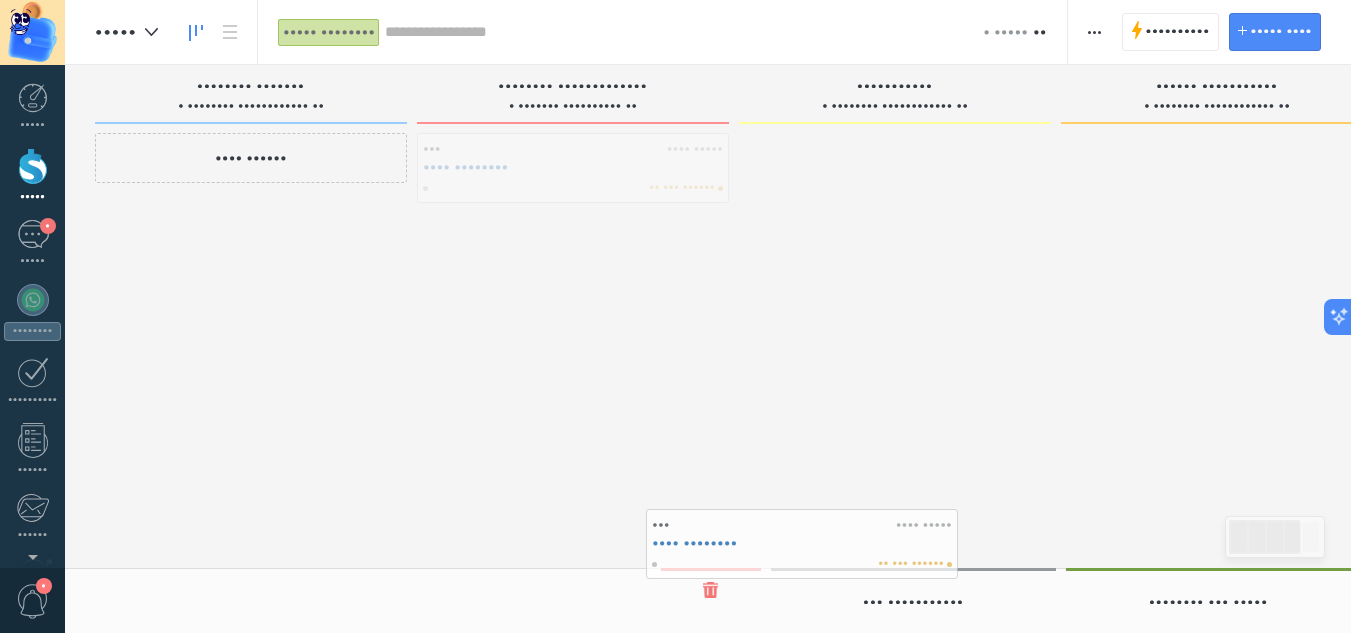 drag, startPoint x: 525, startPoint y: 162, endPoint x: 767, endPoint y: 554, distance: 460.6821 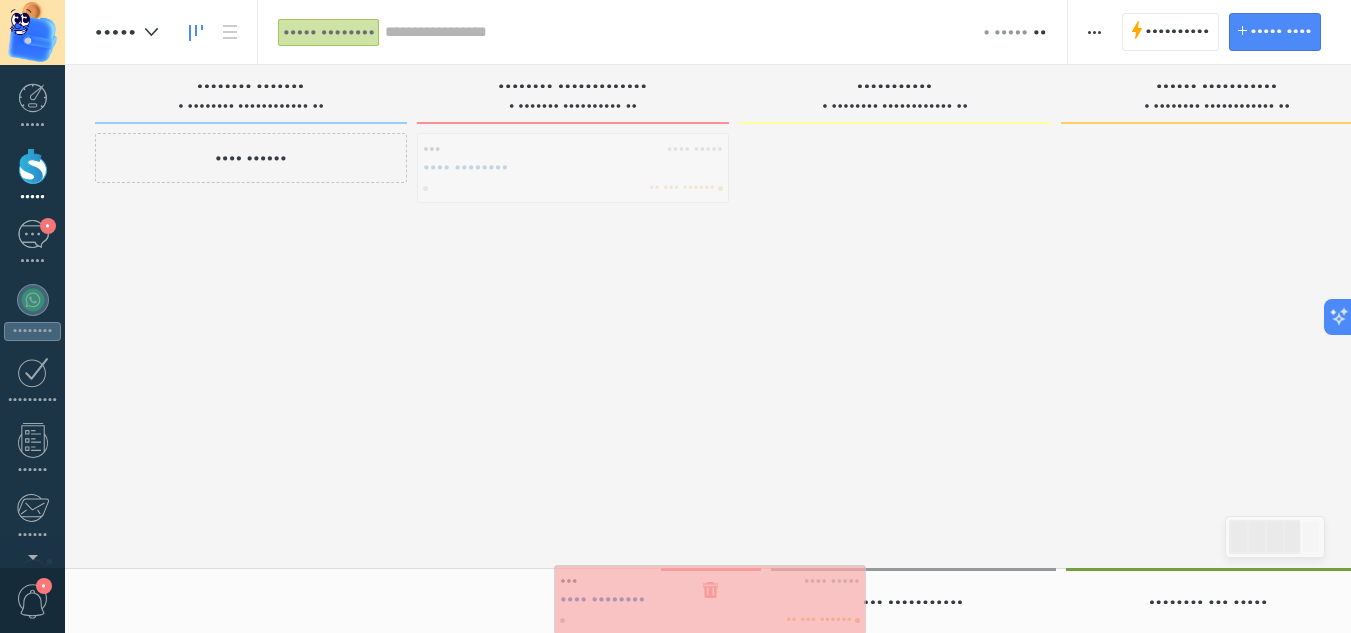 drag, startPoint x: 572, startPoint y: 168, endPoint x: 709, endPoint y: 598, distance: 451.29703 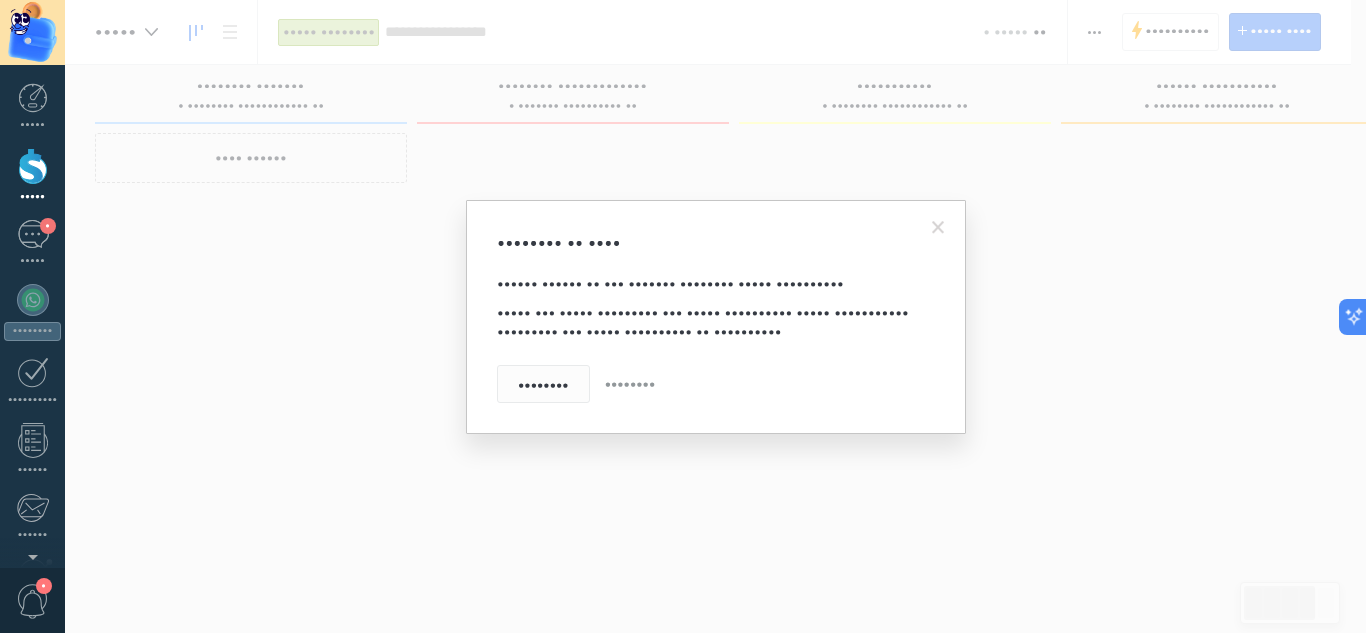 click on "••••••••" at bounding box center [543, 385] 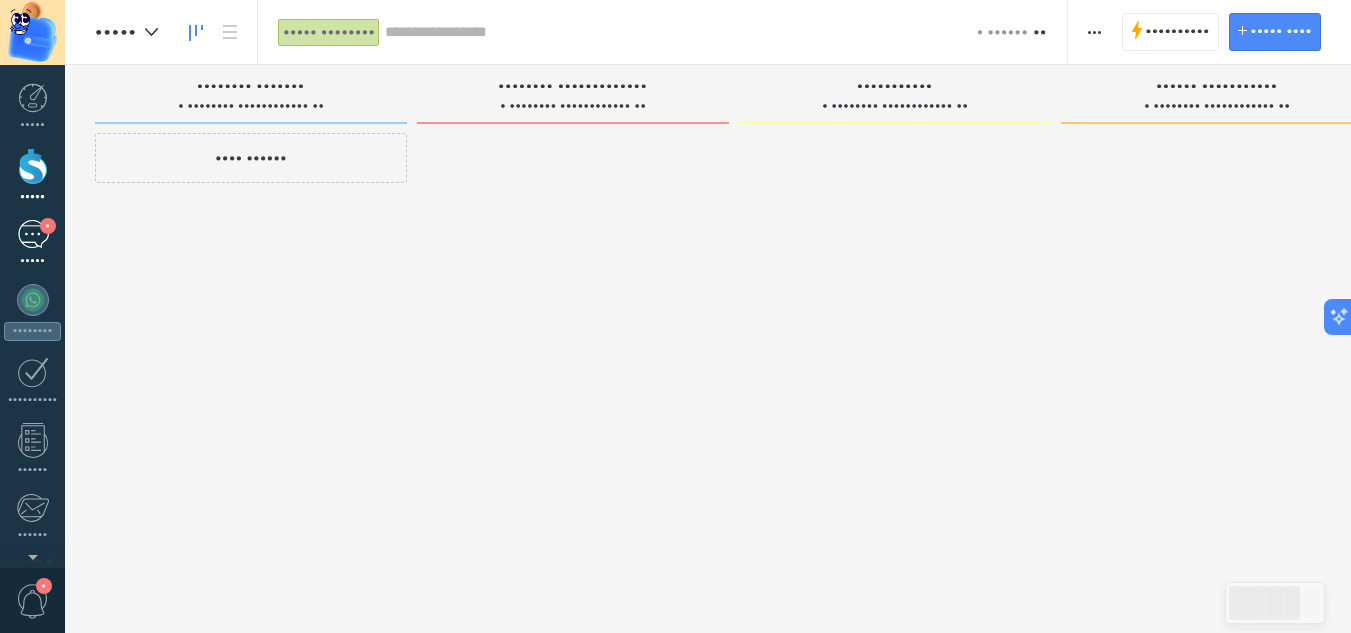 click on "•
•••••" at bounding box center [32, 244] 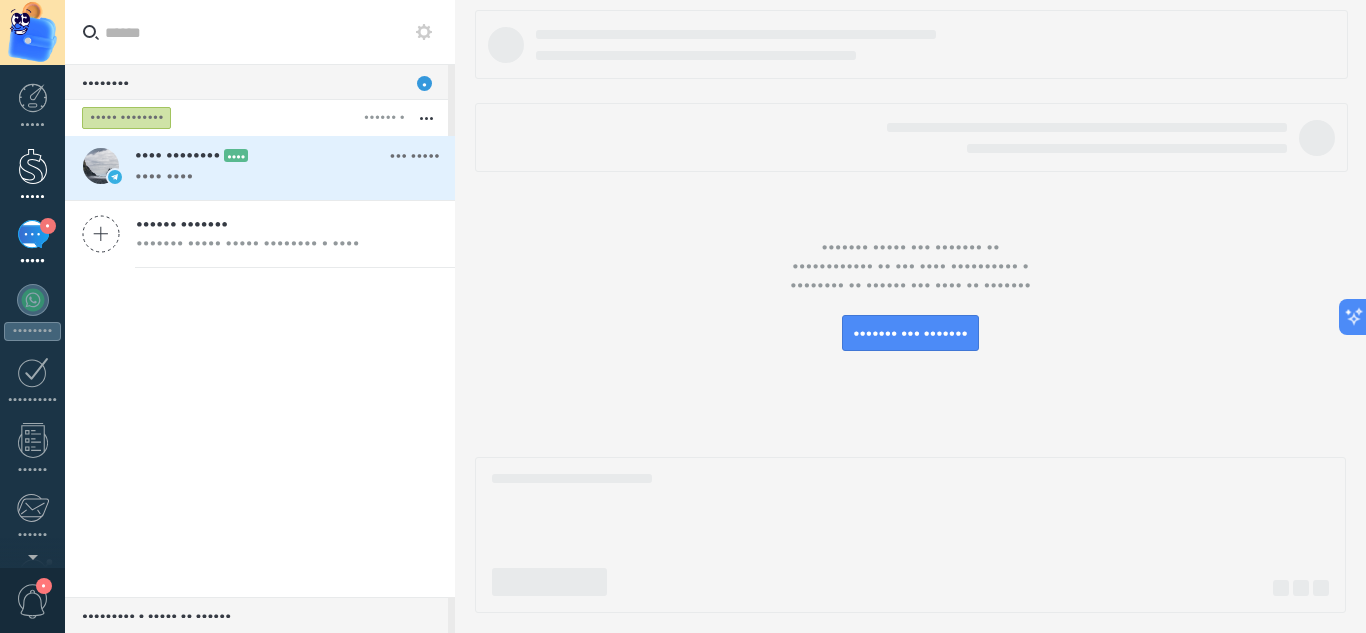 click at bounding box center (33, 166) 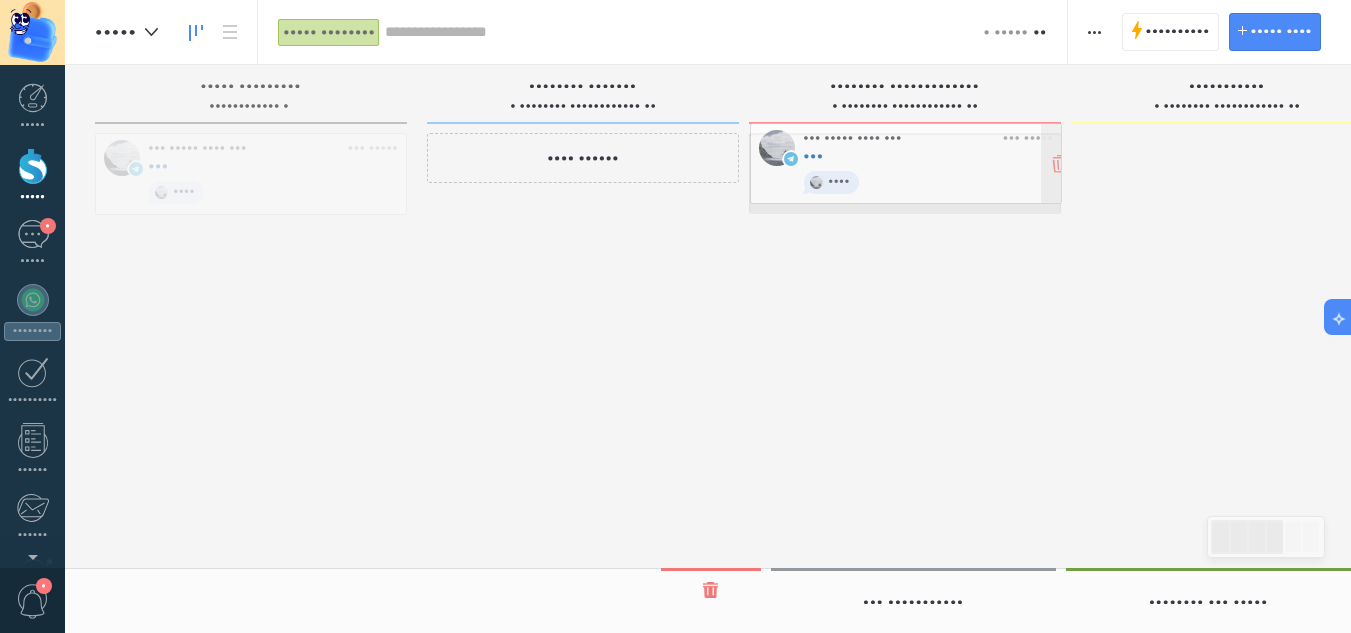 drag, startPoint x: 265, startPoint y: 181, endPoint x: 918, endPoint y: 172, distance: 653.062 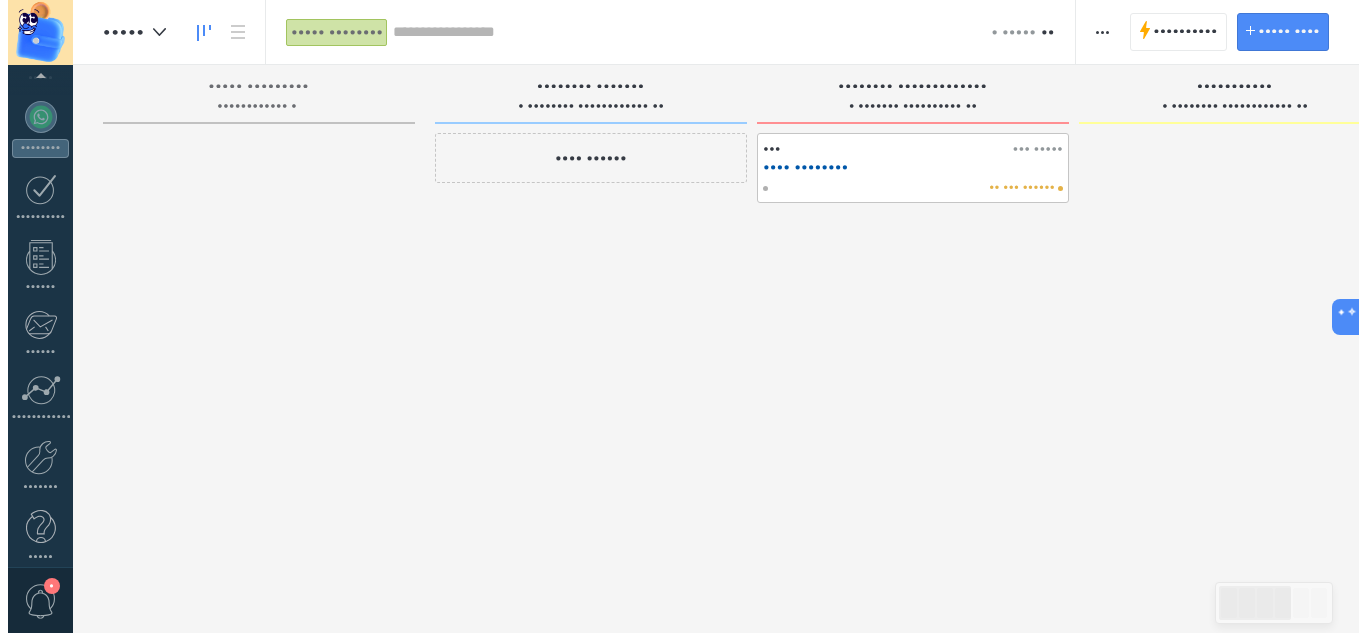 scroll, scrollTop: 199, scrollLeft: 0, axis: vertical 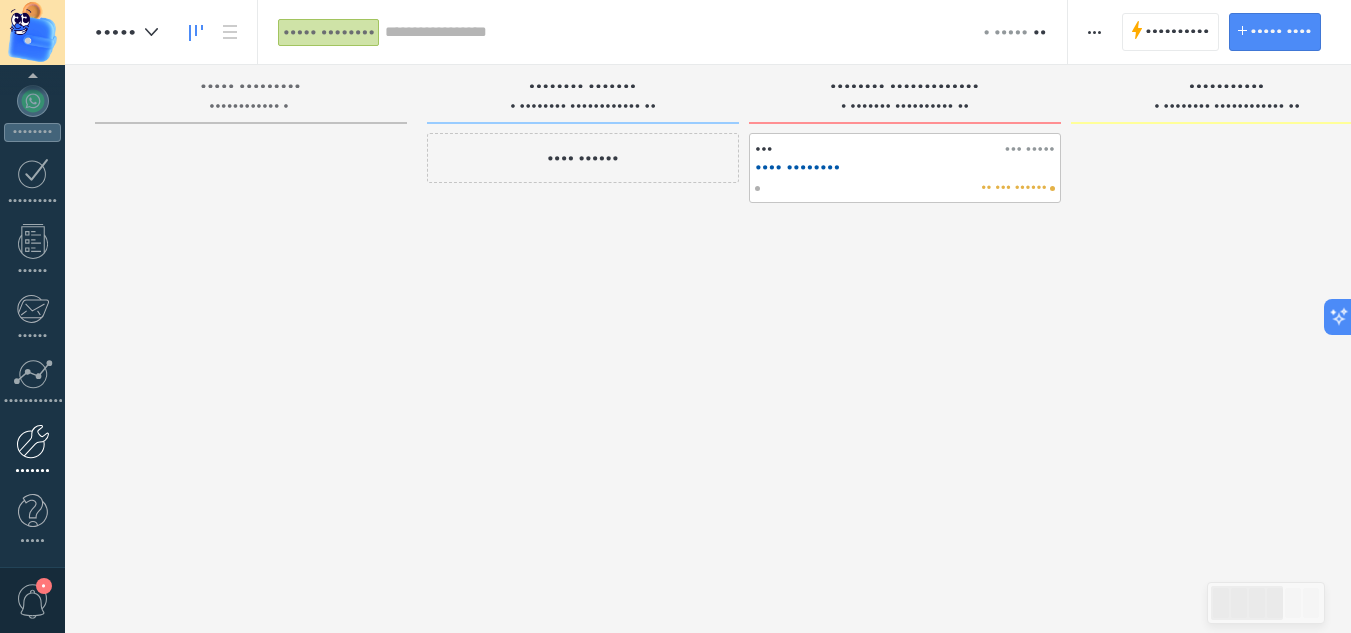 click at bounding box center [33, 441] 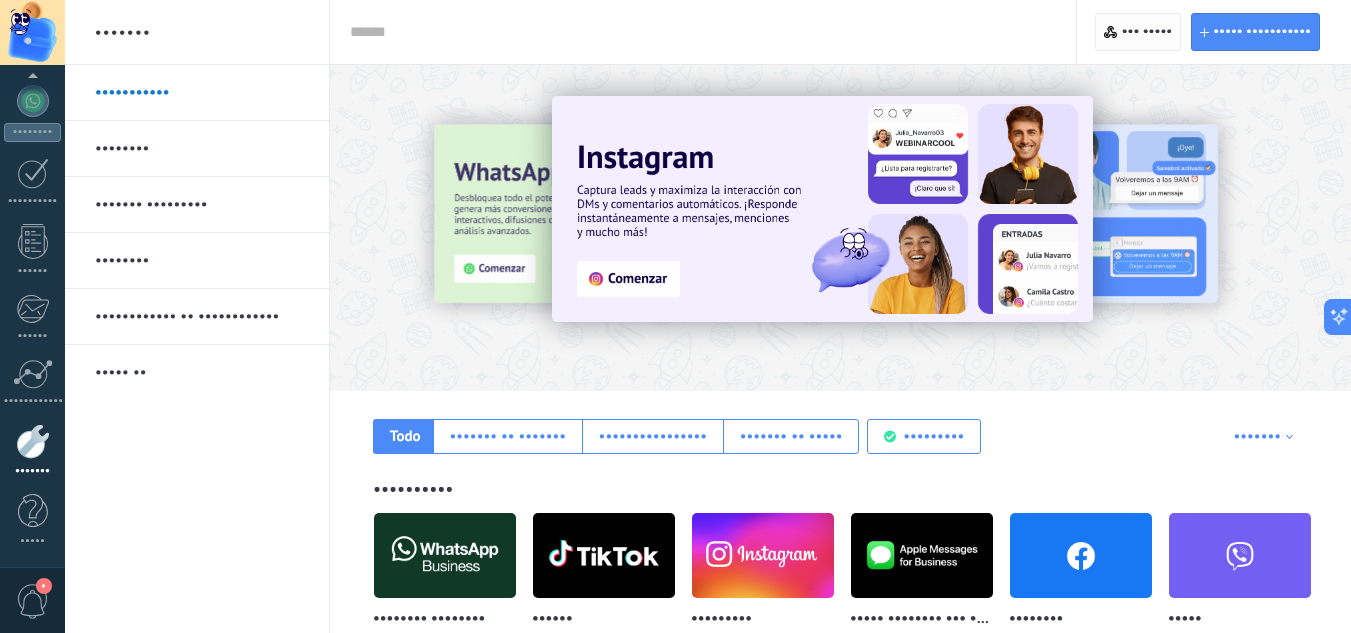 click on "••• •••••  •" at bounding box center (1147, 32) 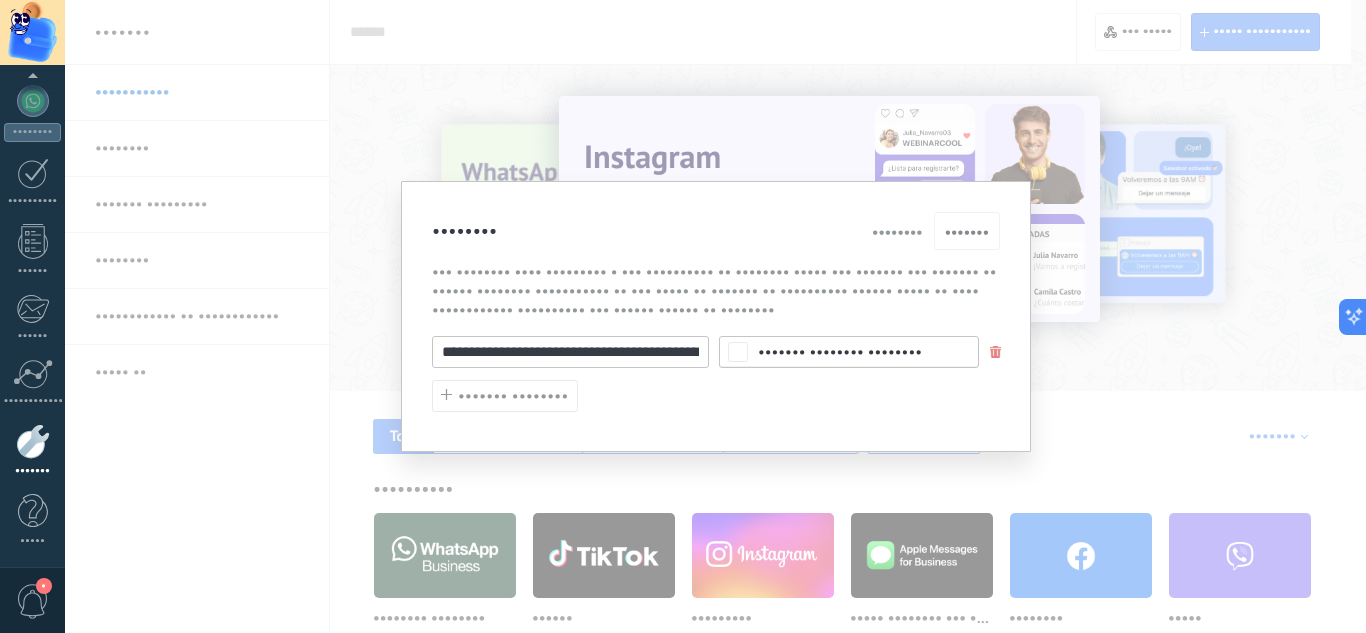 click at bounding box center (996, 352) 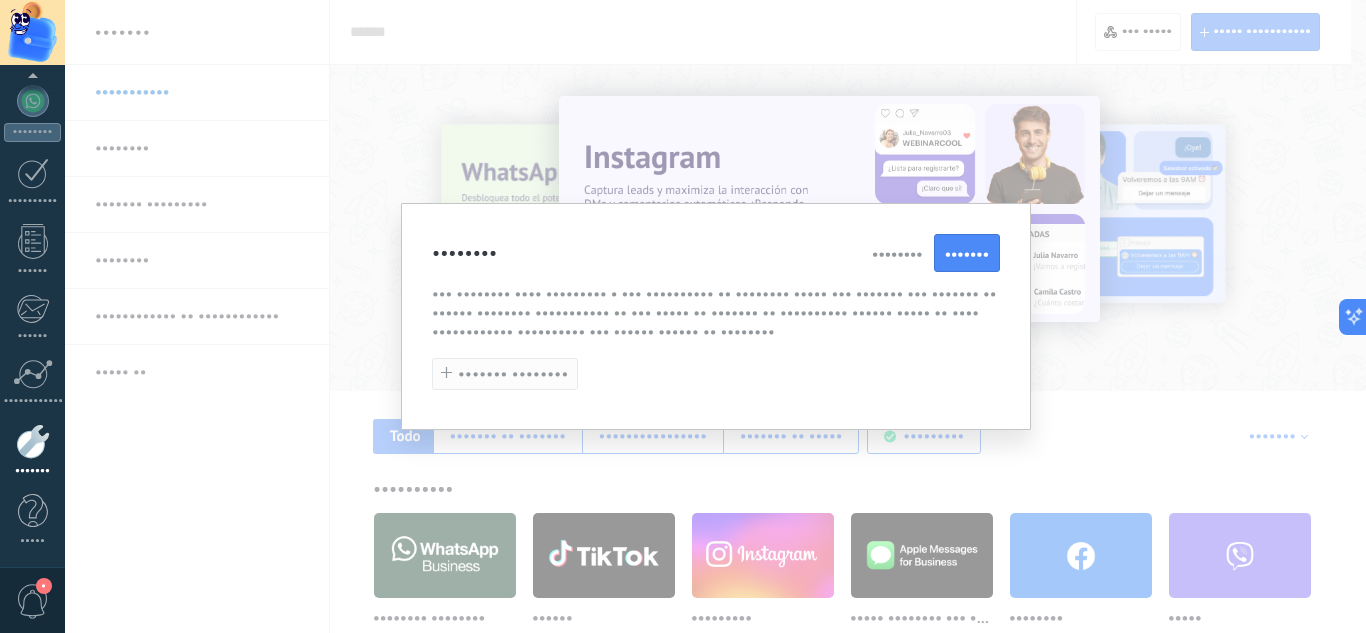 click on "••••••• ••••••••" at bounding box center [513, 374] 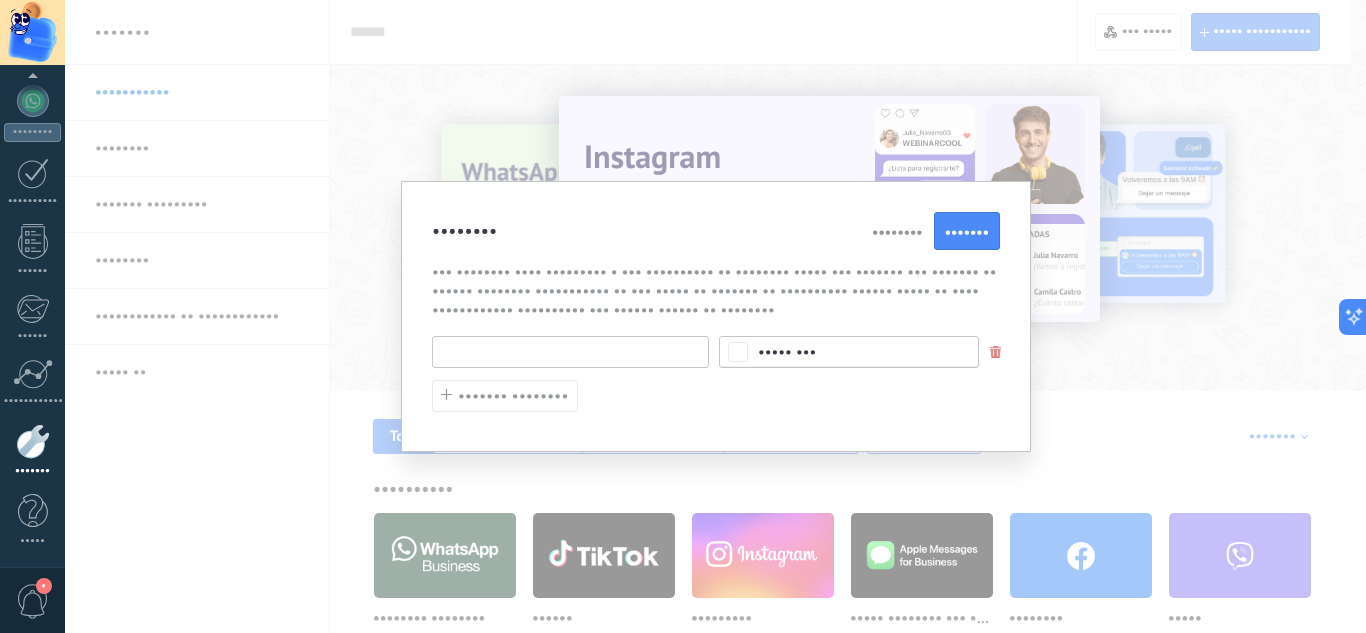 click at bounding box center [570, 352] 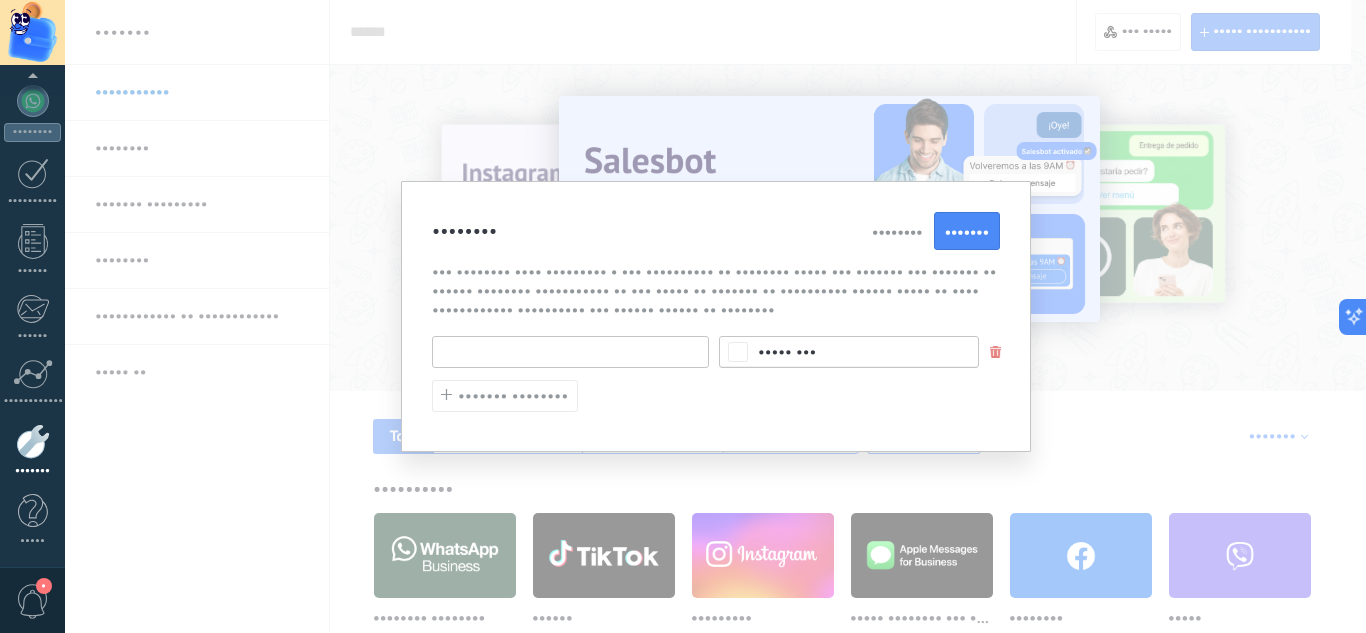 paste on "••••••••••••••••••••••••••••••••••••••••••••••••••••••••••••••••••••••••••" 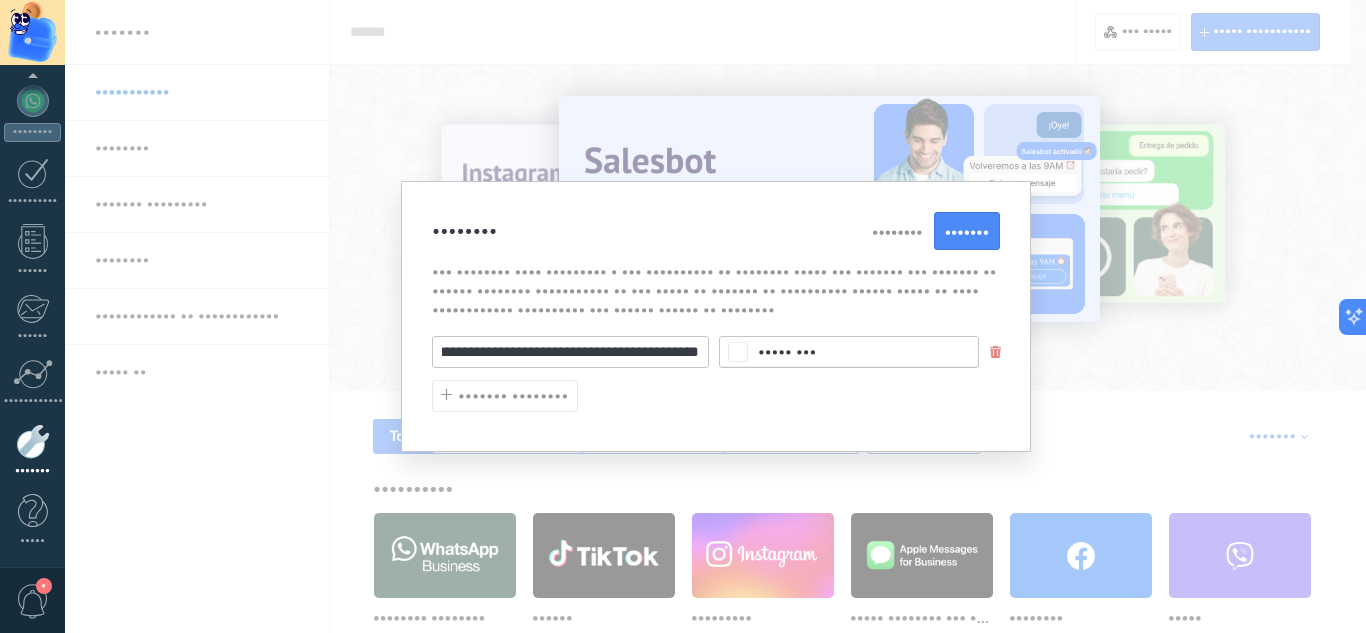 scroll, scrollTop: 0, scrollLeft: 0, axis: both 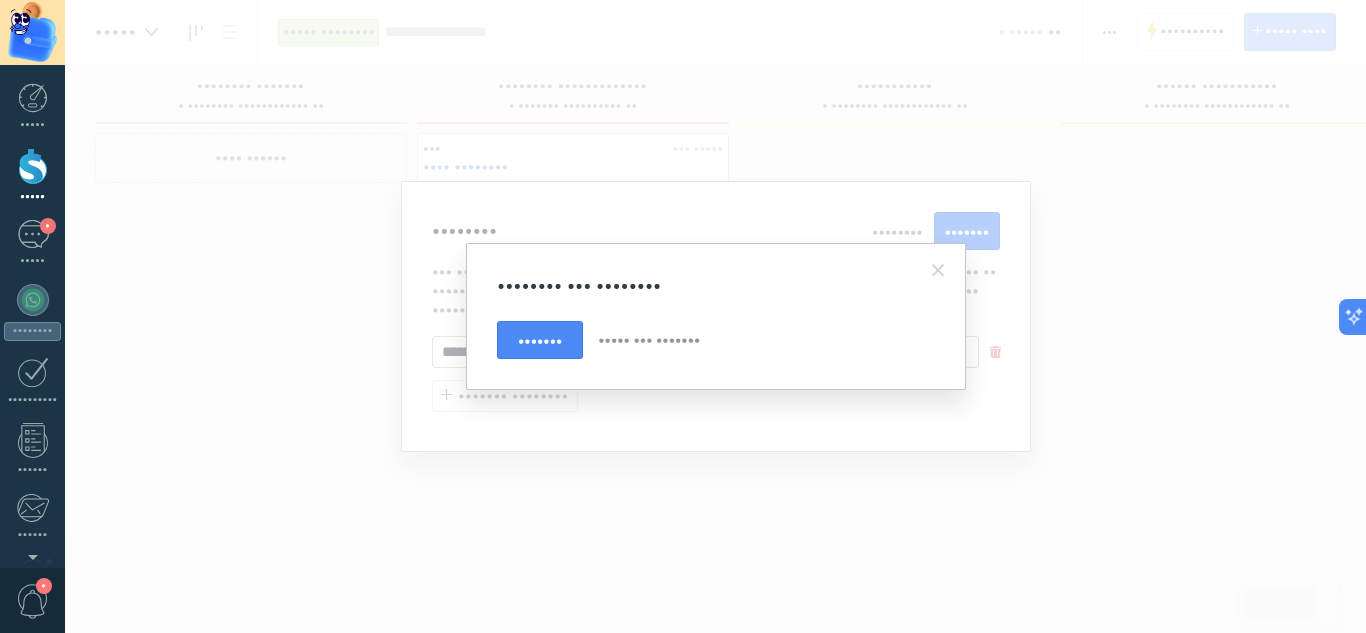 type on "••••••••••••••••••••••••••••••••••••••••••••••••••••••••••••••••••••••••••" 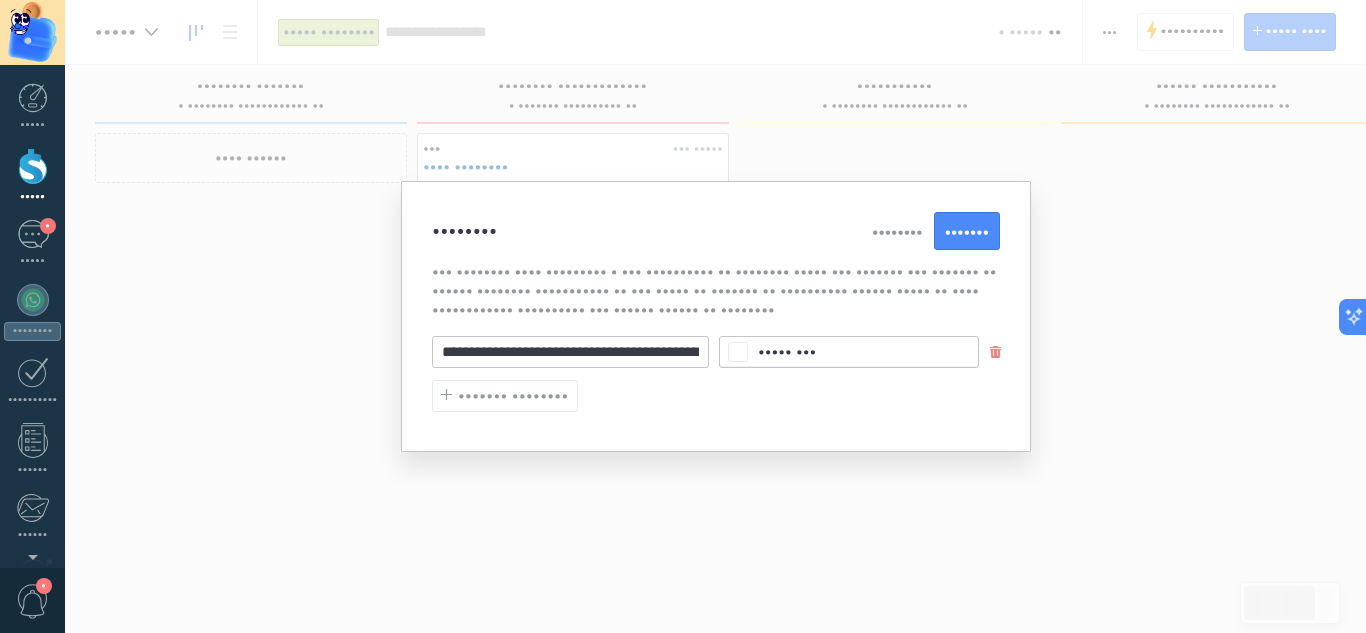 click on "••••• •••" at bounding box center [849, 352] 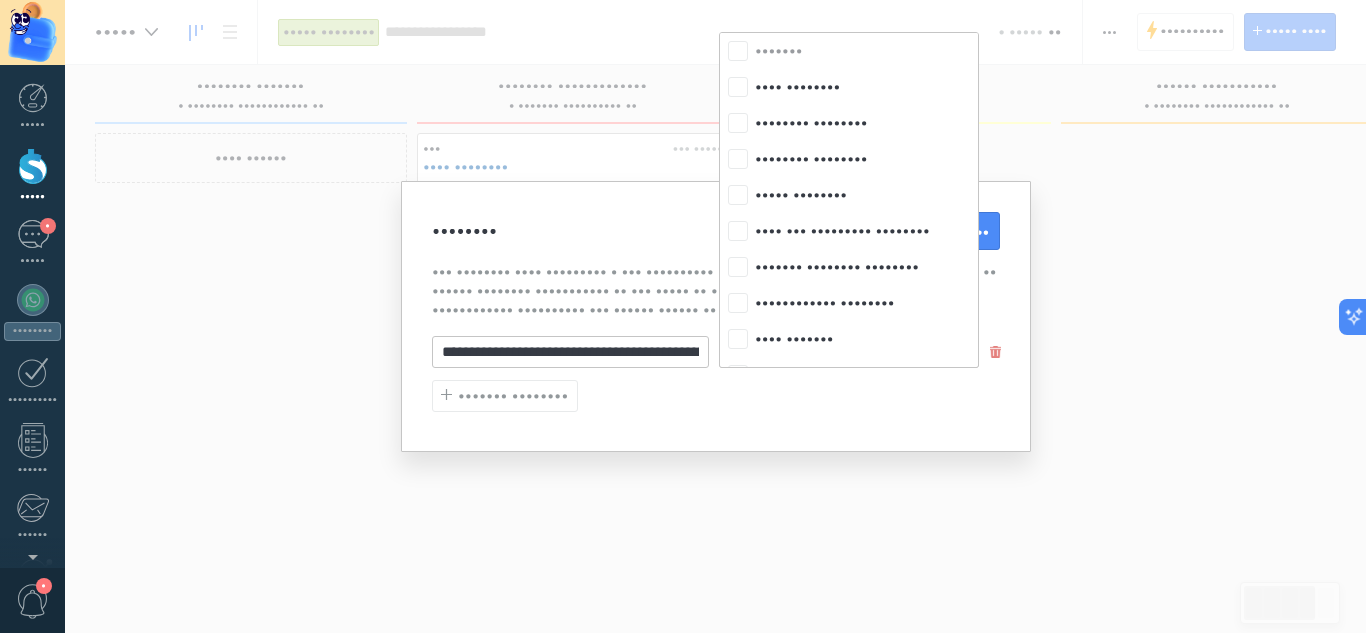 click on "•••••••• •••••••• ••••••• ••• •••••••• •••• ••••••••• • ••• •••••••••• •• •••••••• ••••• ••• ••••••• ••• ••••••• •• •••••• •••••••• ••••••••••• •• ••• ••••• •• ••••••• •• •••••••••• •••••• ••••• •• •••• •••••••••••• •••••••••• ••• •••••• •••••• •• •••••••• •••••••••••••••••••••••••••••••••••••••••••••••••••••••••••••••••••••••••• ••• •••••••• ••••••• •••• •••••••• •••••••• •••••••• •••••••• •••••••• ••••• •••••••• •••• ••• ••••••••• •••••••• ••••••• •••••••• •••••••• •••••••••••• •••••••• •••• ••••••• •••••••• ••••••• ••••••• ••••••• ••••• ••••••• •••• •••••••• ••••••• •••••••••••• ••••••• •••• ••••••••• •••••••• ••••••••• •••••••• ••••••••• ••••• ••••••••• •••• ••• ••••••••• ••••••• •••• •••••••••• •••••••• •••••••••• •••••••• •••••••••• •• •••••• ••• •••• •••••••• ••• ••••• ••• •••• •••••••• ••• ••••• ••• •••••••• •••••••• ••• ••••• •• •• •••••••• •••••••• ••• ••••• •• •• ••••• •••••••• •••• •••••••• •• •••• •••• •••••••• •• •••••••• •••• •••••••• • •• •••••••• •••••• •••••••• • •••••••••" at bounding box center (716, 316) 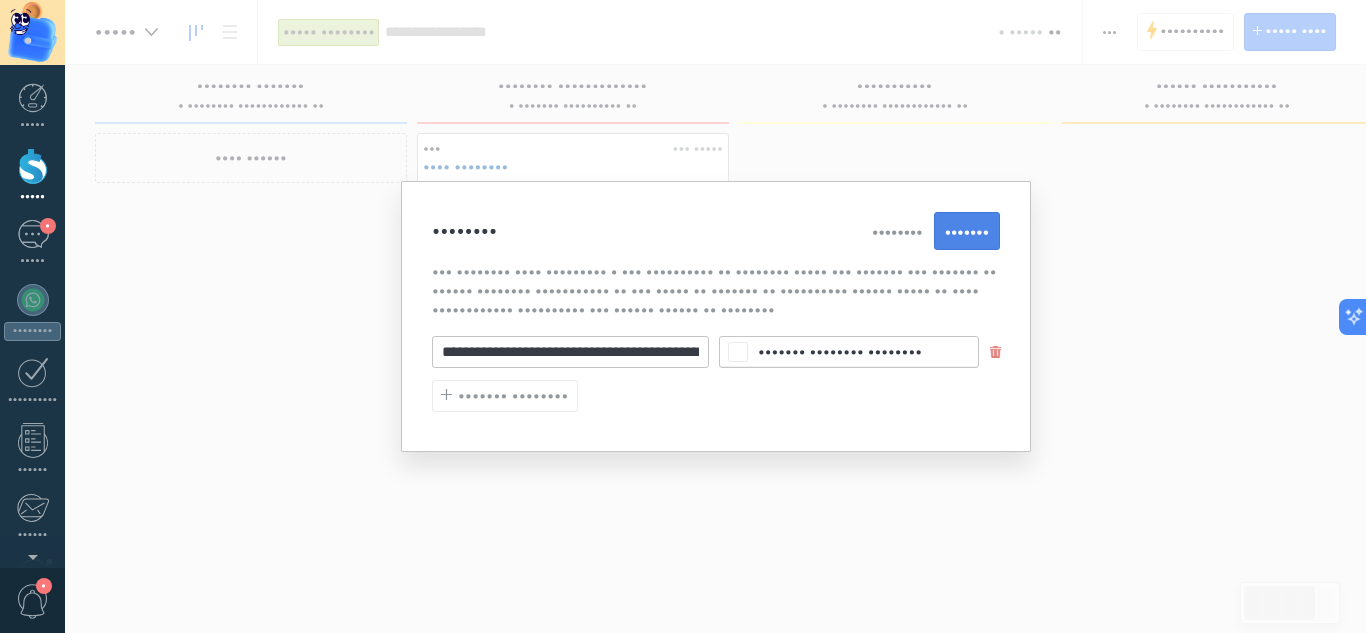 click on "•••••••" at bounding box center [967, 231] 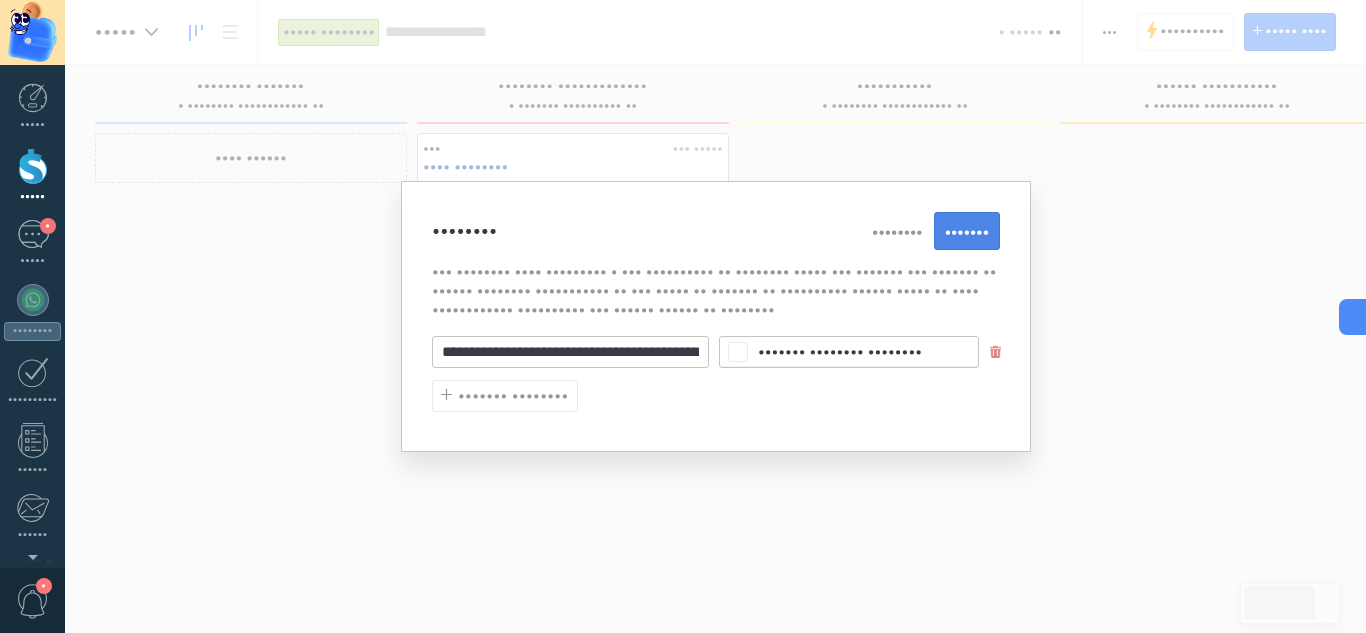 click on "•••••••" at bounding box center (967, 232) 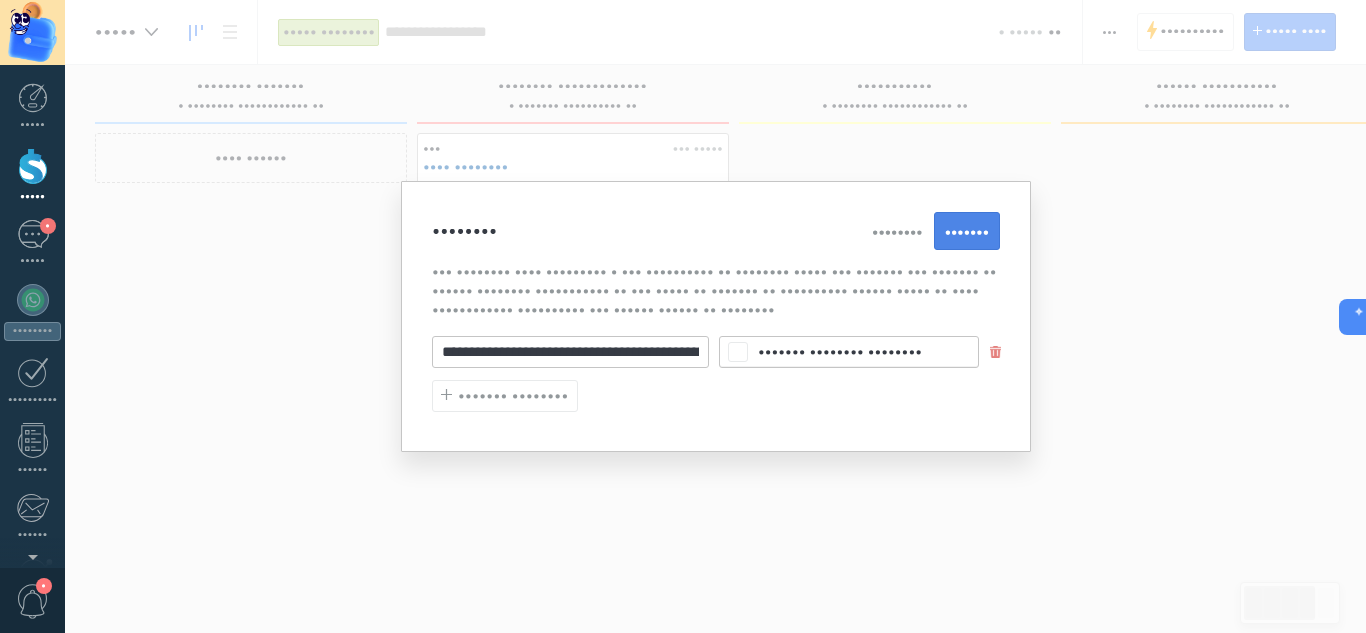 click on "•••••••" at bounding box center (967, 232) 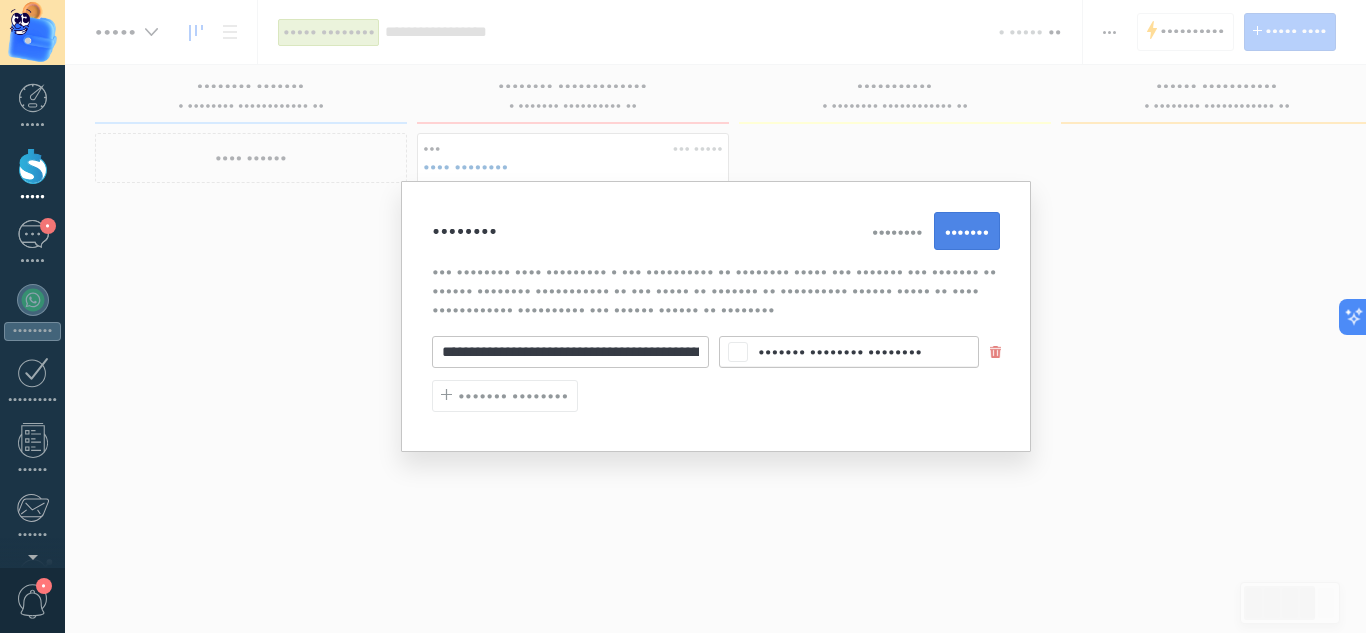click on "•••••••" at bounding box center (967, 232) 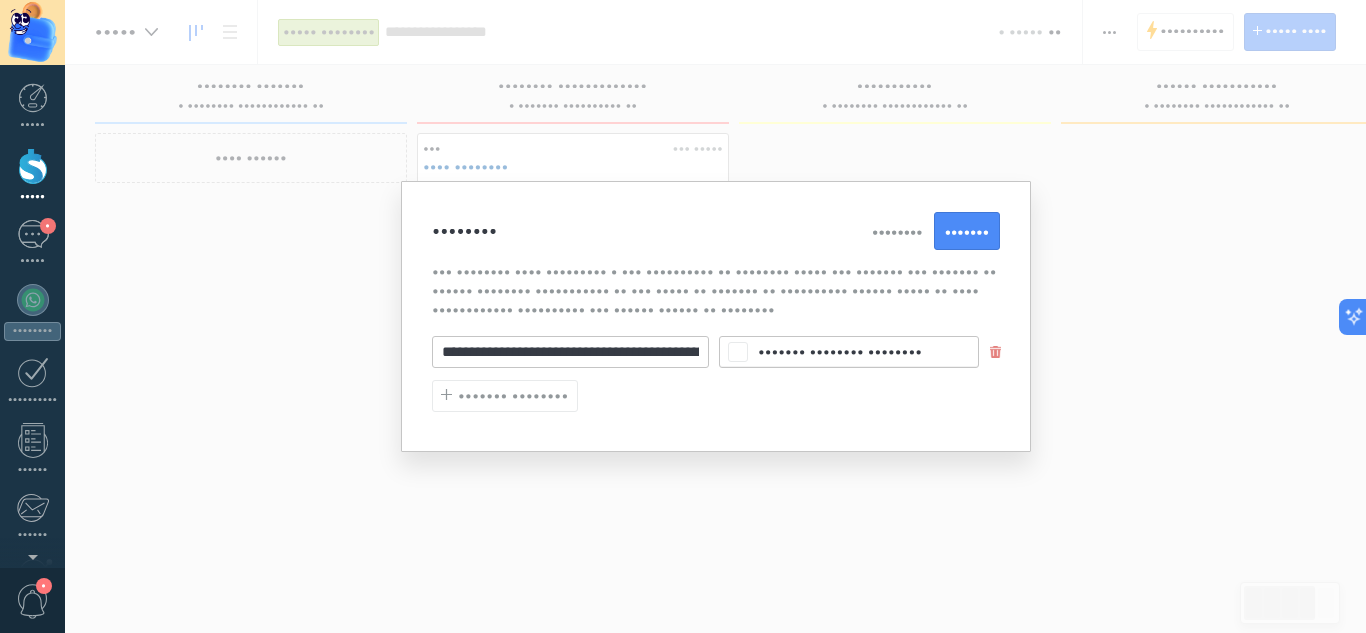 click on "•••••••• •••••••• •••••••" at bounding box center [716, 231] 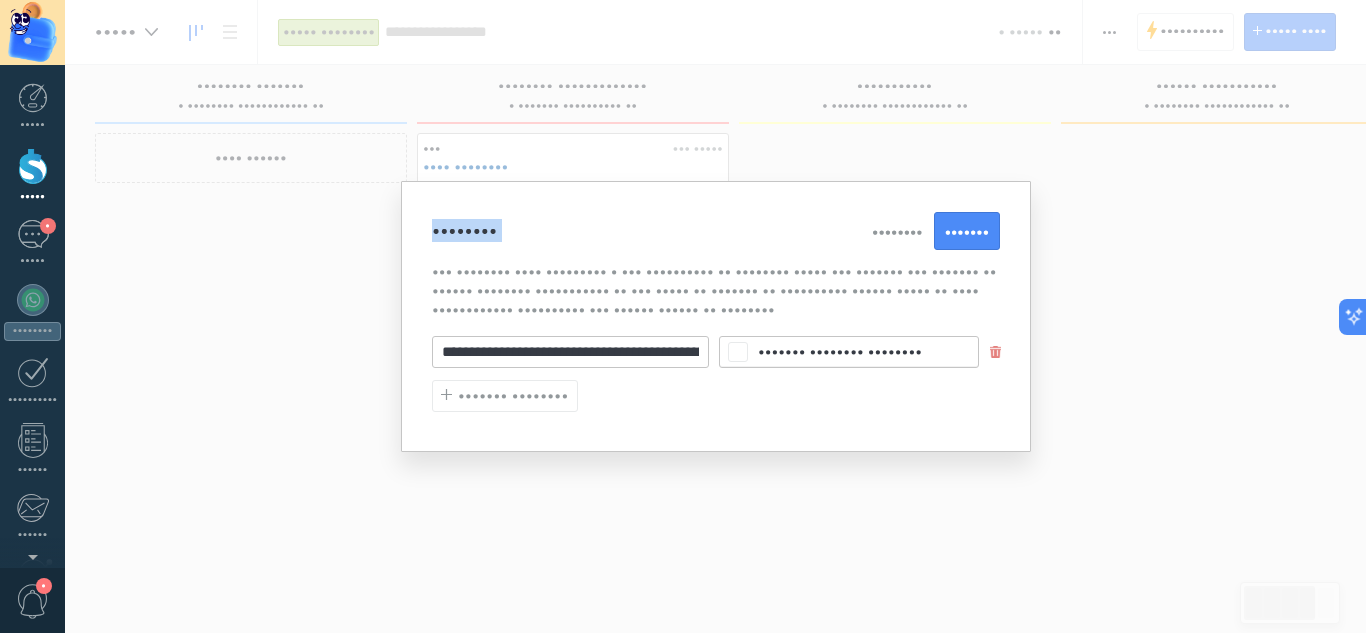 click on "•••••••• •••••••• •••••••" at bounding box center [716, 231] 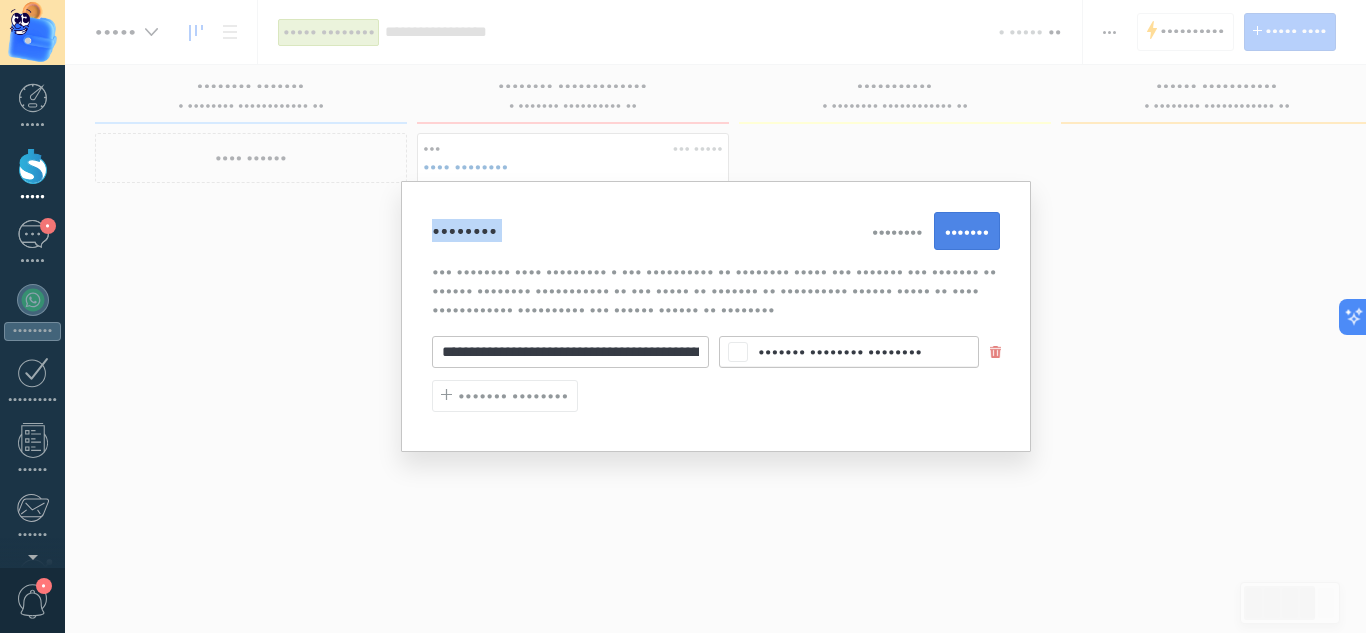 click on "•••••••" at bounding box center [967, 231] 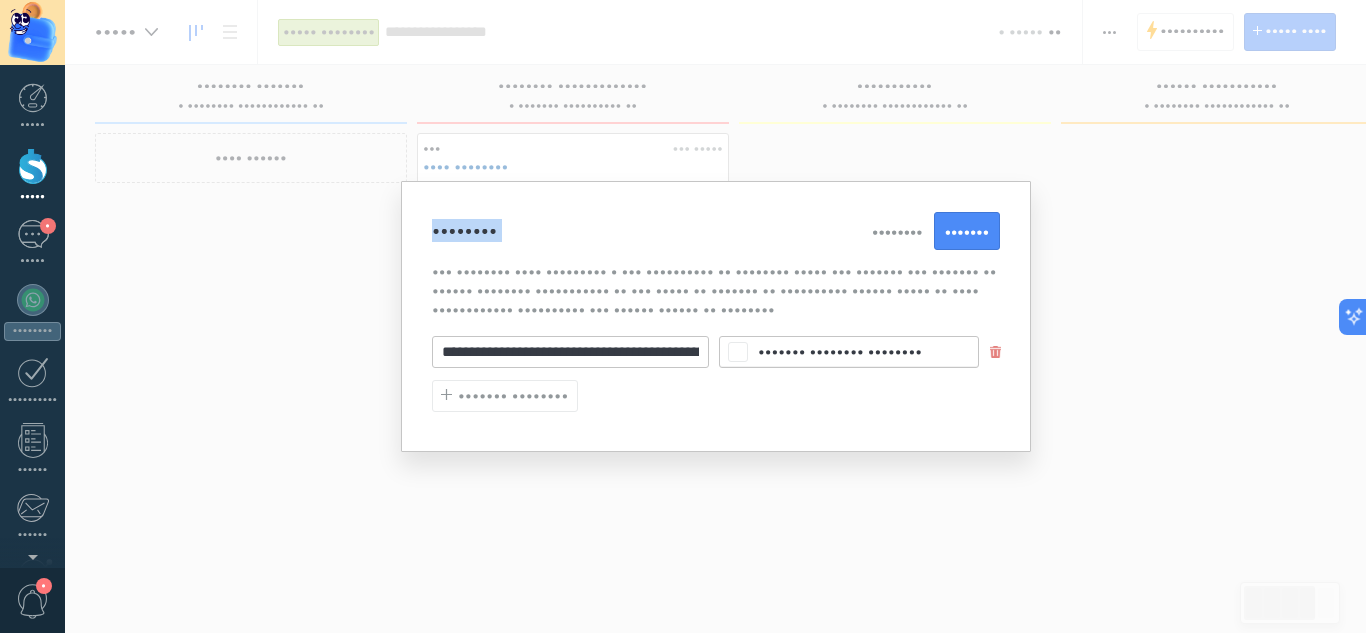 click on "•••••••• •••••••• ••••••• ••• •••••••• •••• ••••••••• • ••• •••••••••• •• •••••••• ••••• ••• ••••••• ••• ••••••• •• •••••• •••••••• ••••••••••• •• ••• ••••• •• ••••••• •• •••••••••• •••••• ••••• •• •••• •••••••••••• •••••••••• ••• •••••• •••••• •• •••••••• •••••••••••••••••••••••••••••••••••••••••••••••••••••••••••••••••••••••••• ••• •••••••• ••••••• •••• •••••••• •••••••• •••••••• •••••••• •••••••• ••••• •••••••• •••• ••• ••••••••• •••••••• ••••••• •••••••• •••••••• •••••••••••• •••••••• •••• ••••••• •••••••• ••••••• ••••••• ••••••• ••••• ••••••• •••• •••••••• ••••••• •••••••••••• ••••••• •••• ••••••••• •••••••• ••••••••• •••••••• ••••••••• ••••• ••••••••• •••• ••• ••••••••• ••••••• •••• •••••••••• •••••••• •••••••••• •••••••• •••••••••• •• •••••• ••• •••• •••••••• ••• ••••• ••• •••• •••••••• ••• ••••• ••• •••••••• •••••••• ••• ••••• •• •• •••••••• •••••••• ••• ••••• •• •• ••••• •••••••• •••• •••••••• •• •••• •••• •••••••• •• •••••••• •••• •••••••• • •• •••••••• •••••• •••••••• • •••••••••" at bounding box center (715, 316) 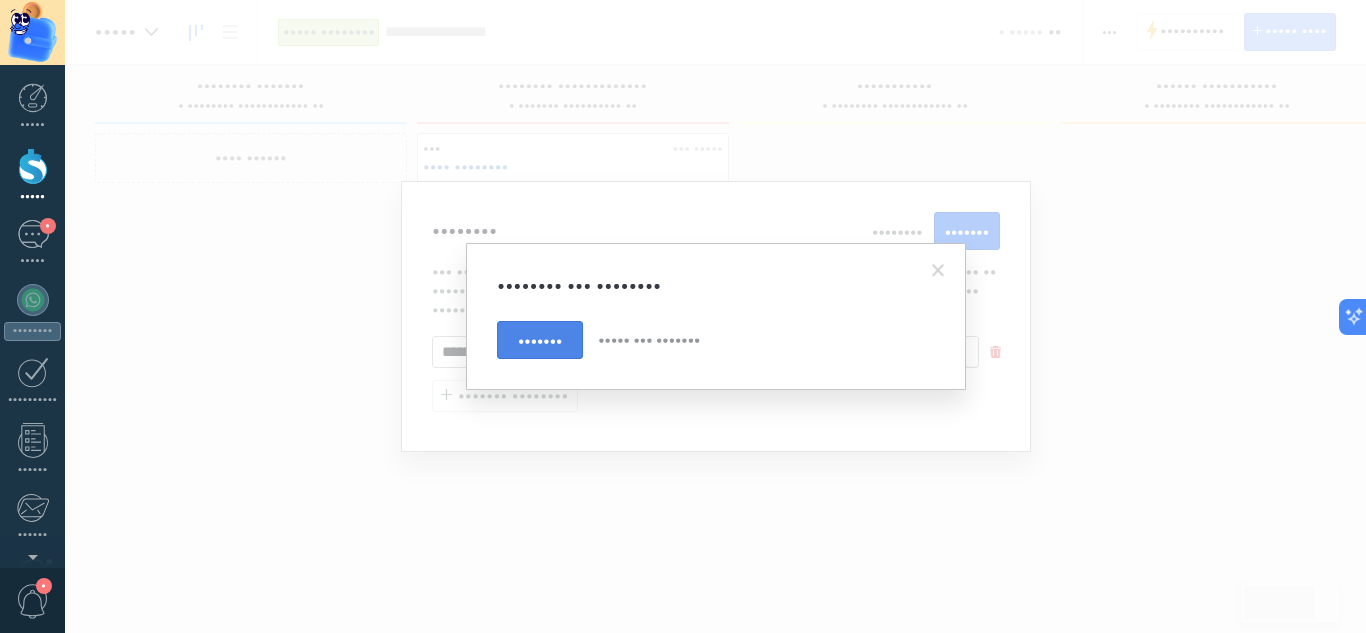 click on "•••••••" at bounding box center [540, 340] 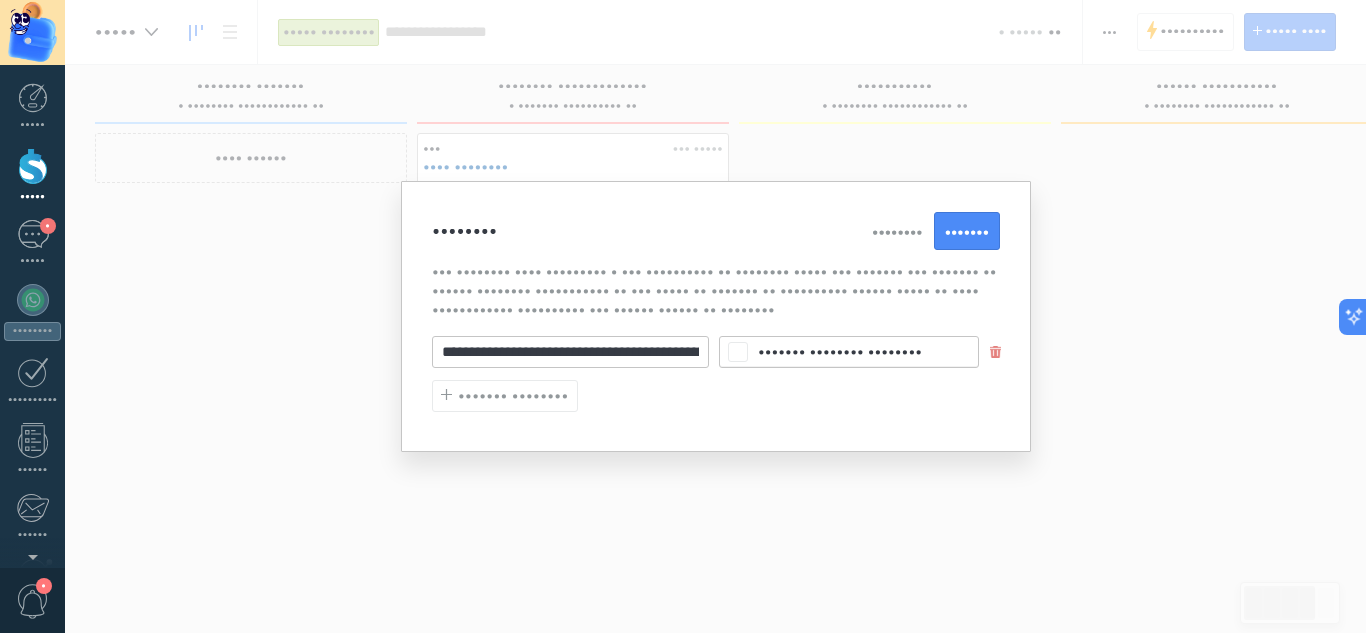 click on "•••••••• •••••••• ••••••• ••• •••••••• •••• ••••••••• • ••• •••••••••• •• •••••••• ••••• ••• ••••••• ••• ••••••• •• •••••• •••••••• ••••••••••• •• ••• ••••• •• ••••••• •• •••••••••• •••••• ••••• •• •••• •••••••••••• •••••••••• ••• •••••• •••••• •• •••••••• •••••••••••••••••••••••••••••••••••••••••••••••••••••••••••••••••••••••••• ••• •••••••• ••••••• •••• •••••••• •••••••• •••••••• •••••••• •••••••• ••••• •••••••• •••• ••• ••••••••• •••••••• ••••••• •••••••• •••••••• •••••••••••• •••••••• •••• ••••••• •••••••• ••••••• ••••••• ••••••• ••••• ••••••• •••• •••••••• ••••••• •••••••••••• ••••••• •••• ••••••••• •••••••• ••••••••• •••••••• ••••••••• ••••• ••••••••• •••• ••• ••••••••• ••••••• •••• •••••••••• •••••••• •••••••••• •••••••• •••••••••• •• •••••• ••• •••• •••••••• ••• ••••• ••• •••• •••••••• ••• ••••• ••• •••••••• •••••••• ••• ••••• •• •• •••••••• •••••••• ••• ••••• •• •• ••••• •••••••• •••• •••••••• •• •••• •••• •••••••• •• •••••••• •••• •••••••• • •• •••••••• •••••• •••••••• • •••••••••" at bounding box center (716, 316) 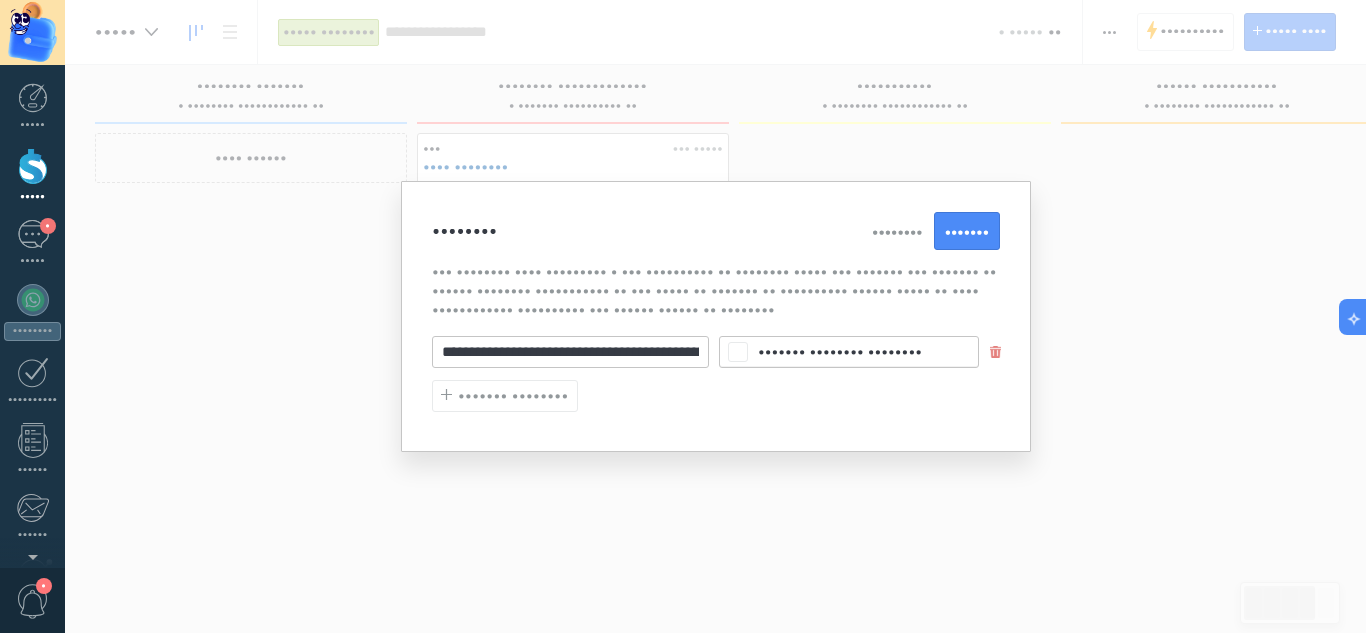 click on "••••••••••••••••••••••••••••••••••••••••••••••••••••••••••••••••••••••••••" at bounding box center [570, 352] 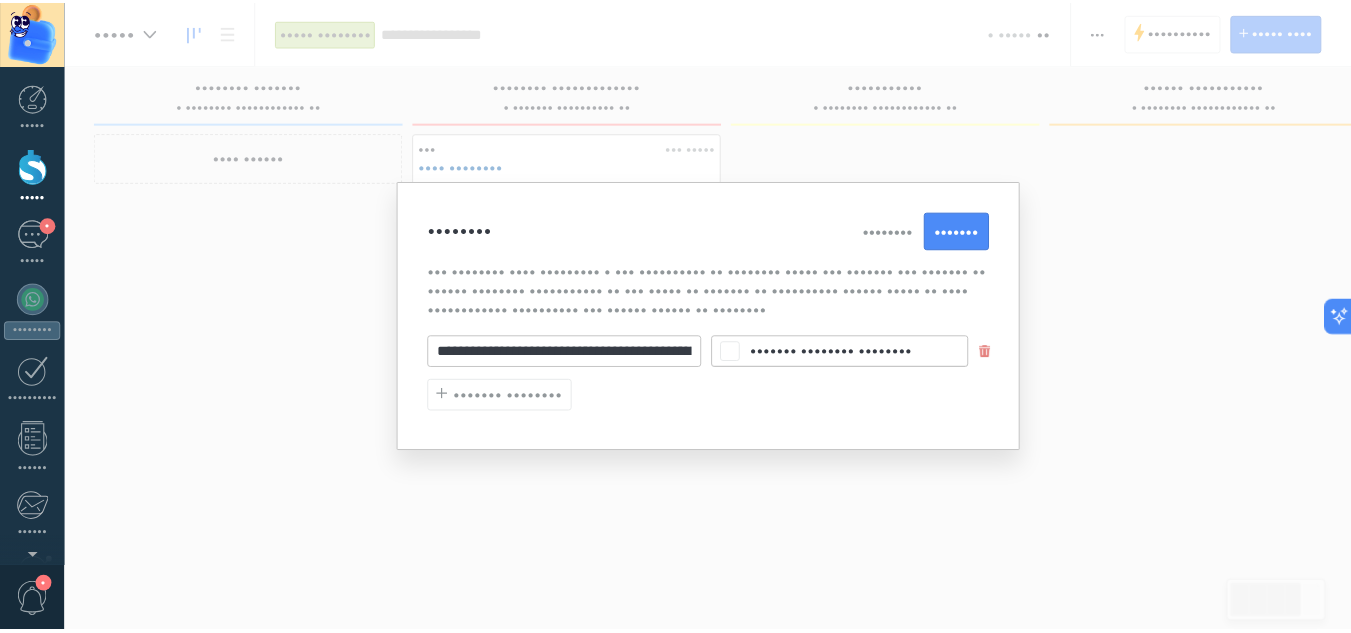 scroll, scrollTop: 0, scrollLeft: 265, axis: horizontal 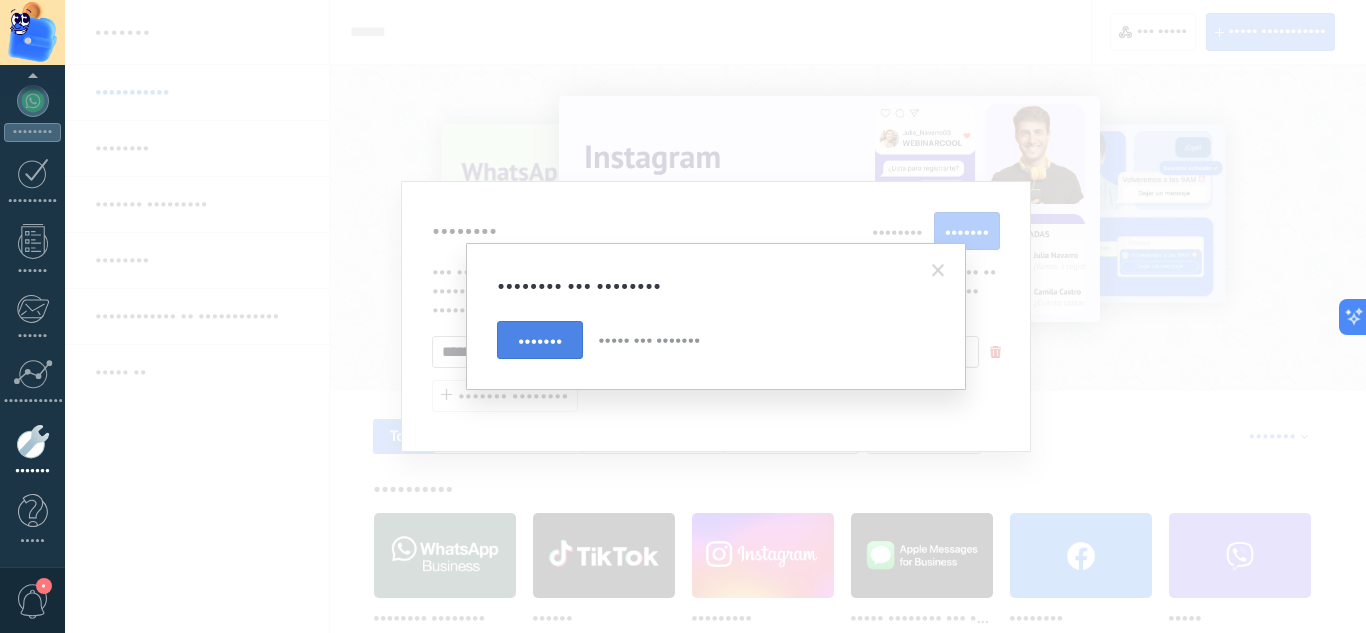 click on "•••••••" at bounding box center [540, 341] 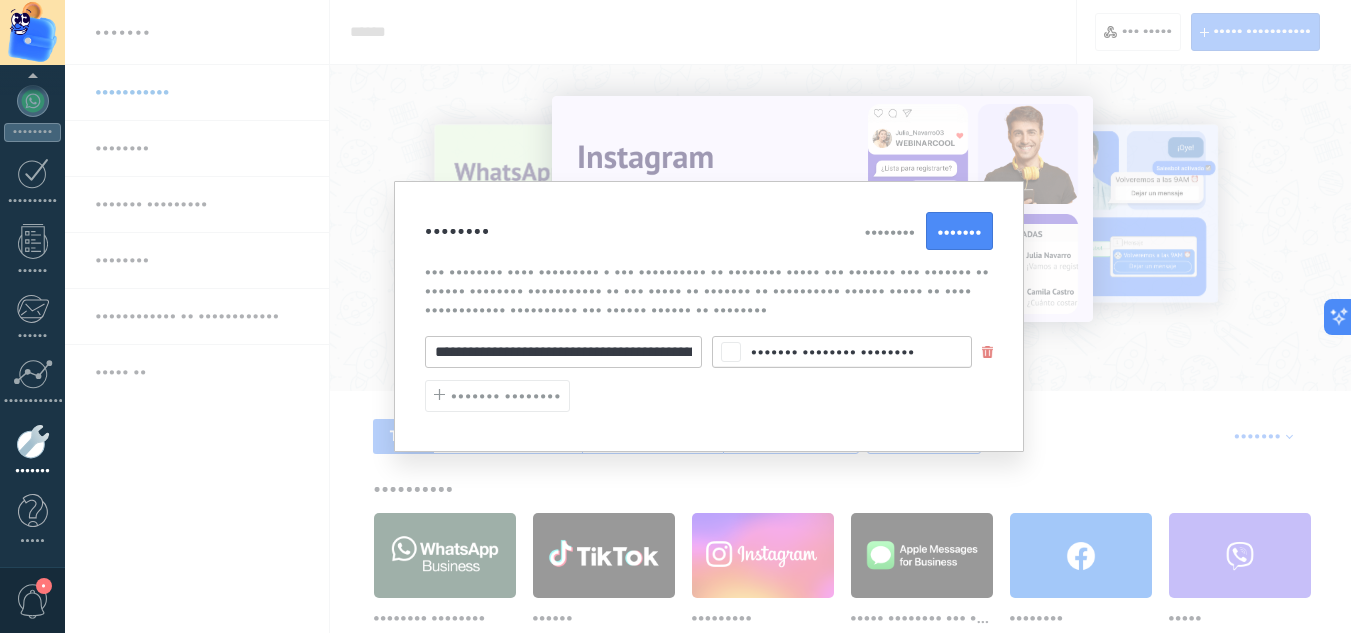 click on "•••••••• •••••••• ••••••• ••• •••••••• •••• ••••••••• • ••• •••••••••• •• •••••••• ••••• ••• ••••••• ••• ••••••• •• •••••• •••••••• ••••••••••• •• ••• ••••• •• ••••••• •• •••••••••• •••••• ••••• •• •••• •••••••••••• •••••••••• ••• •••••• •••••• •• •••••••• •••••••••••••••••••••••••••••••••••••••••••••••••••••••••••••••••••••••••• ••• •••••••• ••••••• •••• •••••••• •••••••• •••••••• •••••••• •••••••• ••••• •••••••• •••• ••• ••••••••• •••••••• ••••••• •••••••• •••••••• •••••••••••• •••••••• •••• ••••••• •••••••• ••••••• ••••••• ••••••• ••••• ••••••• •••• •••••••• ••••••• •••••••••••• ••••••• •••• ••••••••• •••••••• ••••••••• •••••••• ••••••••• ••••• ••••••••• •••• ••• ••••••••• ••••••• •••• •••••••••• •••••••• •••••••••• •••••••• •••••••••• •• •••••• ••• •••• •••••••• ••• ••••• ••• •••• •••••••• ••• ••••• ••• •••••••• •••••••• ••• ••••• •• •• •••••••• •••••••• ••• ••••• •• •• ••••• •••••••• •••• •••••••• •• •••• •••• •••••••• •• •••••••• •••• •••••••• • •• •••••••• •••••• •••••••• • •••••••••" at bounding box center [708, 316] 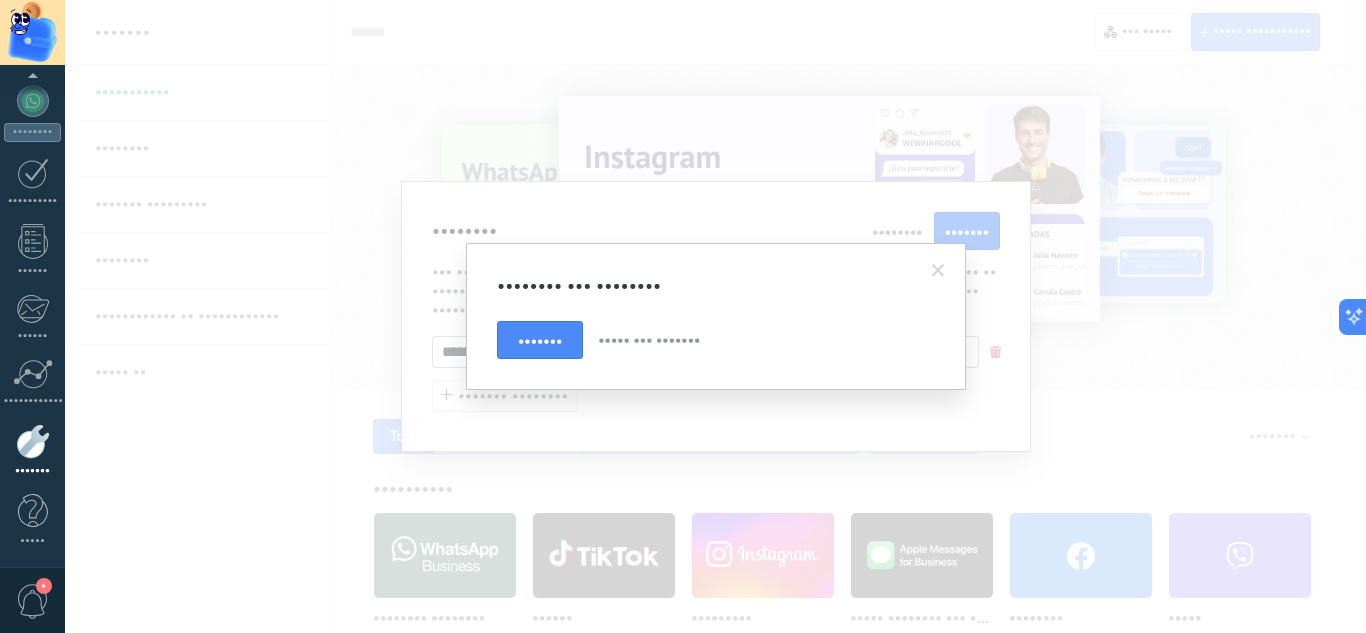click on "••••• ••• •••••••" at bounding box center (649, 340) 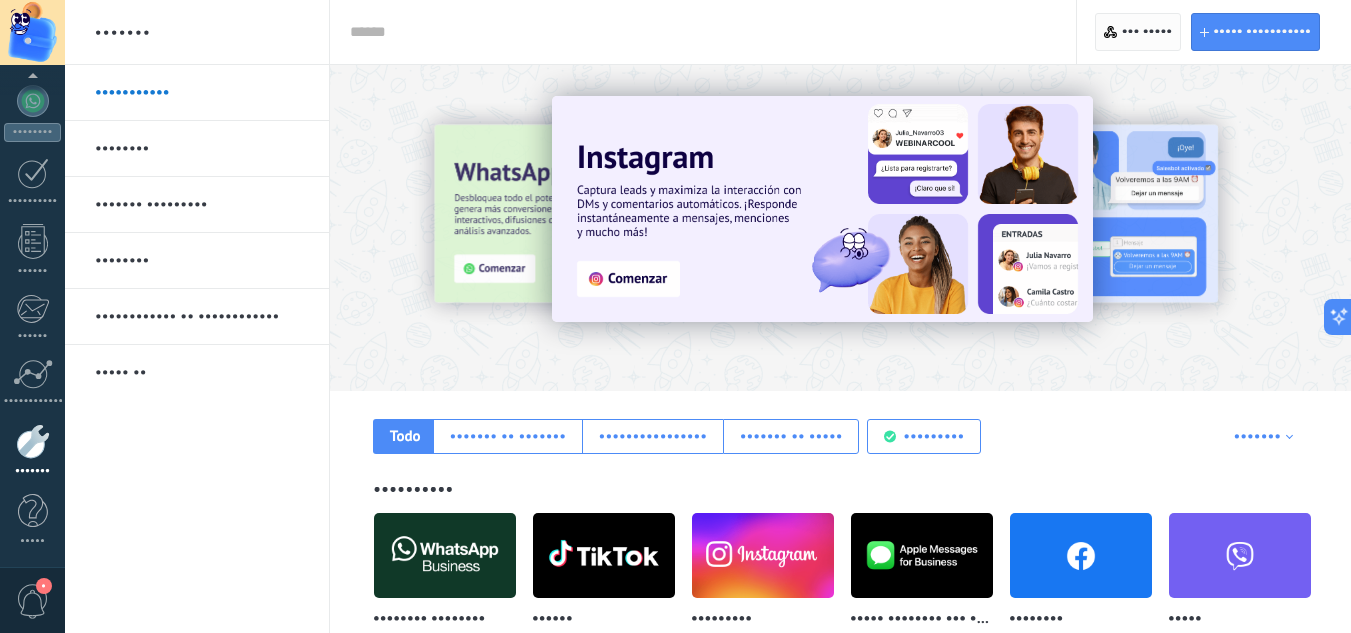 click on "••• •••••  •" at bounding box center [1147, 32] 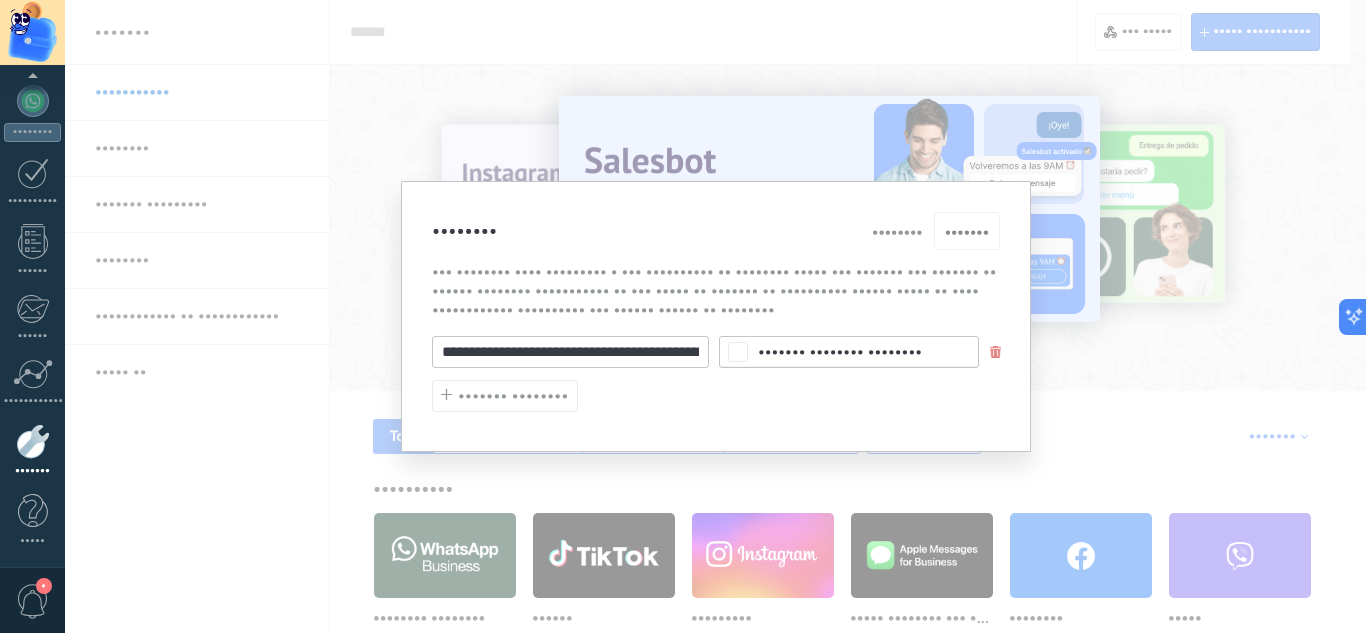click on "•••••••• •••••••• ••••••• ••• •••••••• •••• ••••••••• • ••• •••••••••• •• •••••••• ••••• ••• ••••••• ••• ••••••• •• •••••• •••••••• ••••••••••• •• ••• ••••• •• ••••••• •• •••••••••• •••••• ••••• •• •••• •••••••••••• •••••••••• ••• •••••• •••••• •• •••••••• •••••••••••••••••••••••••••••••••••••••••••••••••••••••••••••••••••••••••• ••• •••••••• ••••••• •••• •••••••• •••••••• •••••••• •••••••• •••••••• ••••• •••••••• •••• ••• ••••••••• •••••••• ••••••• •••••••• •••••••• •••••••••••• •••••••• •••• ••••••• •••••••• ••••••• ••••••• ••••••• ••••• ••••••• •••• •••••••• ••••••• •••••••••••• ••••••• •••• ••••••••• •••••••• ••••••••• •••••••• ••••••••• ••••• ••••••••• •••• ••• ••••••••• ••••••• •••• •••••••••• •••••••• •••••••••• •••••••• •••••••••• •• •••••• ••• •••• •••••••• ••• ••••• ••• •••• •••••••• ••• ••••• ••• •••••••• •••••••• ••• ••••• •• •• •••••••• •••••••• ••• ••••• •• •• ••••• •••••••• •••• •••••••• •• •••• •••• •••••••• •• •••••••• •••• •••••••• • •• •••••••• •••••• •••••••• • •••••••••" at bounding box center (715, 316) 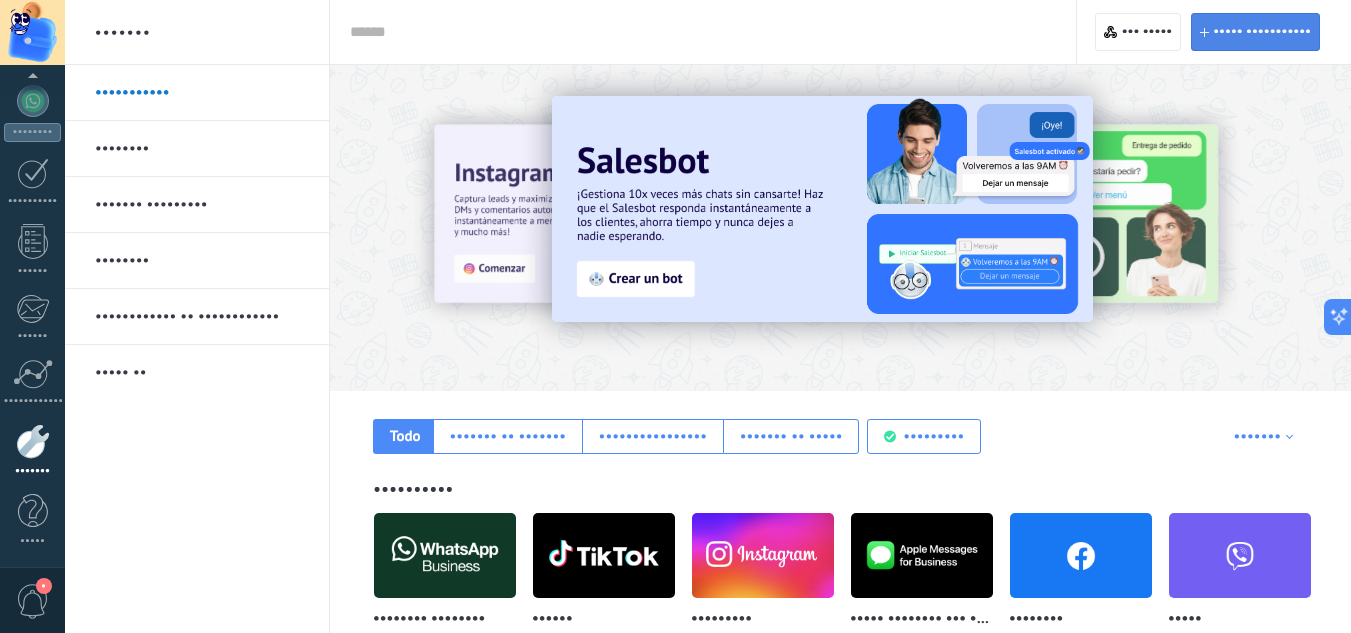 click on "••••• •••••••••••" at bounding box center (1262, 32) 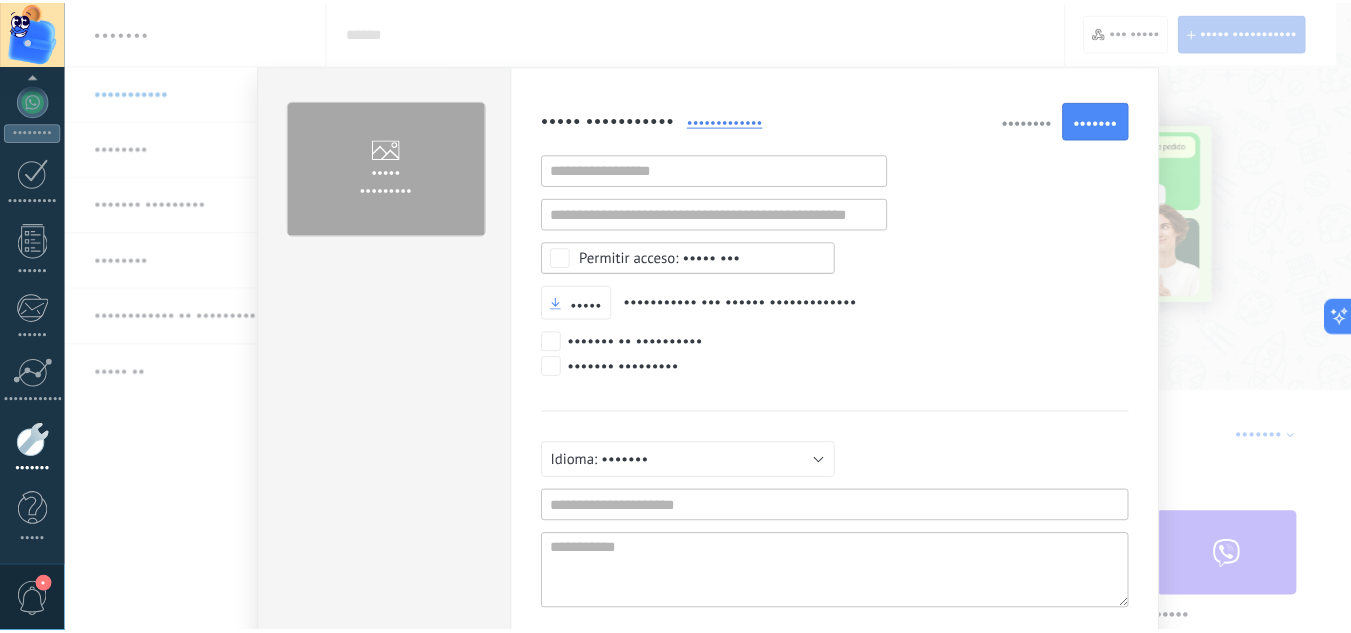 scroll, scrollTop: 19, scrollLeft: 0, axis: vertical 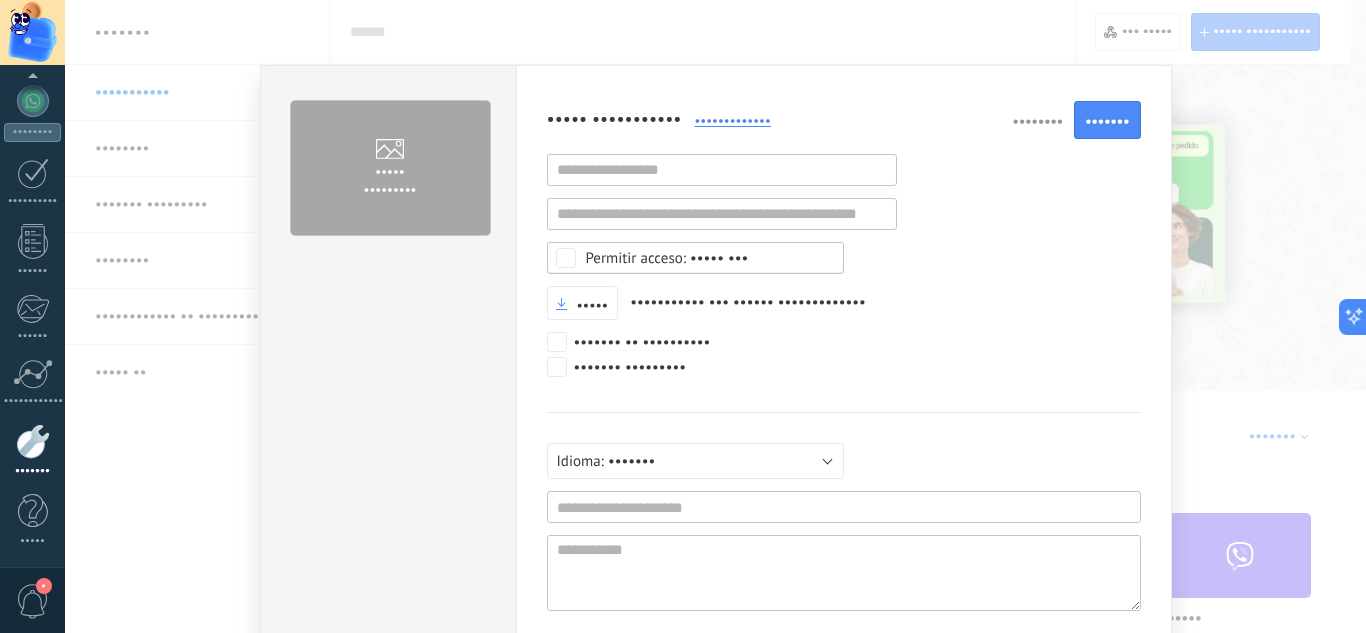 click on "••••• ••••••••• ••••• ••••••••••• ••••••••••••• •••••••• ••••••• ••• •••••••• ••• •••••••• ••••••• ••••••• • •• ••••••••••• •• •• •••••• •••••• •• •••••••••••••• •••••• • •••••••• ••••••••••• •• •••••••• ••••• ••• ••••• ••••••••••• ••• •••••• ••••••••••••• ••••••• •• •••••••••• ••••••• ••••••••• ••••••• ••••••• ••••••• ••••••••• ••••••••• •••••• ••••••• •••••• • •••••••••• •••••• •• • •••••••••• ••••••• ••••••" at bounding box center (715, 316) 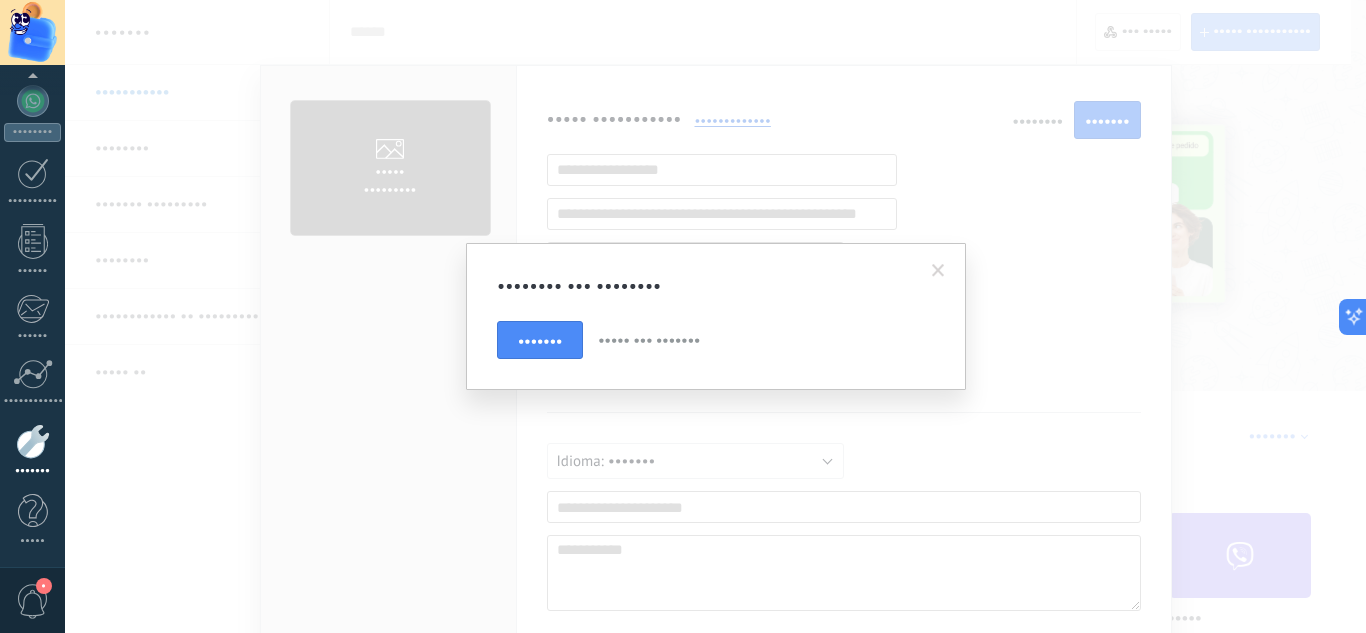 click on "••••• ••• •••••••" at bounding box center [649, 340] 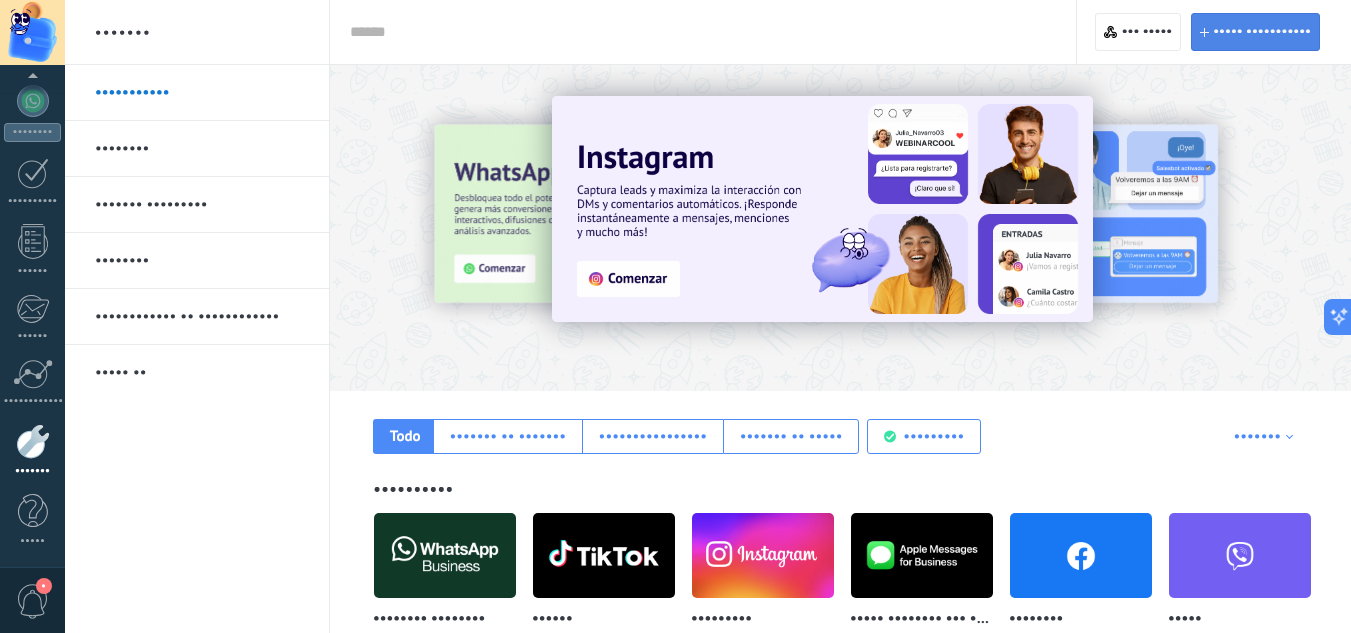 click on "••••• •••••••••••" at bounding box center [1262, 32] 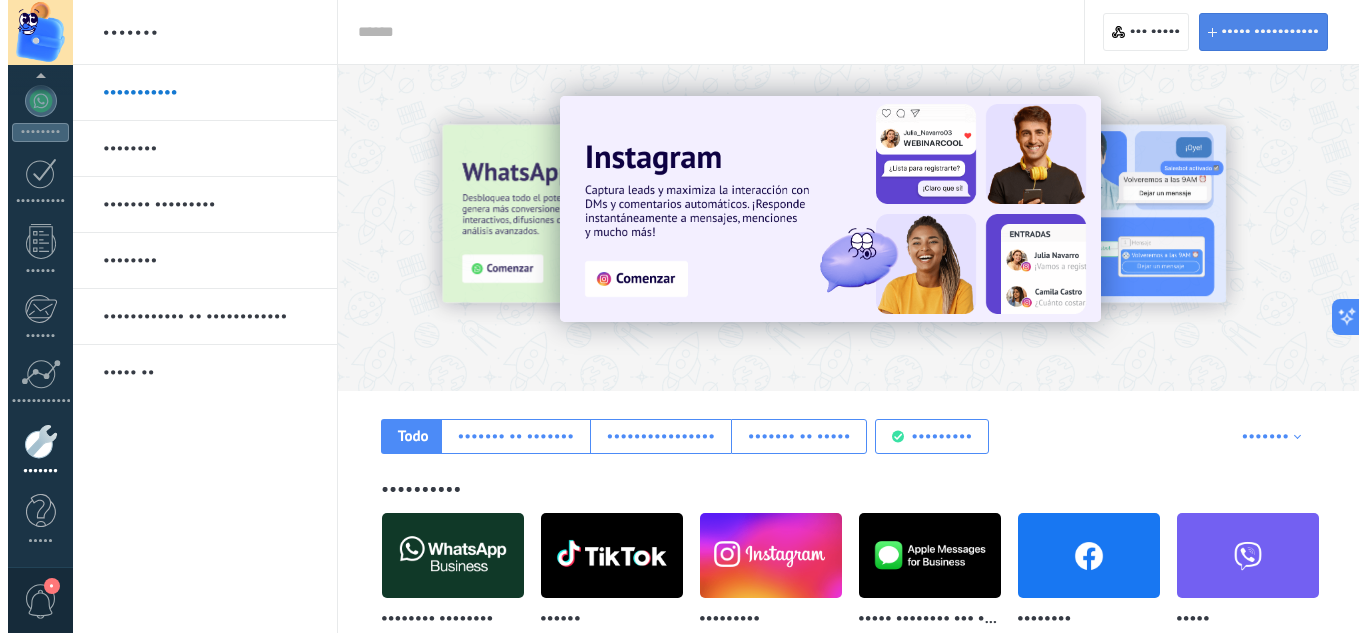 scroll, scrollTop: 19, scrollLeft: 0, axis: vertical 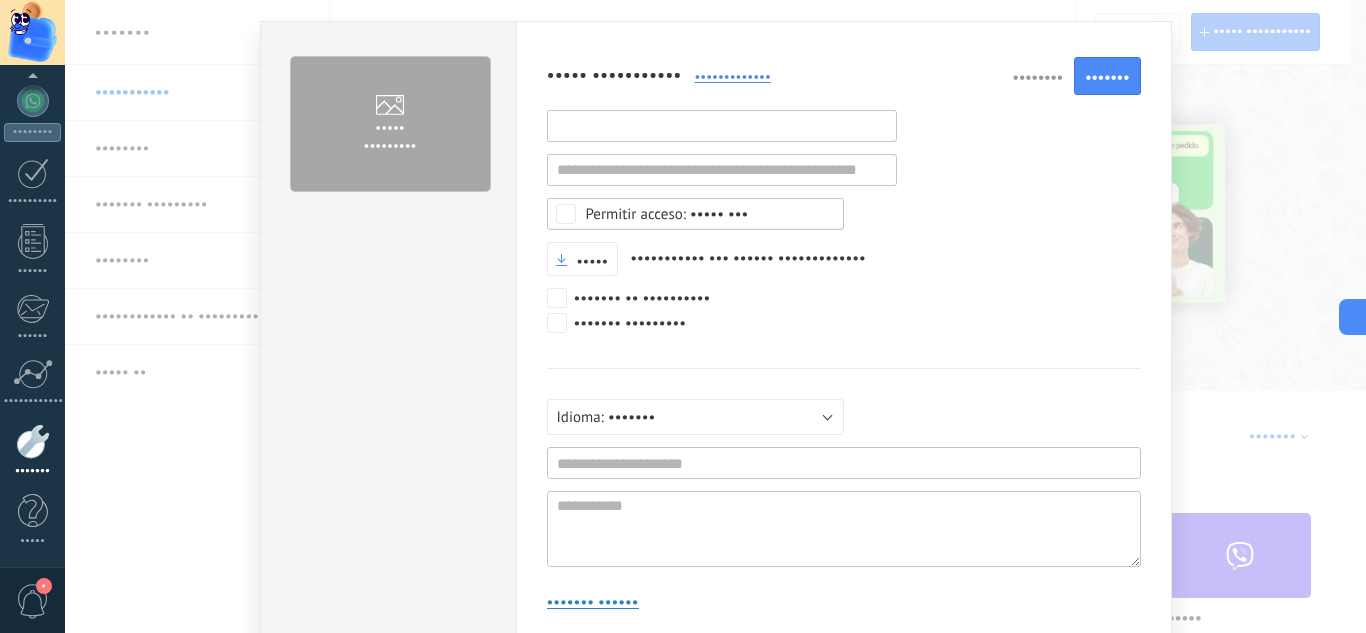 click at bounding box center (722, 126) 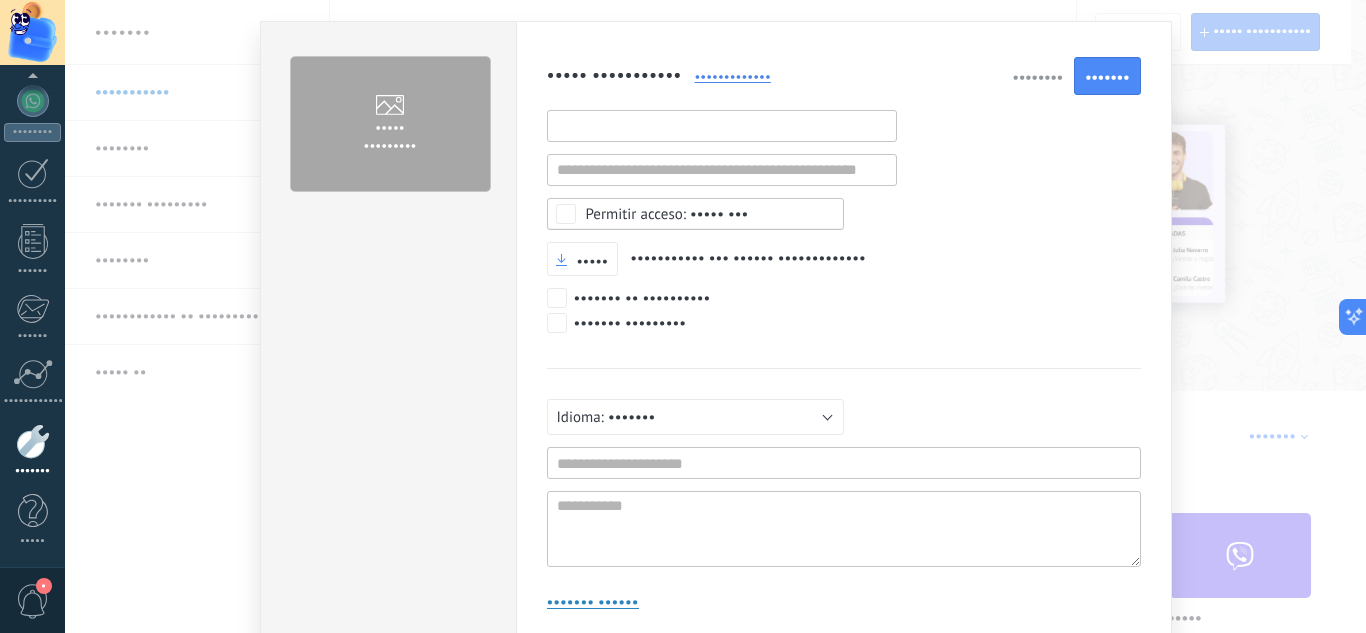 paste on "•••••••••••••••••••••••••••••••••••••••" 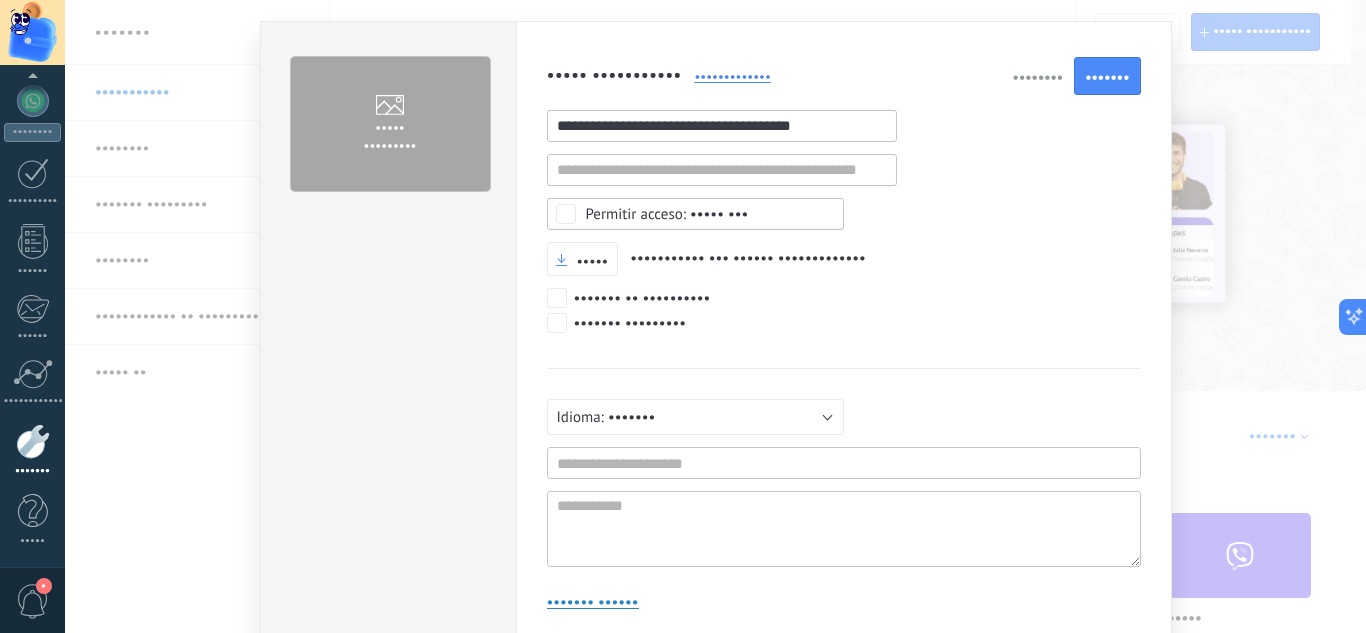type on "•••••••••••••••••••••••••••••••••••••••" 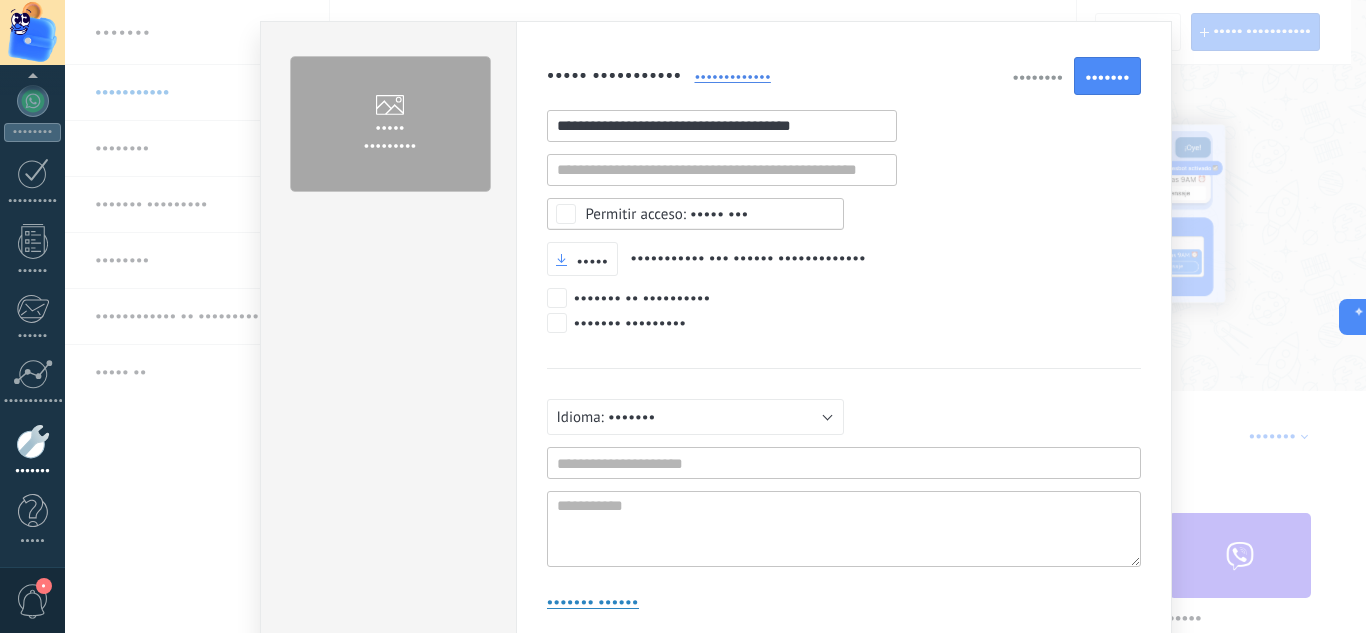 click on "••••• •••" at bounding box center (667, 214) 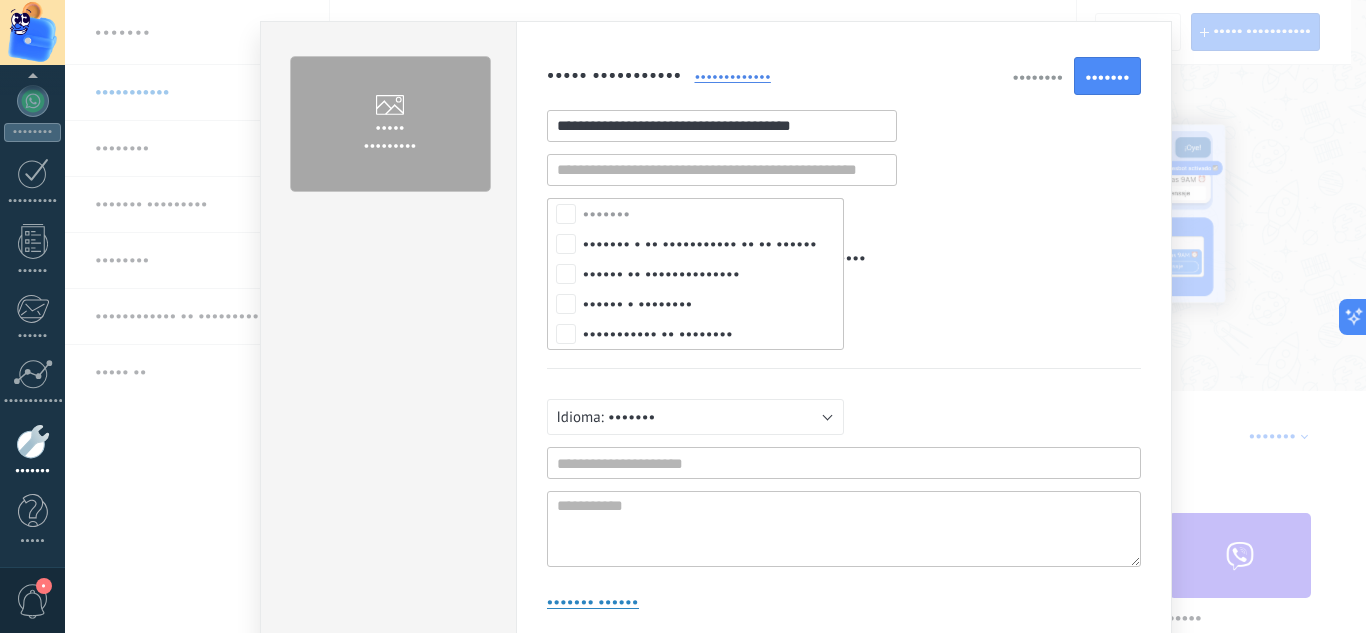 click on "••••••• •• ••••••••••" at bounding box center [797, 300] 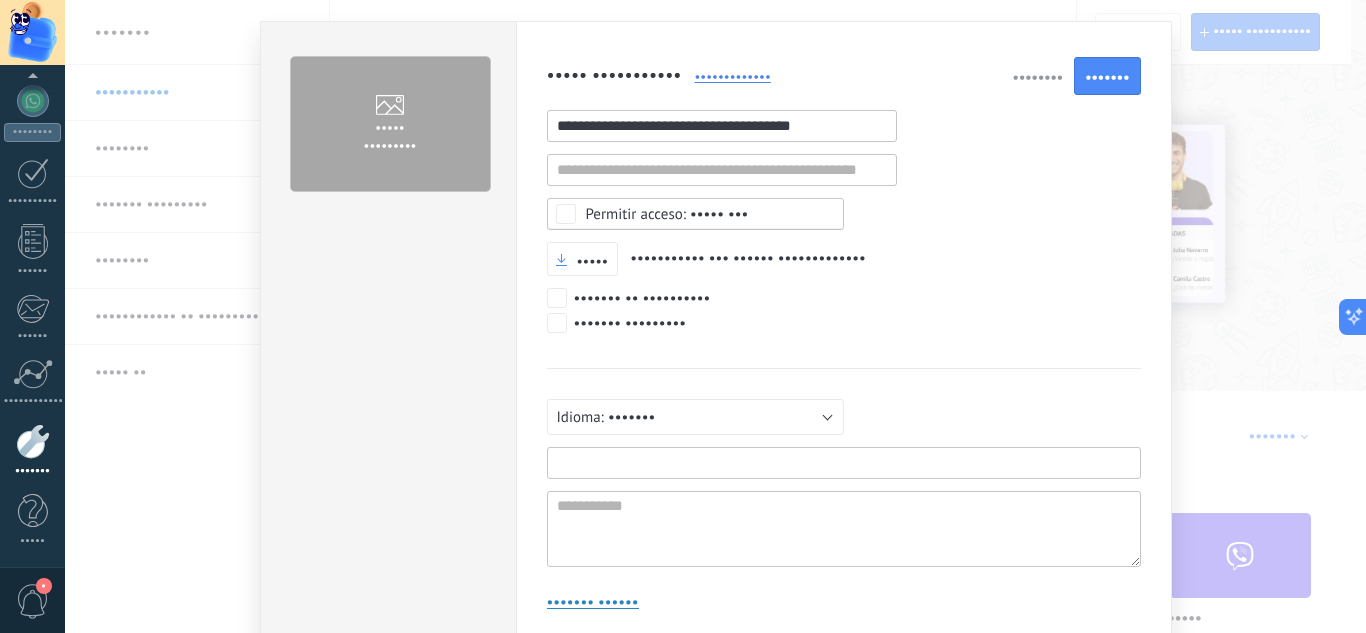 click at bounding box center (844, 463) 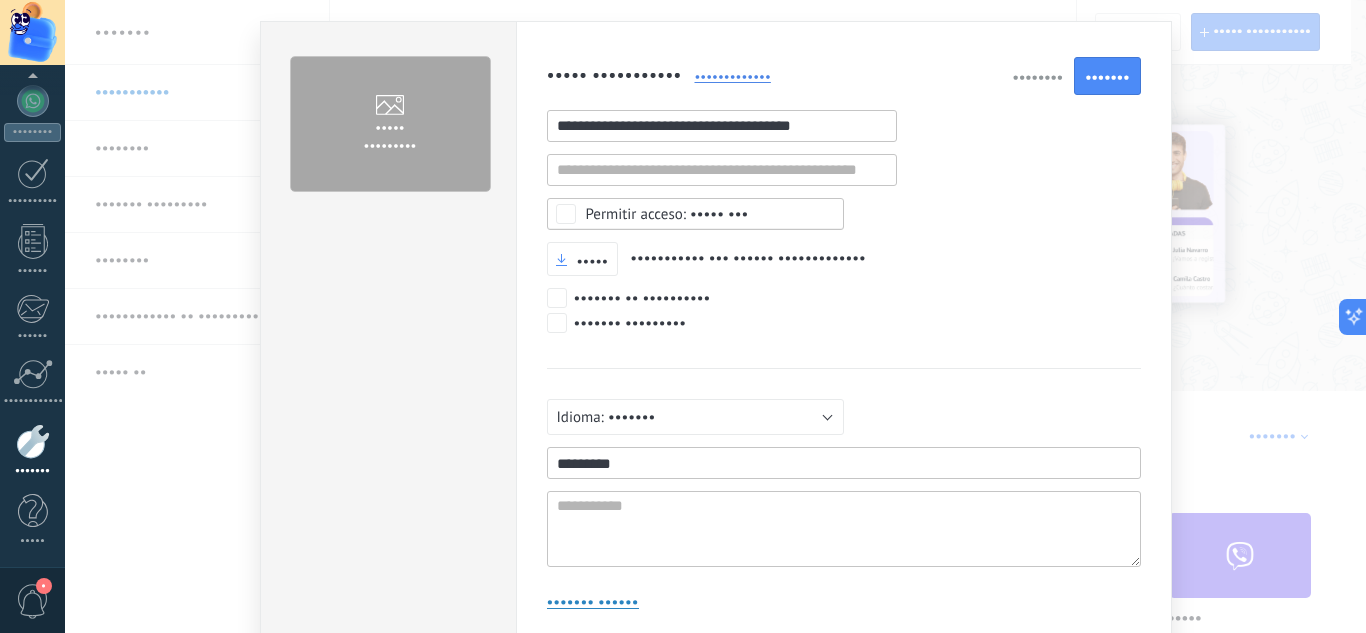 type on "•••••••••" 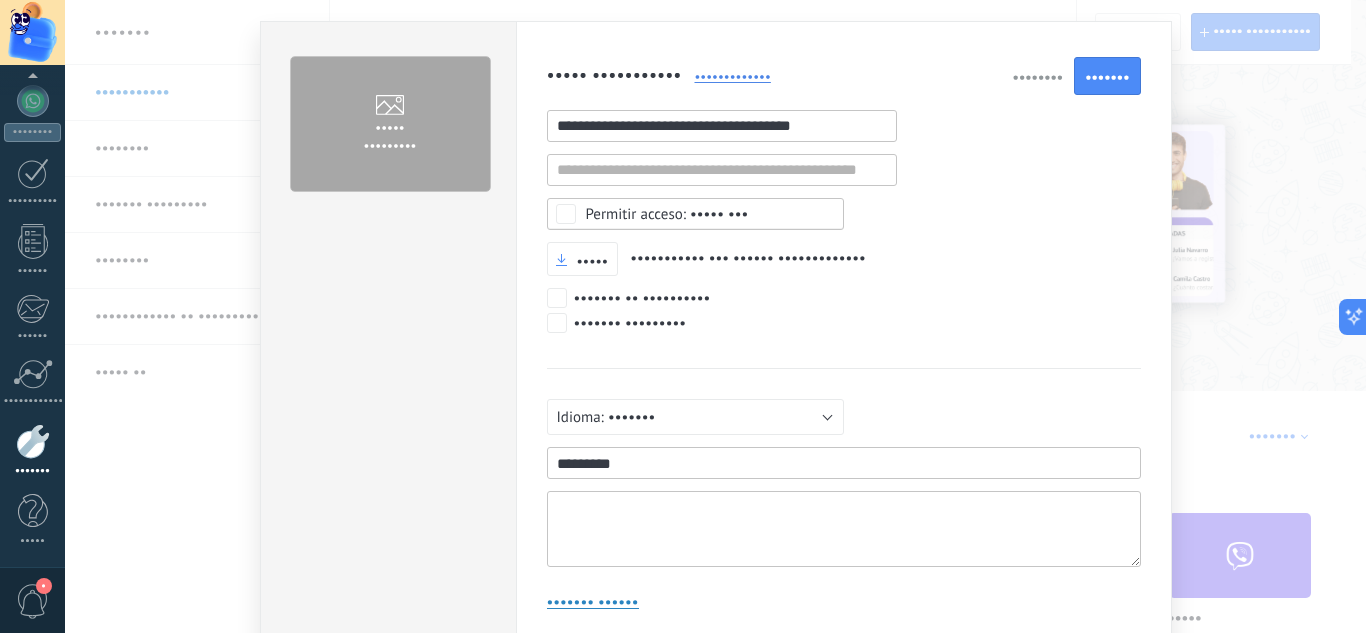 click at bounding box center [844, 529] 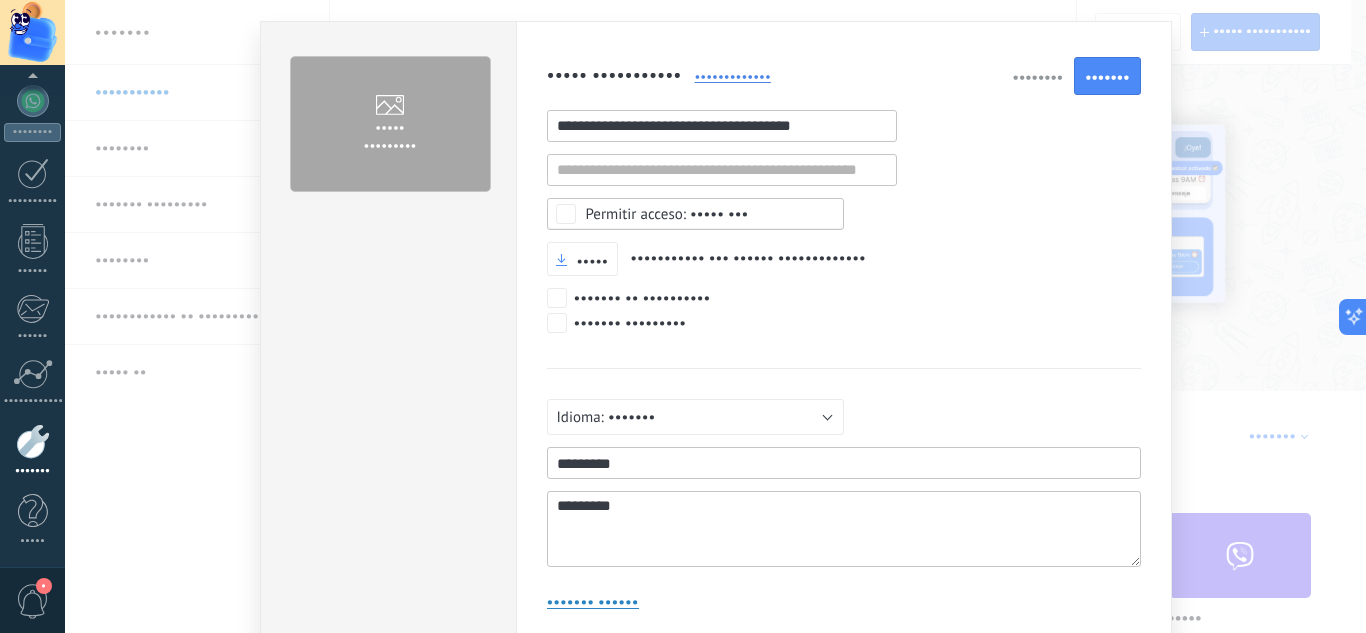 scroll, scrollTop: 19, scrollLeft: 0, axis: vertical 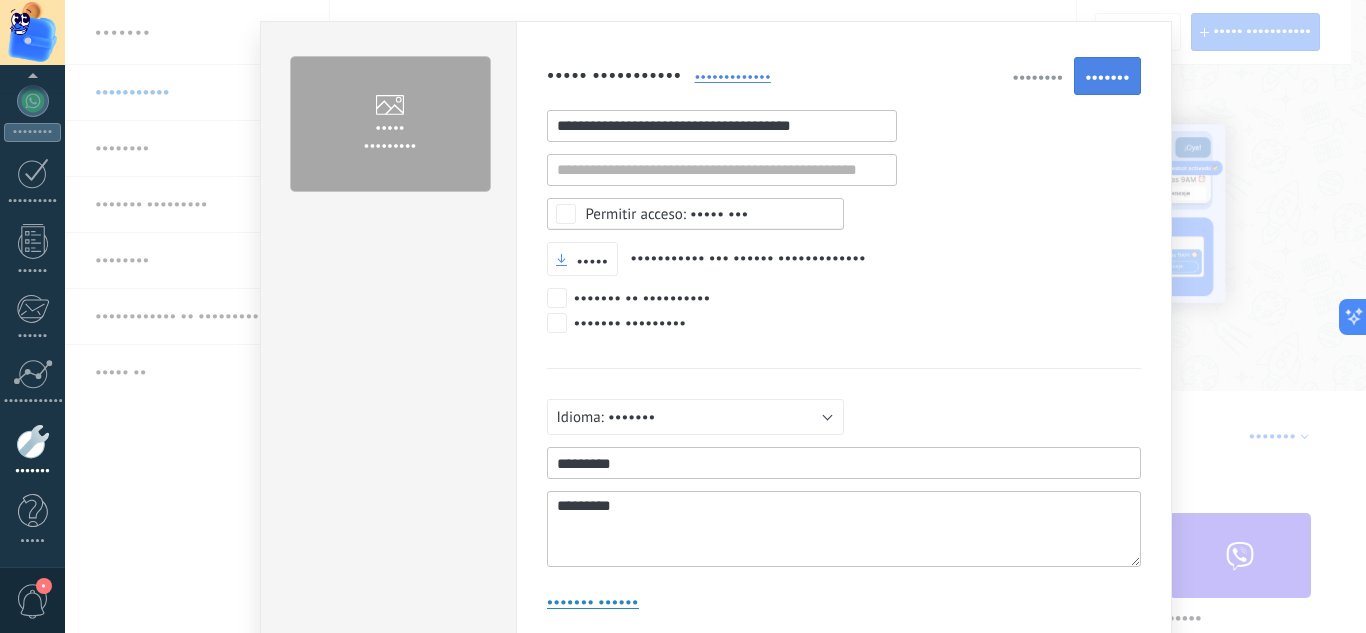 type on "•••••••••" 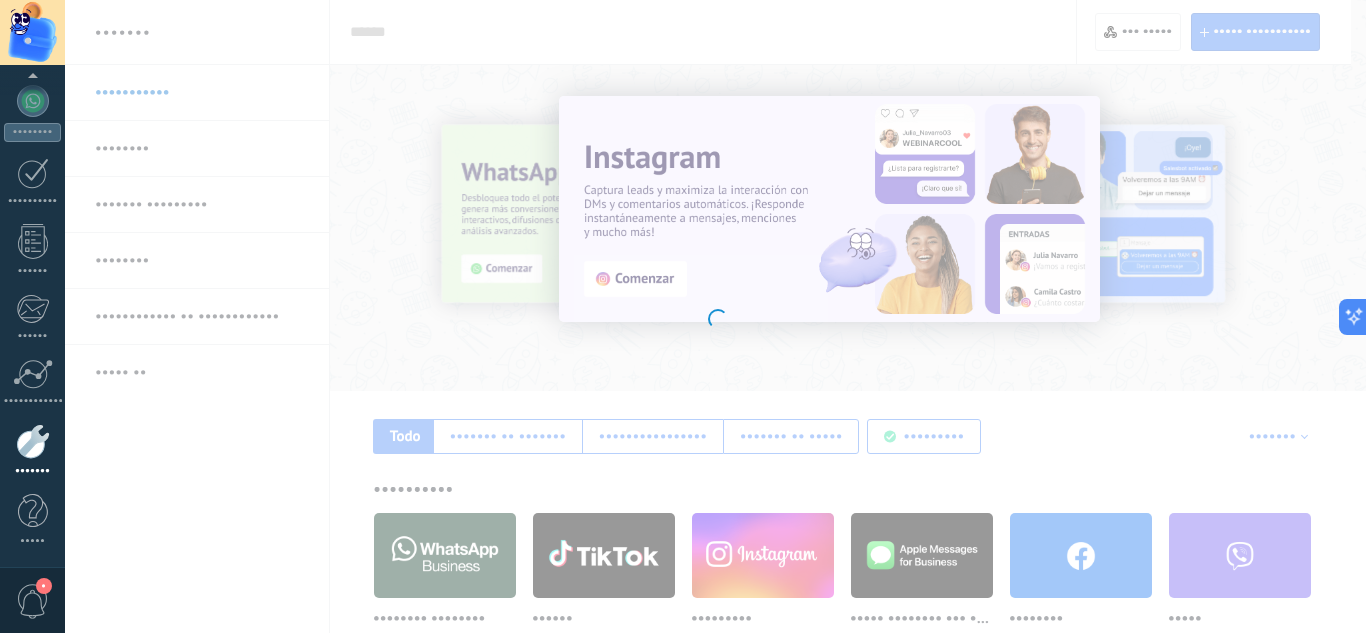 scroll, scrollTop: 0, scrollLeft: 0, axis: both 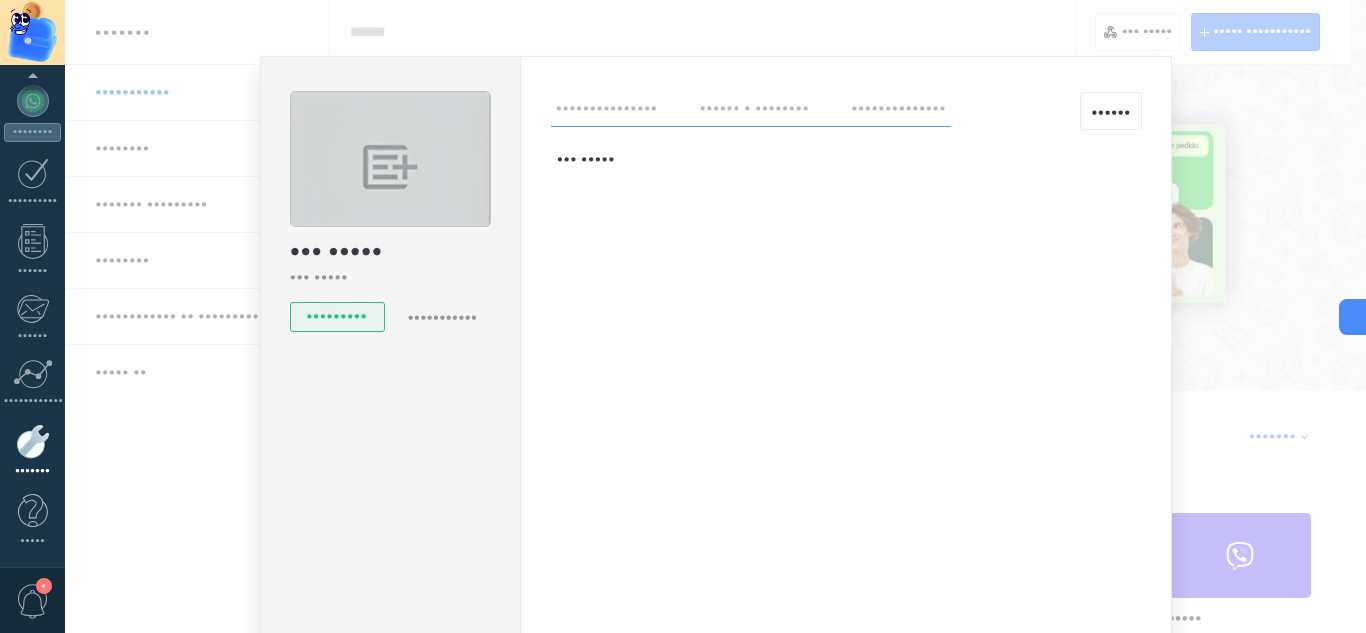 click on "•••••• • ••••••••" at bounding box center [754, 111] 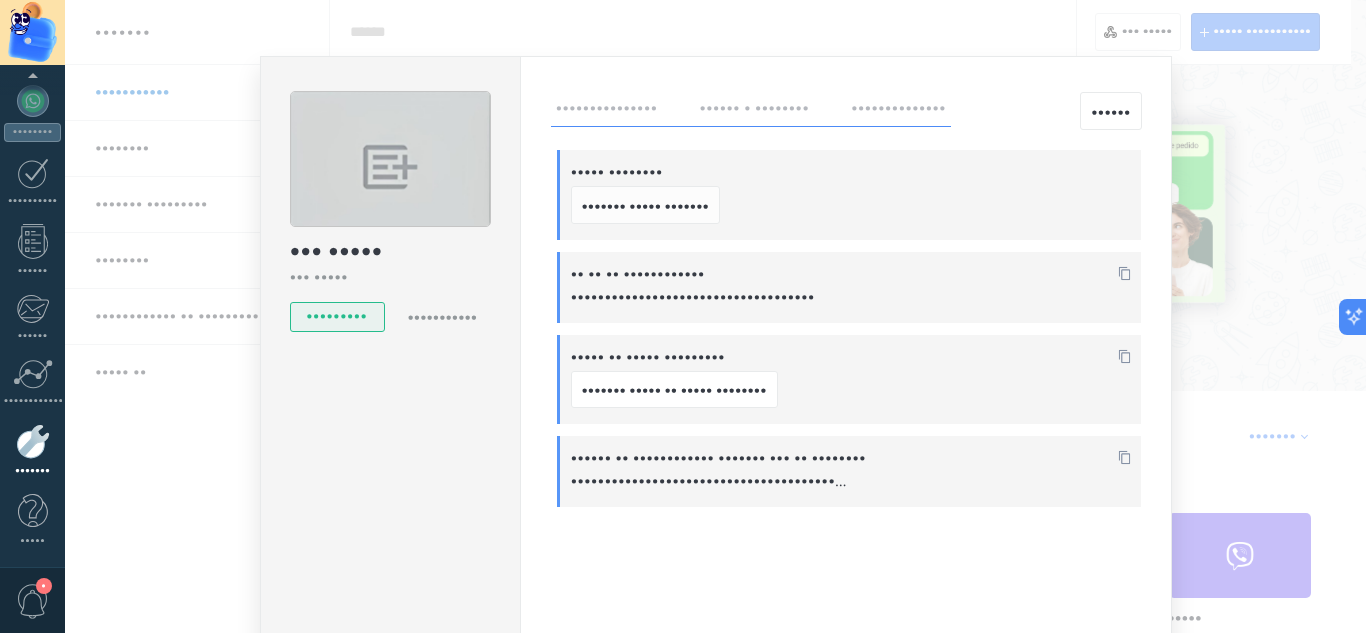 click on "••••••• ••••• •••••••" at bounding box center [645, 206] 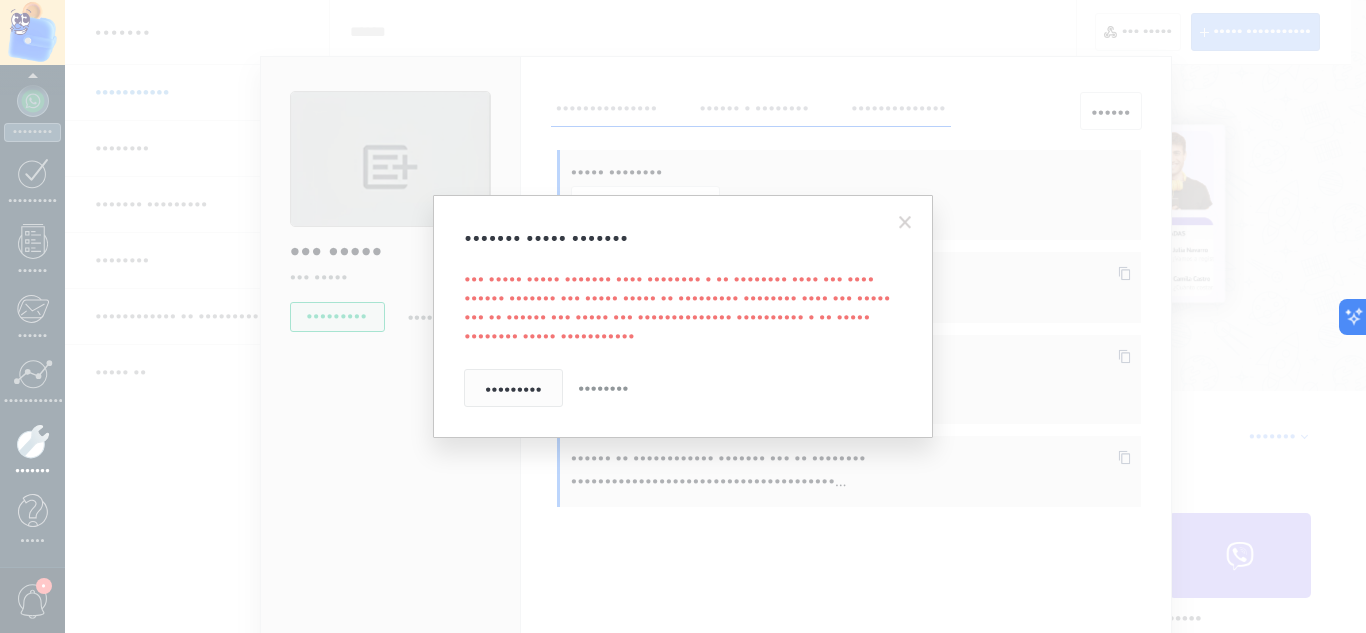 click on "•••••••••" at bounding box center [513, 389] 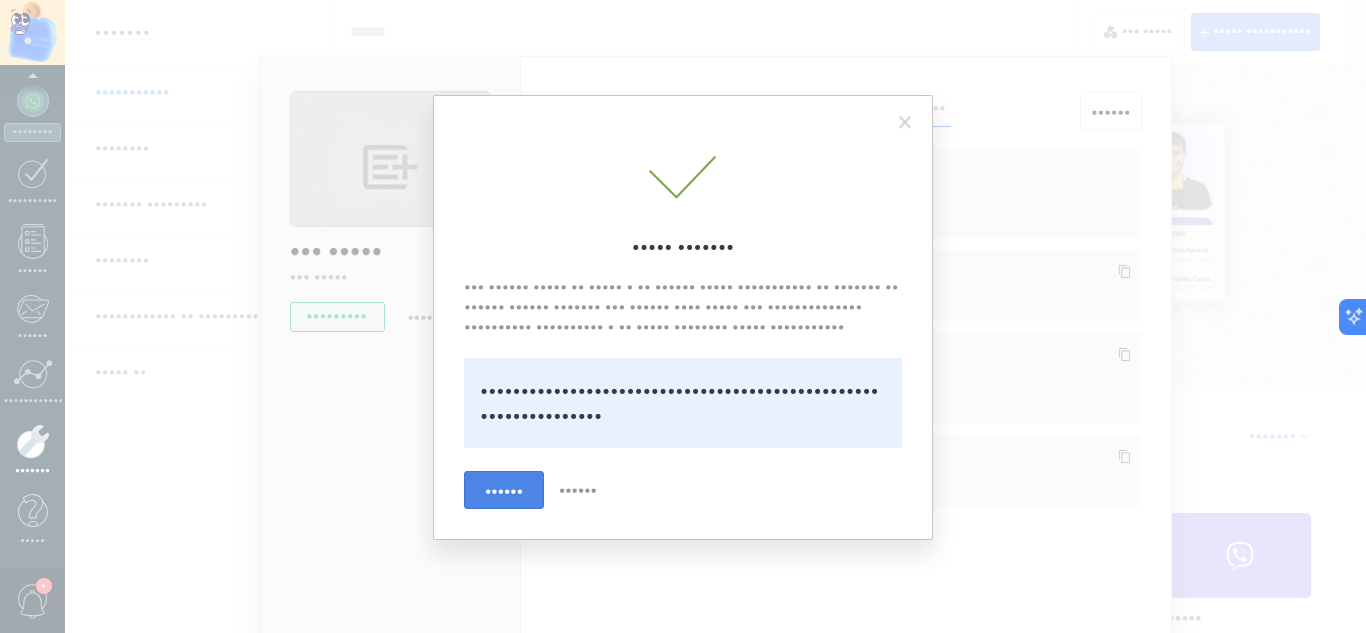 click on "••••••" at bounding box center (504, 490) 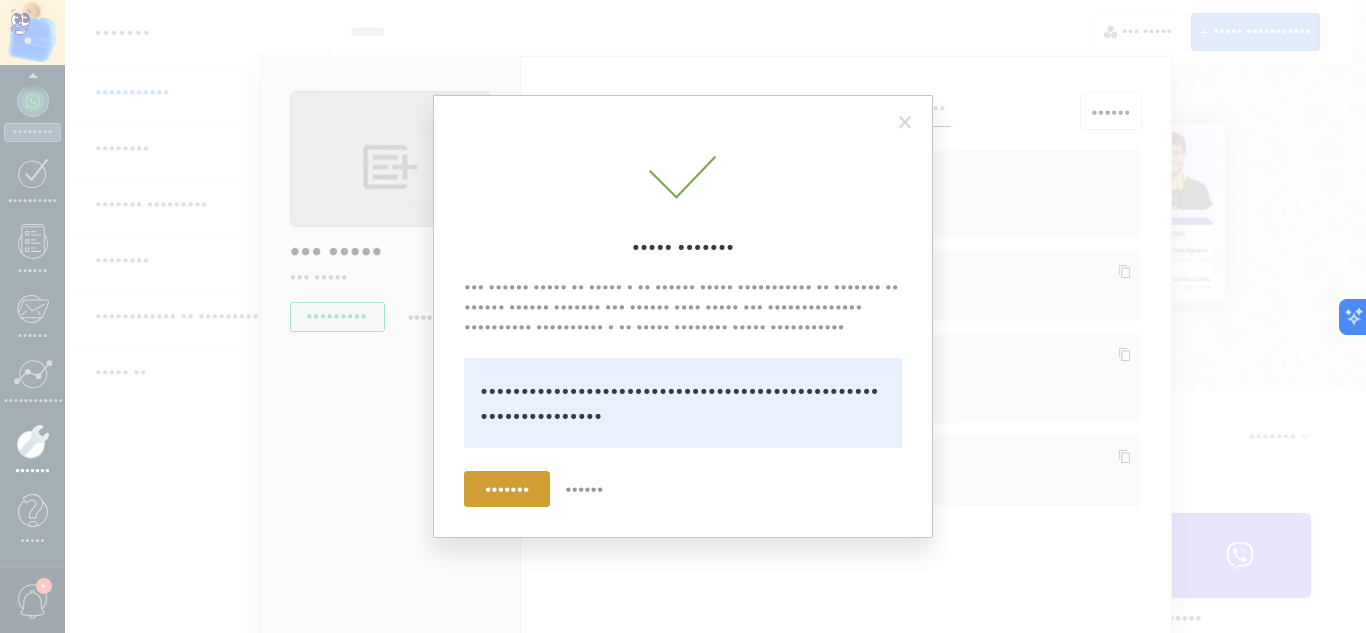 scroll, scrollTop: 40, scrollLeft: 0, axis: vertical 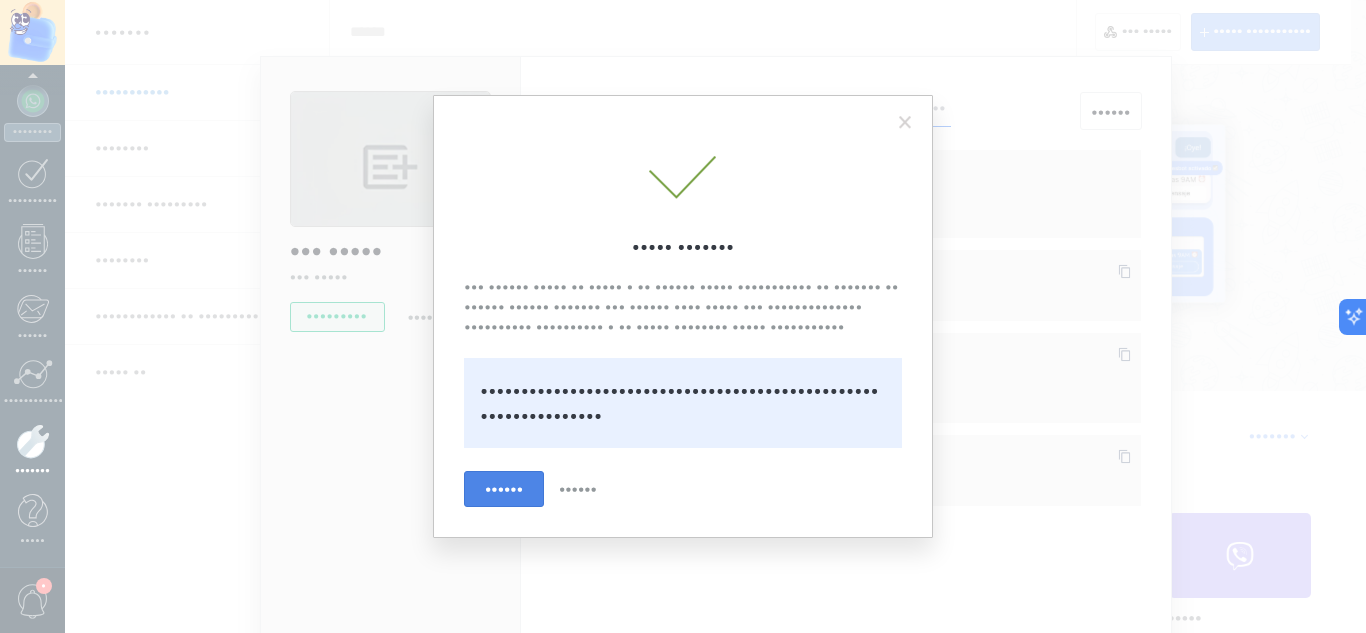 click on "••••••" at bounding box center (504, 489) 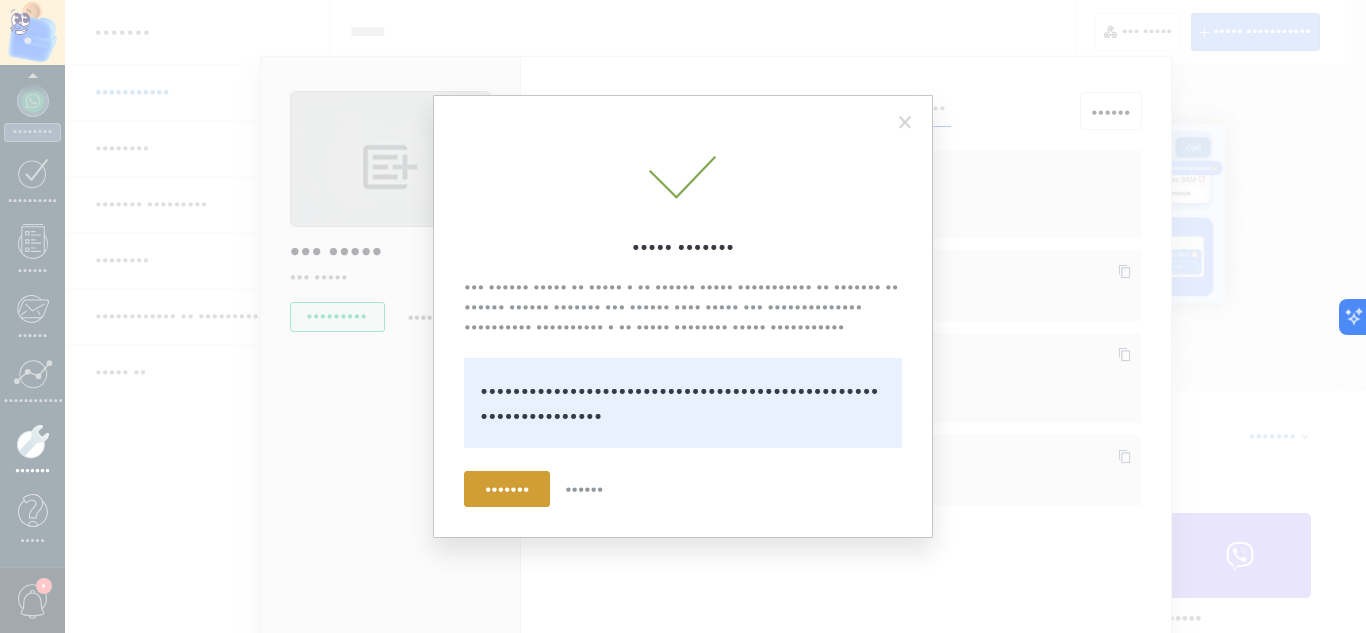scroll, scrollTop: 40, scrollLeft: 0, axis: vertical 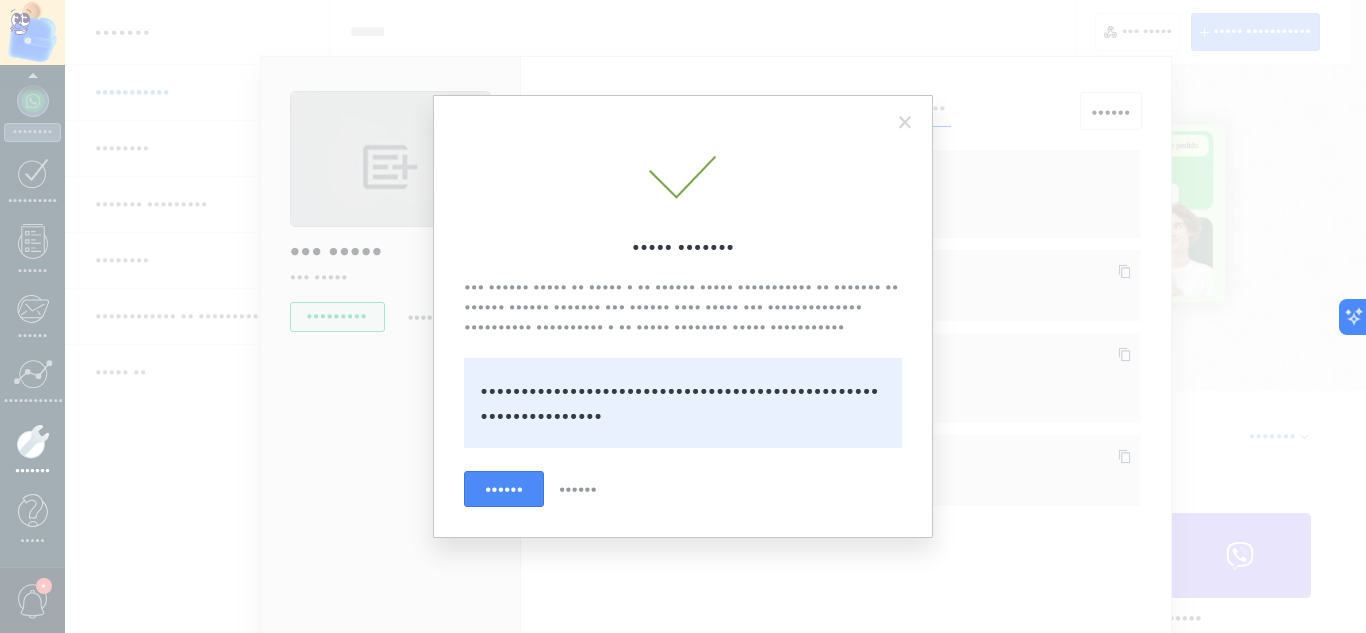 click on "••••••" at bounding box center (578, 489) 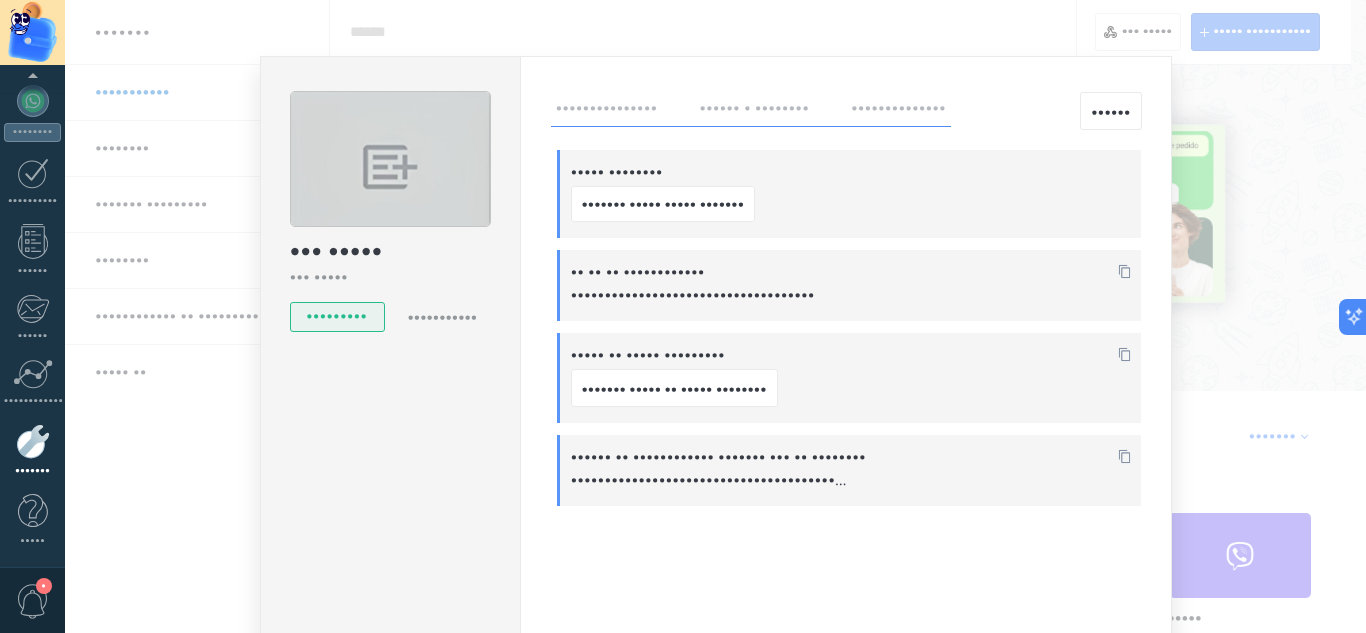click at bounding box center (1124, 272) 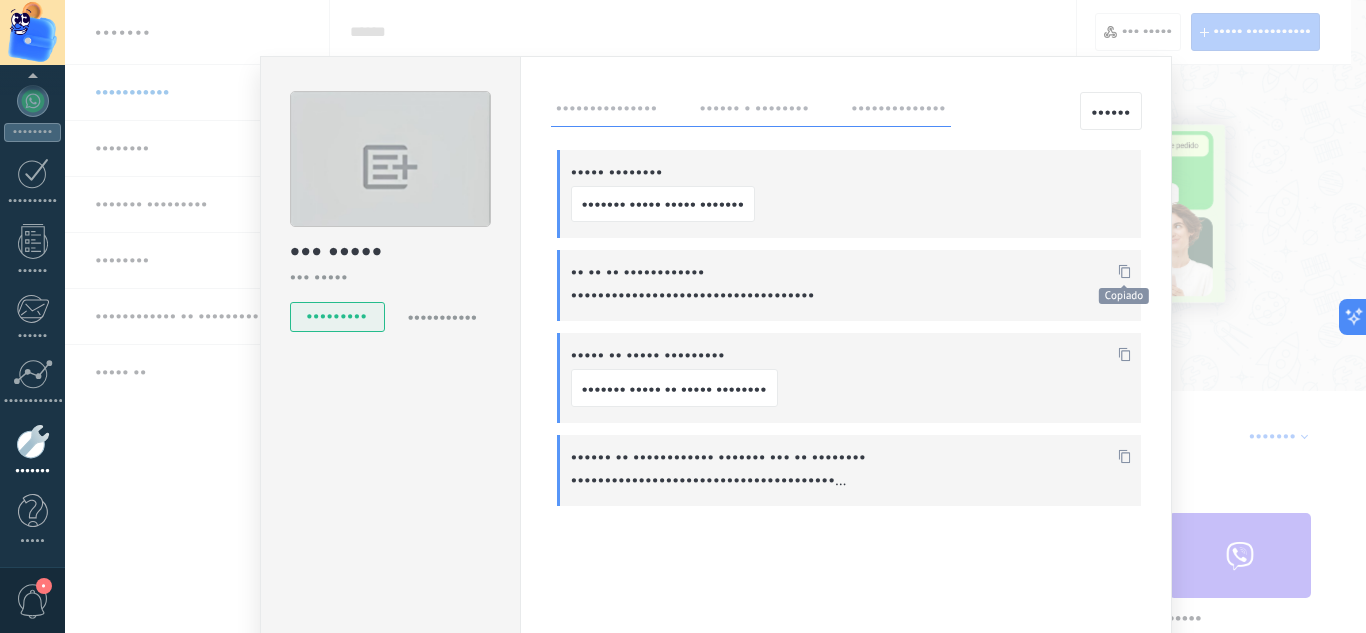 click at bounding box center (1124, 272) 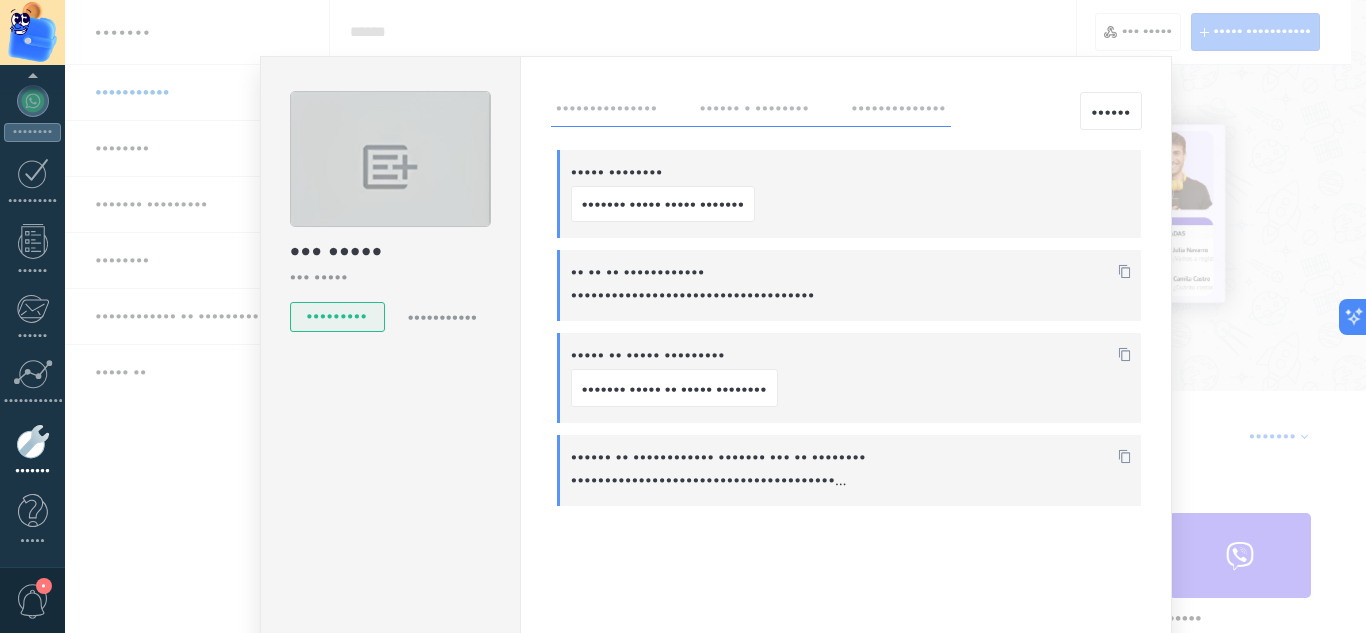 scroll, scrollTop: 92, scrollLeft: 0, axis: vertical 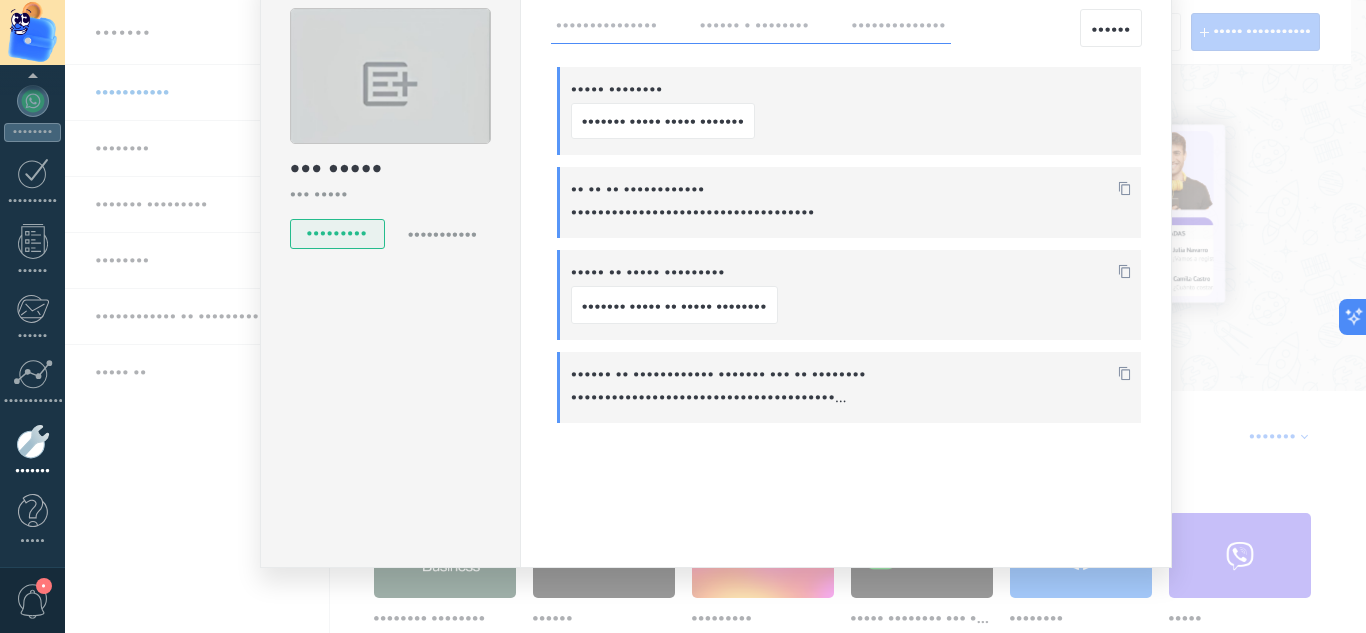 click on "••• ••••• ••• ••••• ••••••••• ••••••••••• ••••••••••••••• •••••• • •••••••• •••••••••••••• •••••• ••••• •••••••• ••••••• ••••• ••••• ••••••• •• •• •• •••••••••••• •••••••••••••••••••••••••••••••••••• ••••• •• ••••• ••••••••• ••••••• ••••• •• ••••• •••••••• •••••• •• •••••••••••• ••••••• ••• •• •••••••• •••• ••••••• •••••••• • ••• •••••••• ••• ••• ••••••••• •••••• • ••• ••••••••••• • •••• ••••••• •• •••••• ••••••• •• ••••••••••• ••• •• ••••••• ••••• •••••• ••••••••••• • •• •••••• •• •••••• •• •••• •••••••••••• •••••• ••••••• •• ••••••• •• •• •••••• • ••••• ••• •••••••• •• ••••••••• •• ••••••••••• •••••• •• •••••••••• •••• •••••••••• •••• •••••••••• •••• ••••• •• •• •••• •••••• •••• ••• •••••" at bounding box center (715, 316) 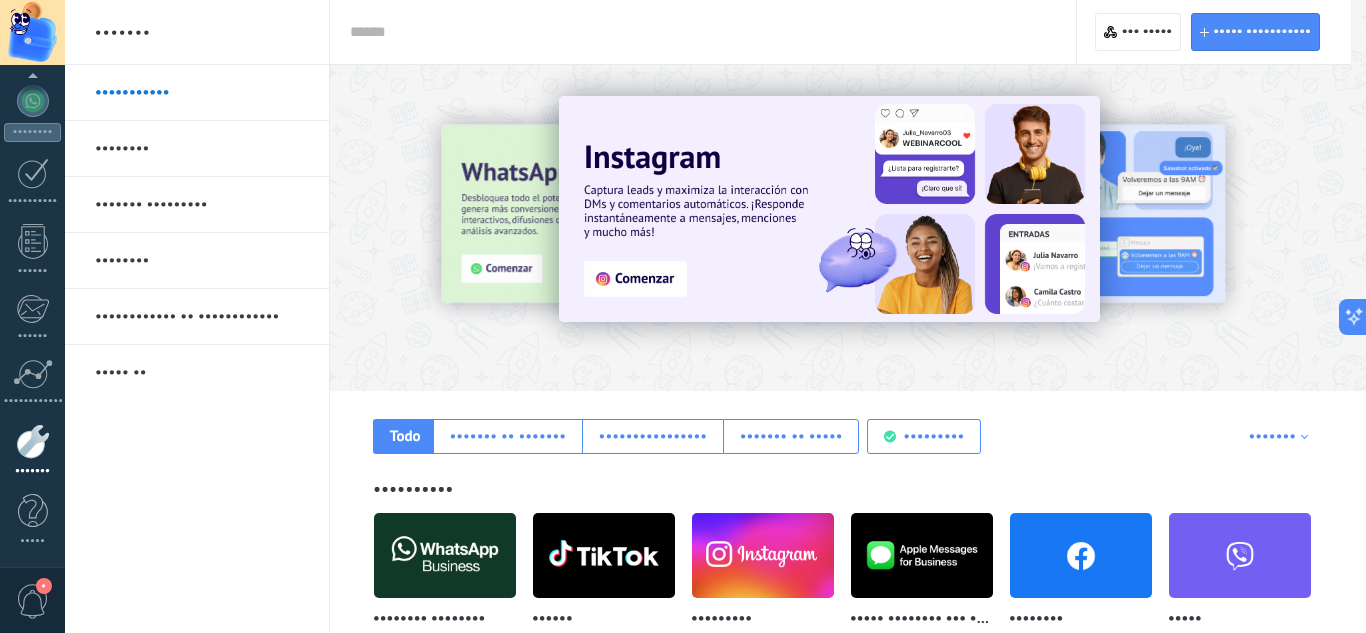 scroll, scrollTop: 0, scrollLeft: 0, axis: both 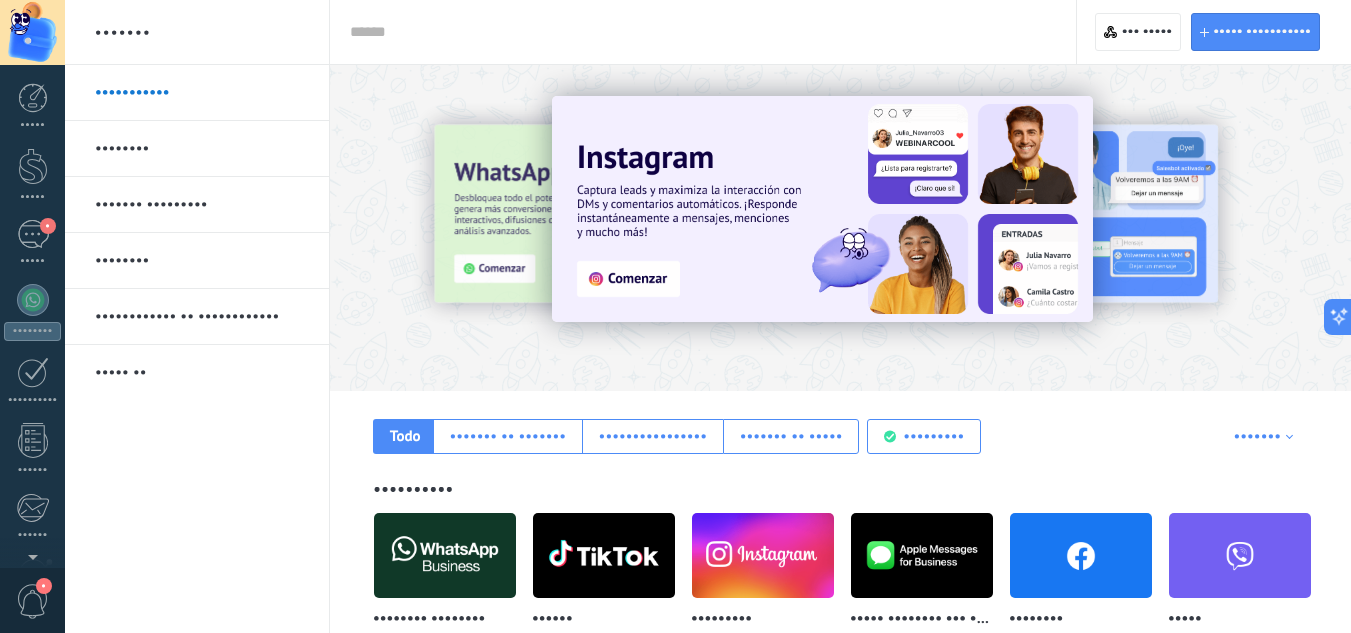 click on "•••••
•••••
•
•••••
••••••••
••••••••" at bounding box center [32, 425] 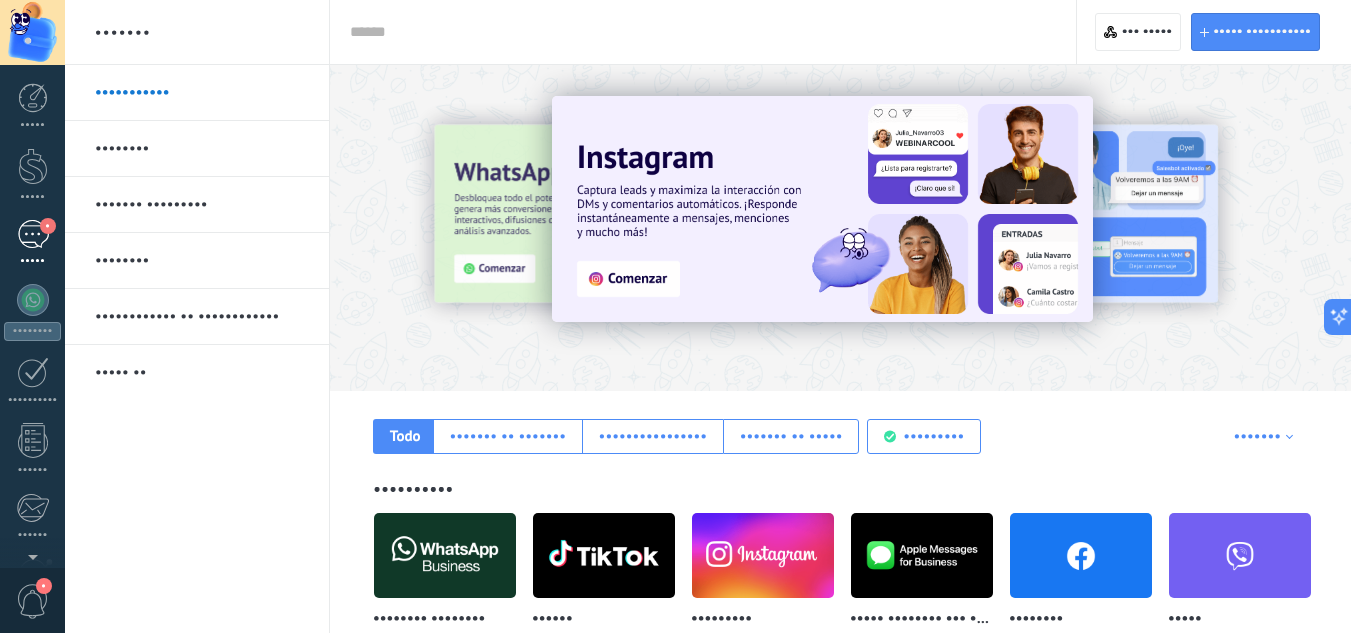click on "•" at bounding box center (33, 234) 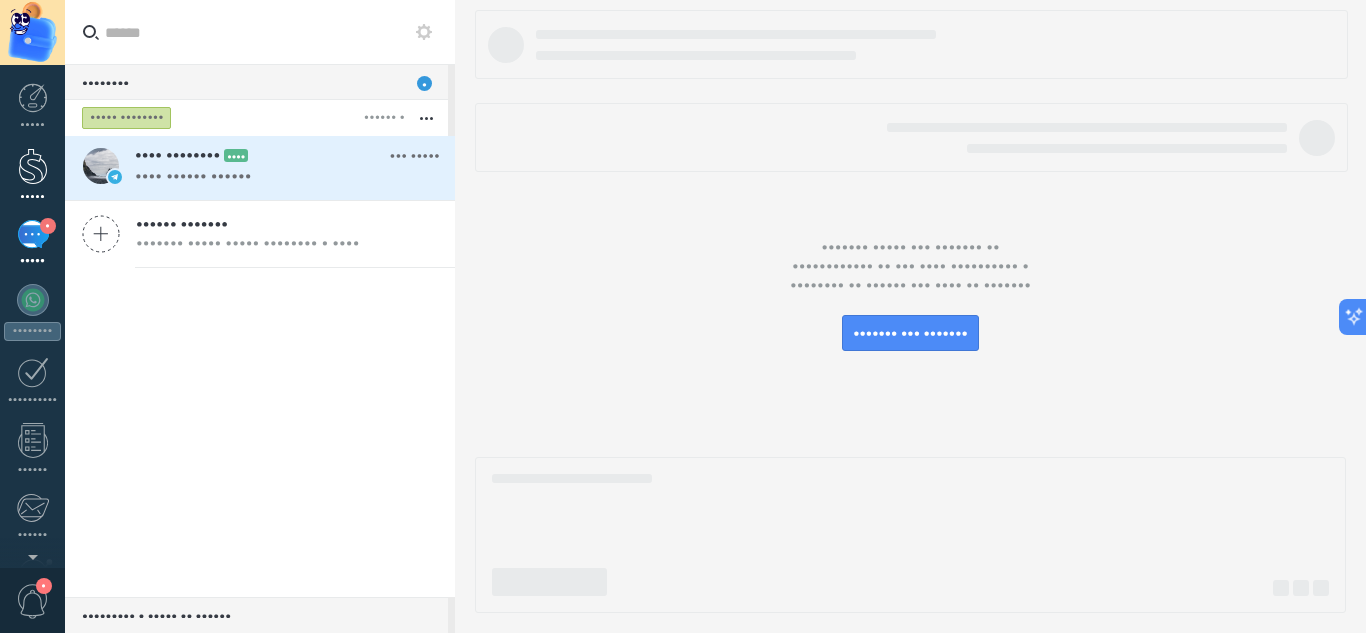 click at bounding box center (33, 166) 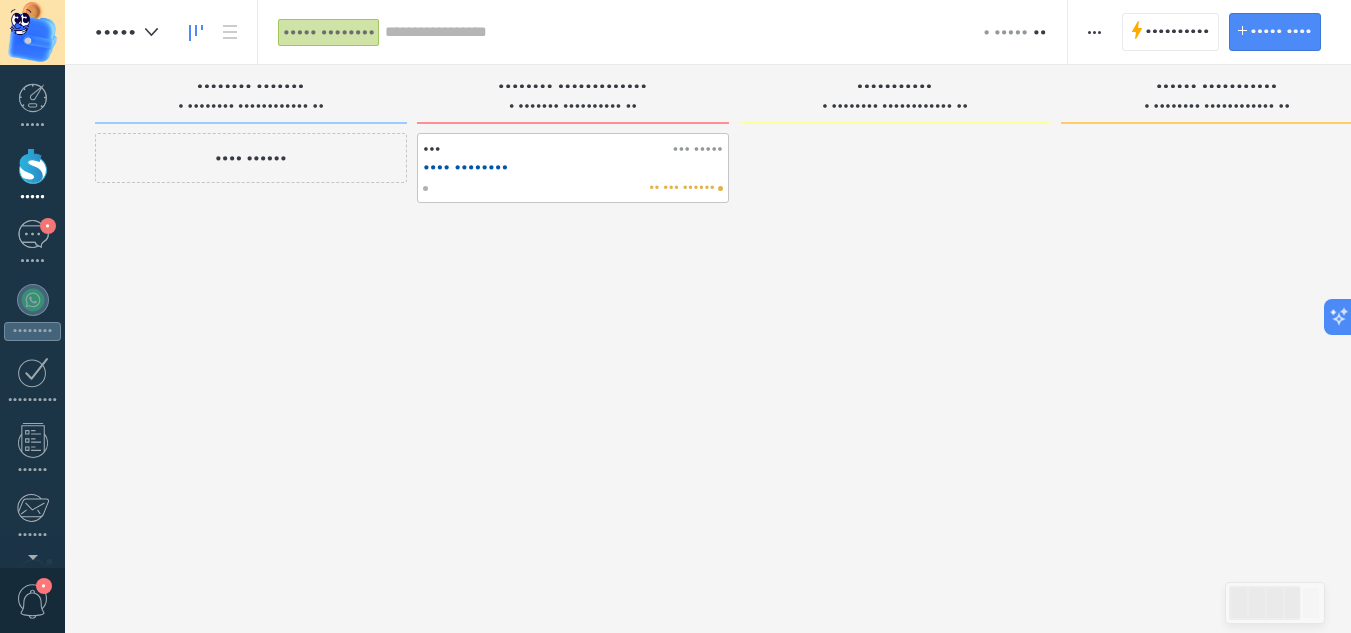 click on "•••" at bounding box center [545, 149] 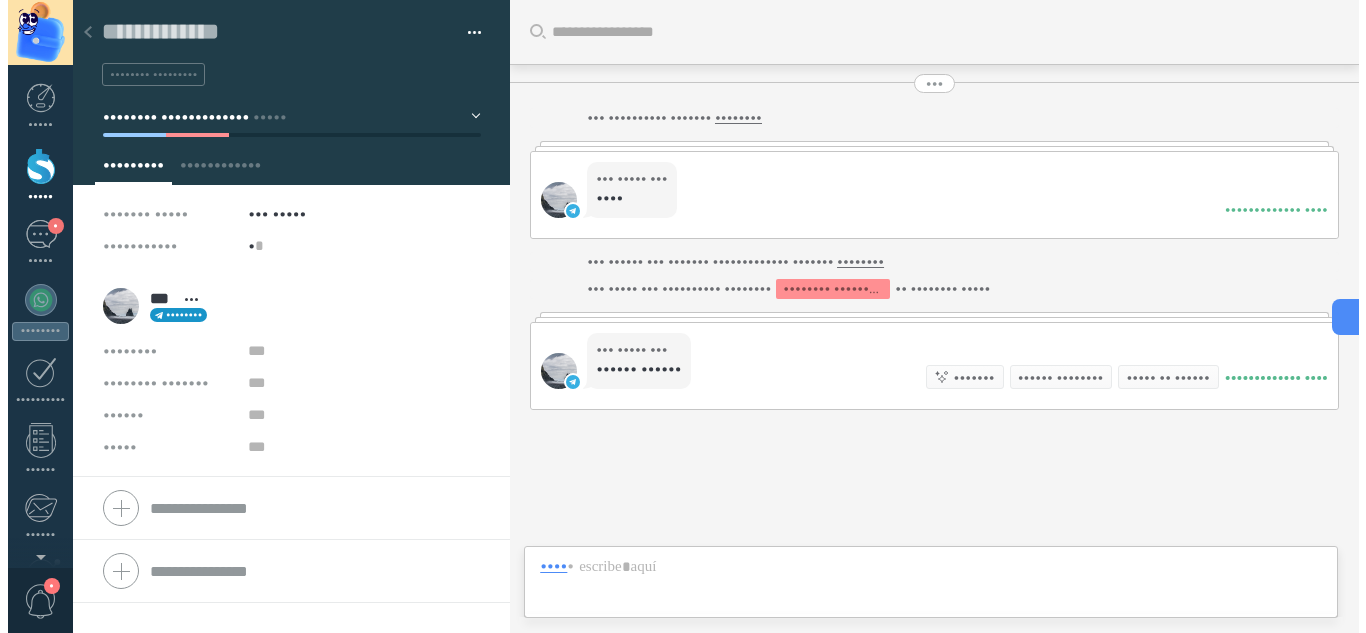 scroll, scrollTop: 30, scrollLeft: 0, axis: vertical 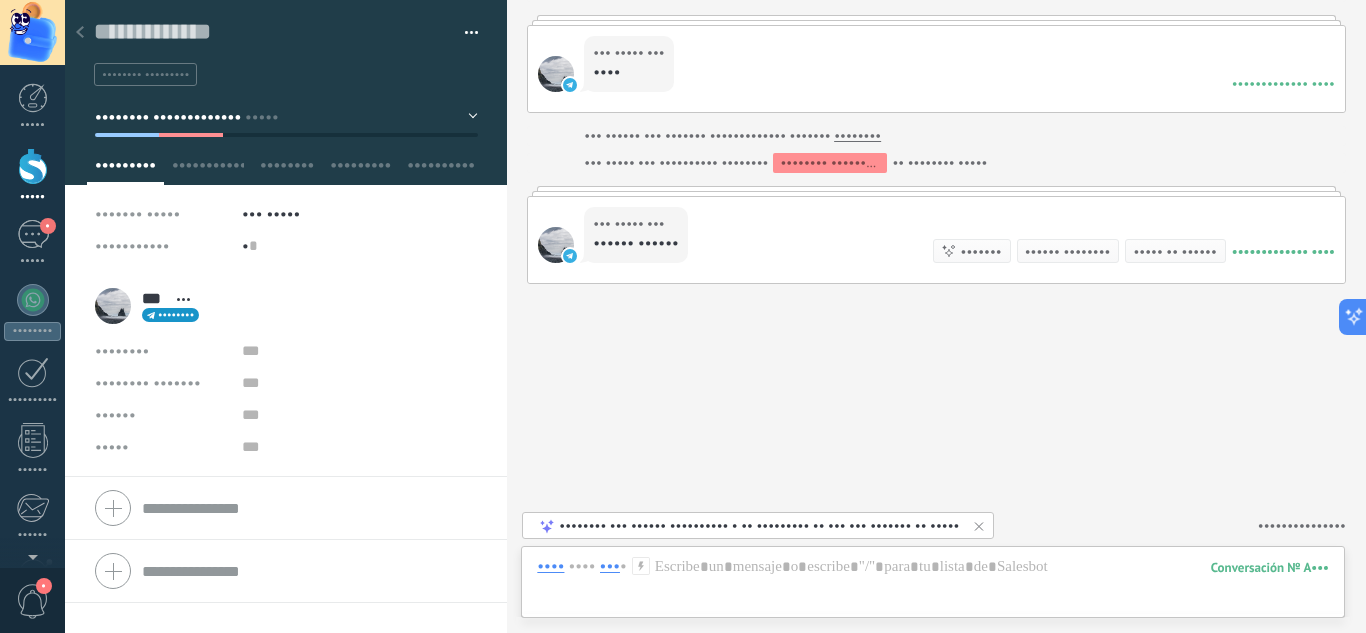 click on "••••••••" at bounding box center (857, 136) 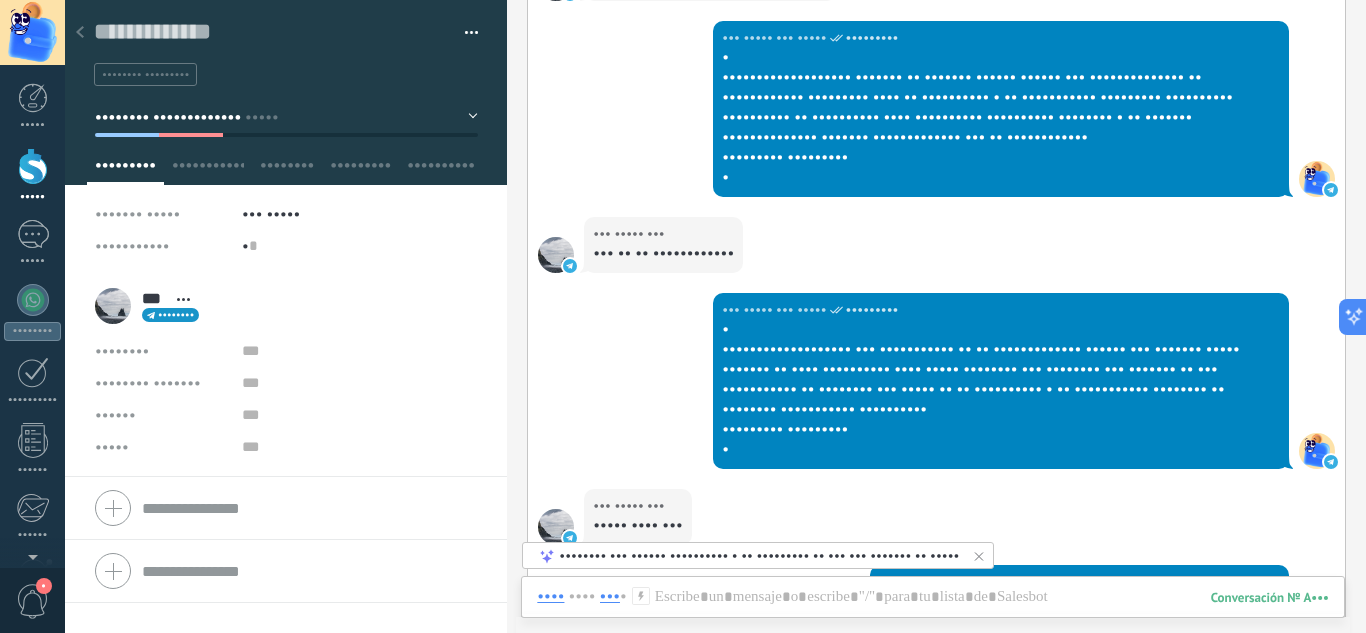 scroll, scrollTop: 3244, scrollLeft: 0, axis: vertical 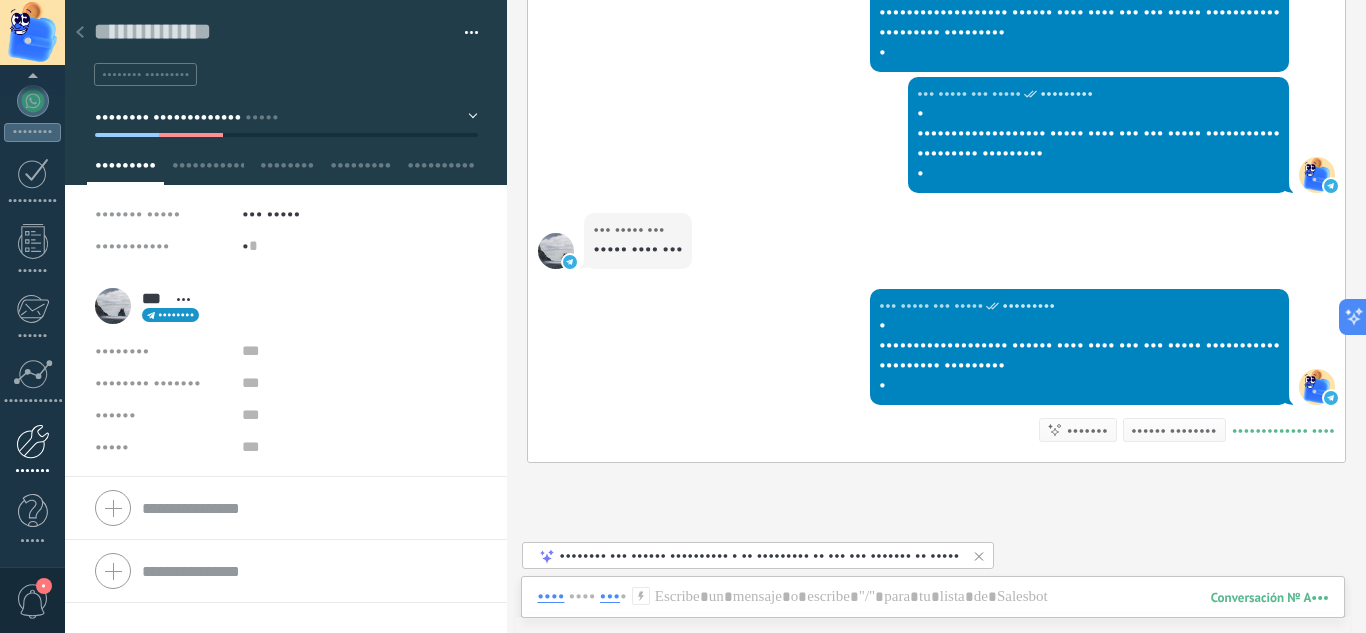 click at bounding box center (33, 441) 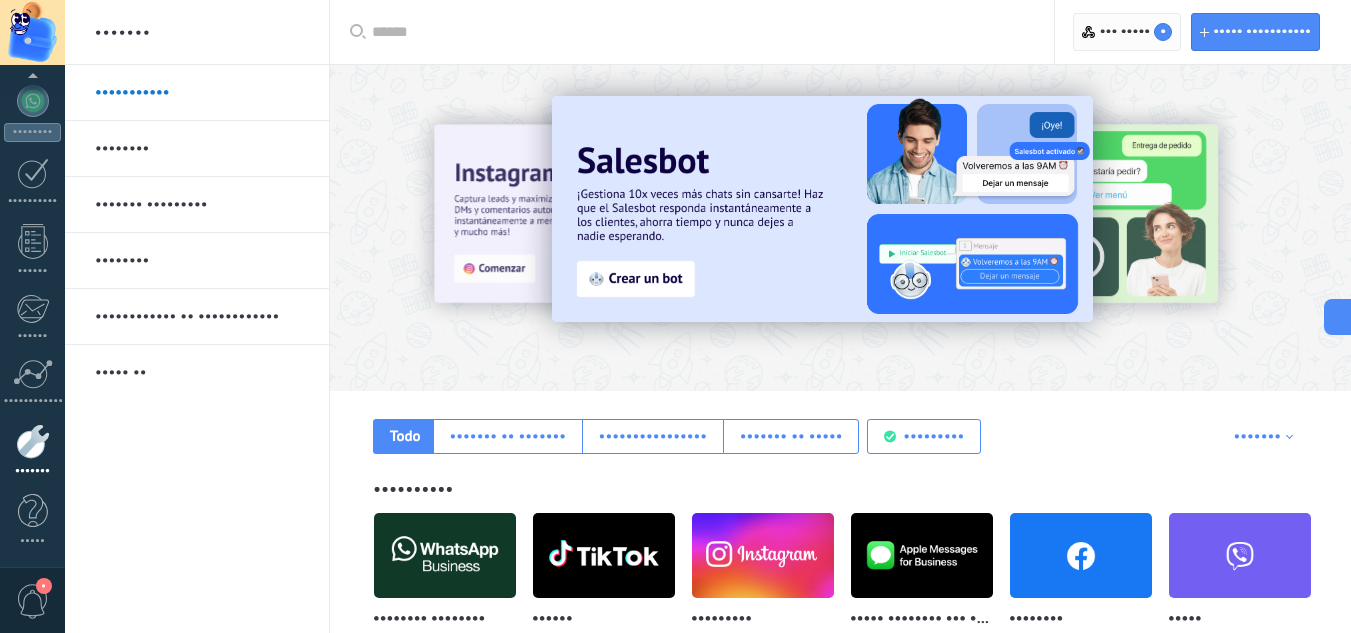 click on "••• •••••  •" at bounding box center [1127, 32] 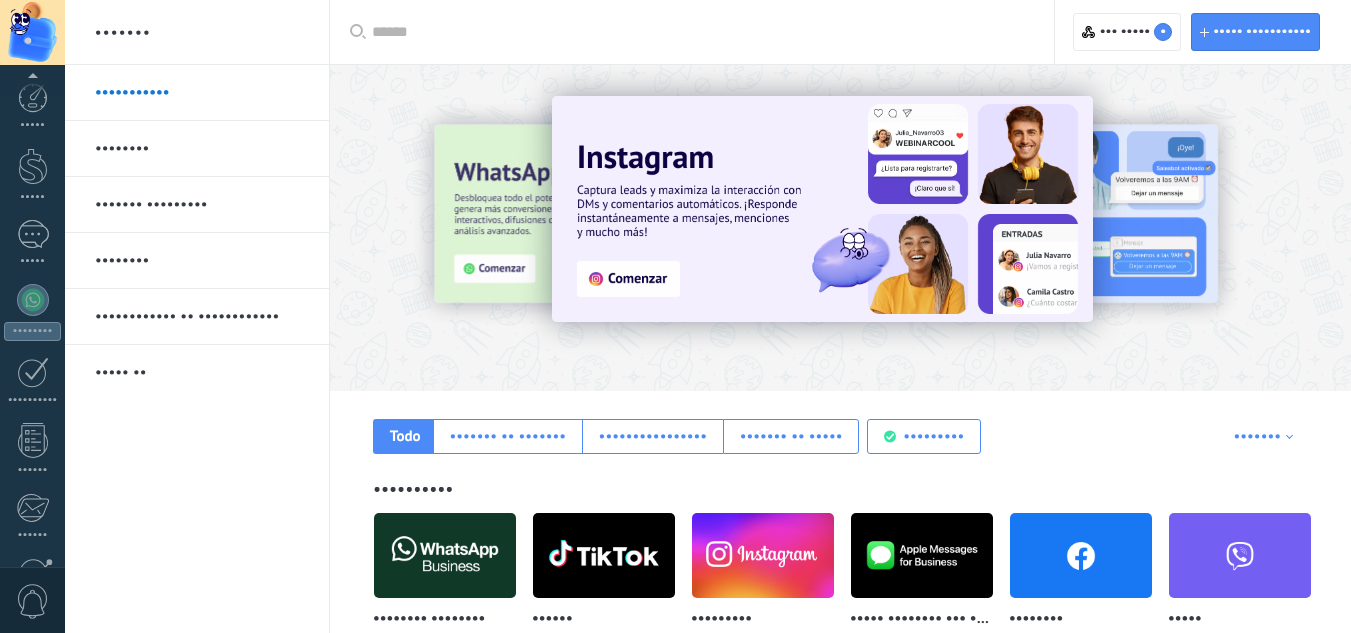 scroll, scrollTop: 0, scrollLeft: 0, axis: both 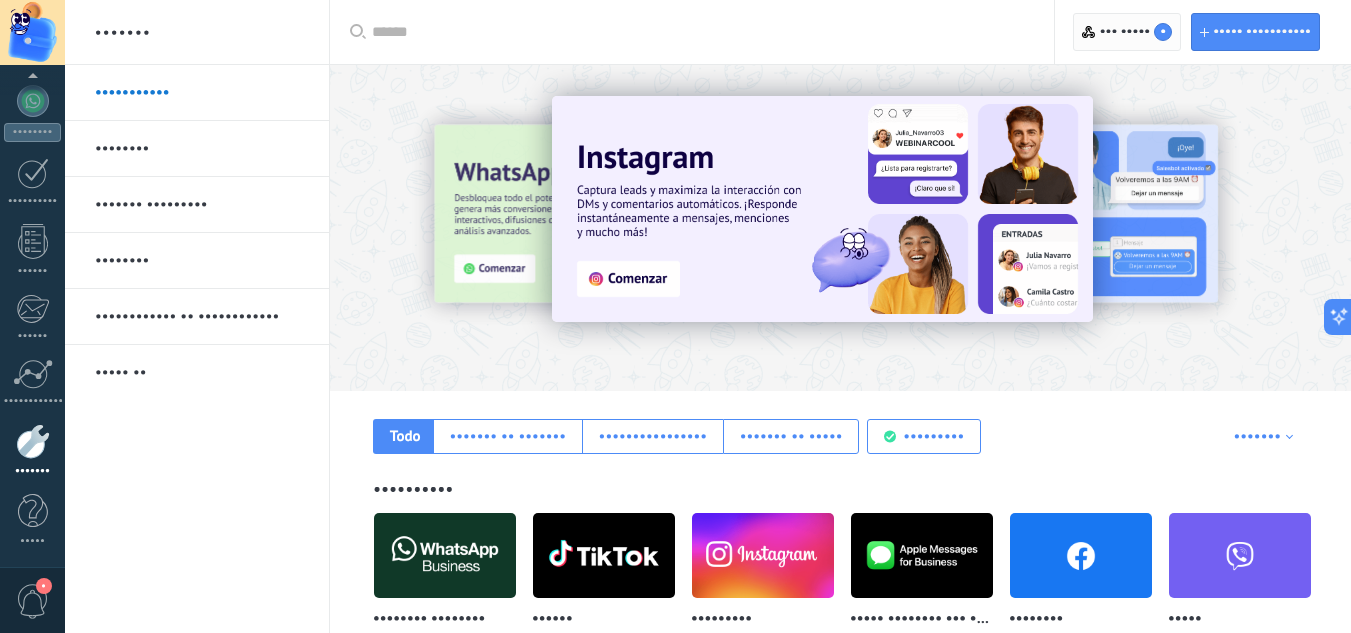 click on "Web hooks
1" at bounding box center [1136, 32] 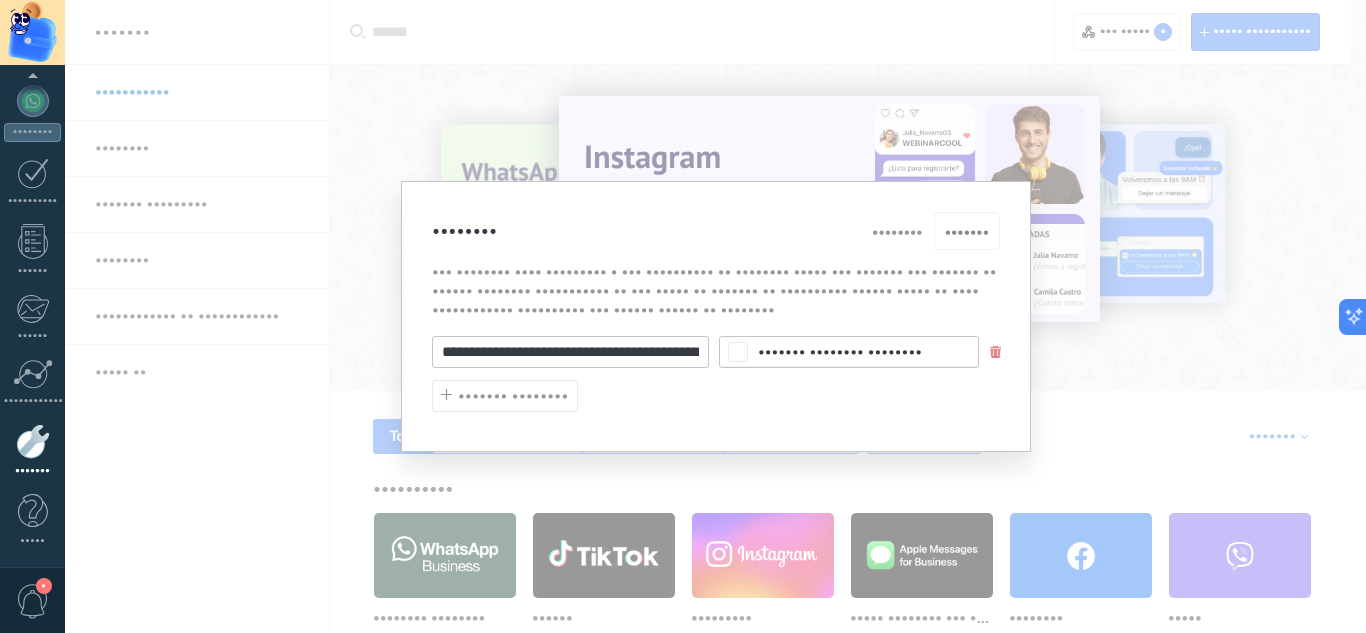 scroll, scrollTop: 0, scrollLeft: 0, axis: both 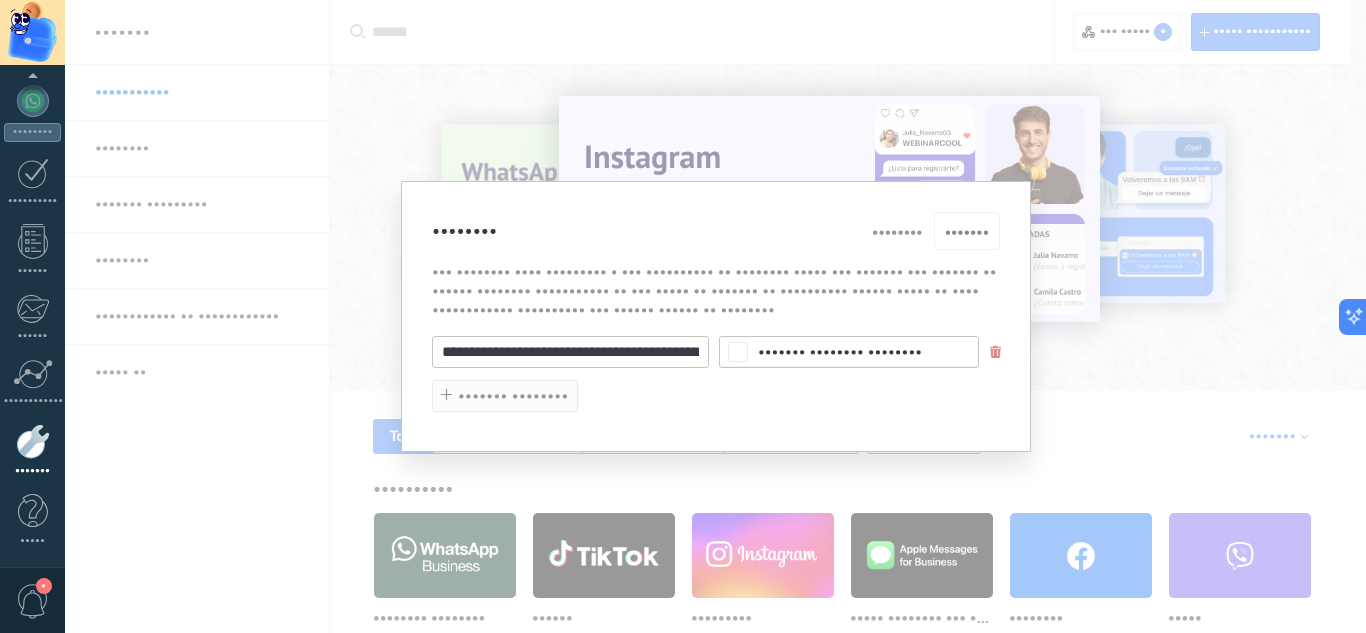 click on "••••••• ••••••••" at bounding box center (513, 396) 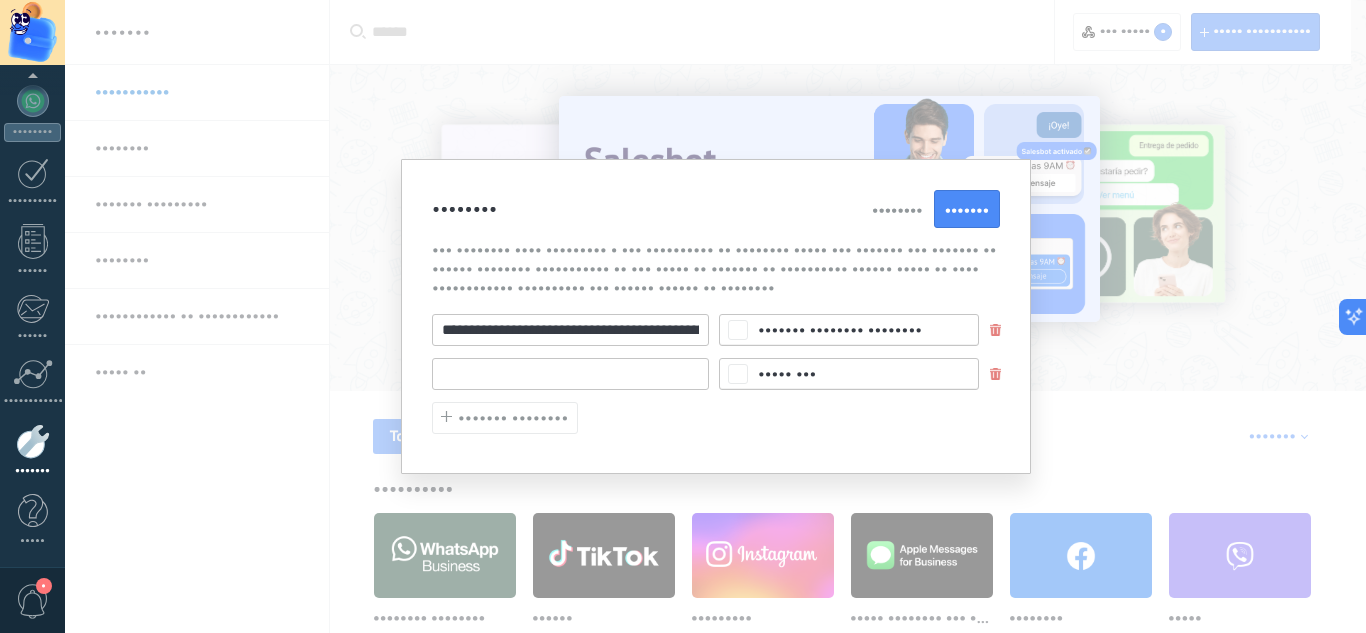 click at bounding box center [570, 374] 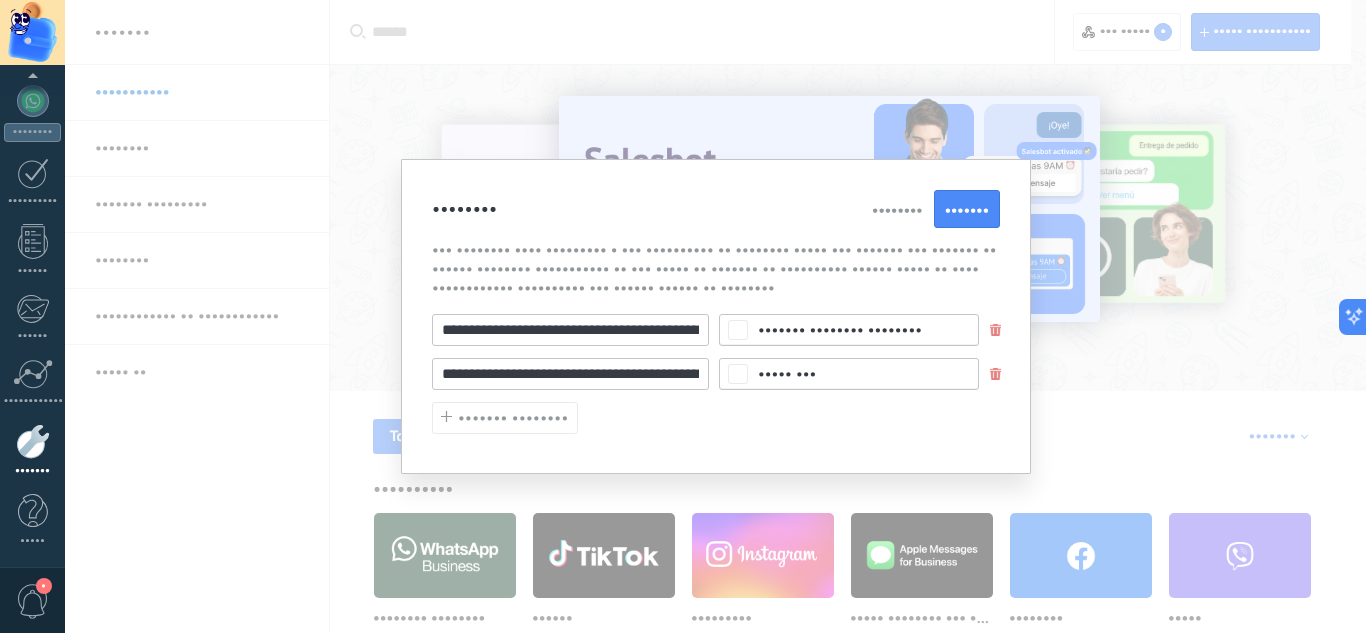 scroll, scrollTop: 0, scrollLeft: 46, axis: horizontal 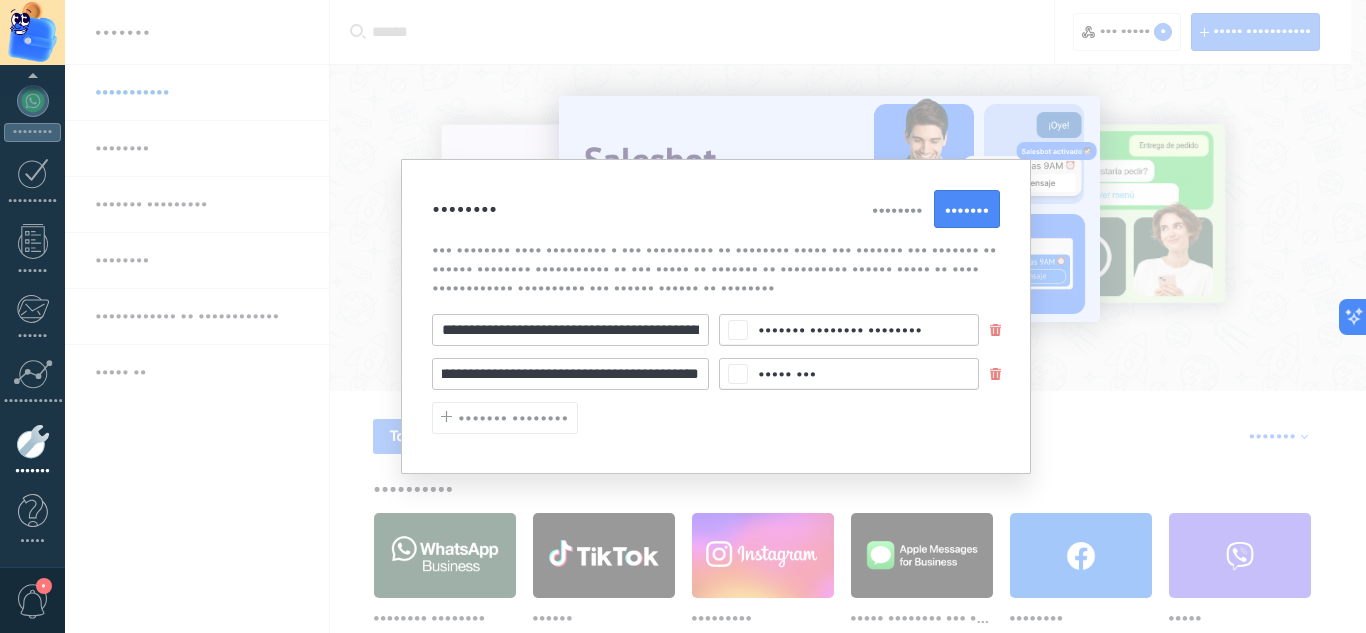 type on "**********" 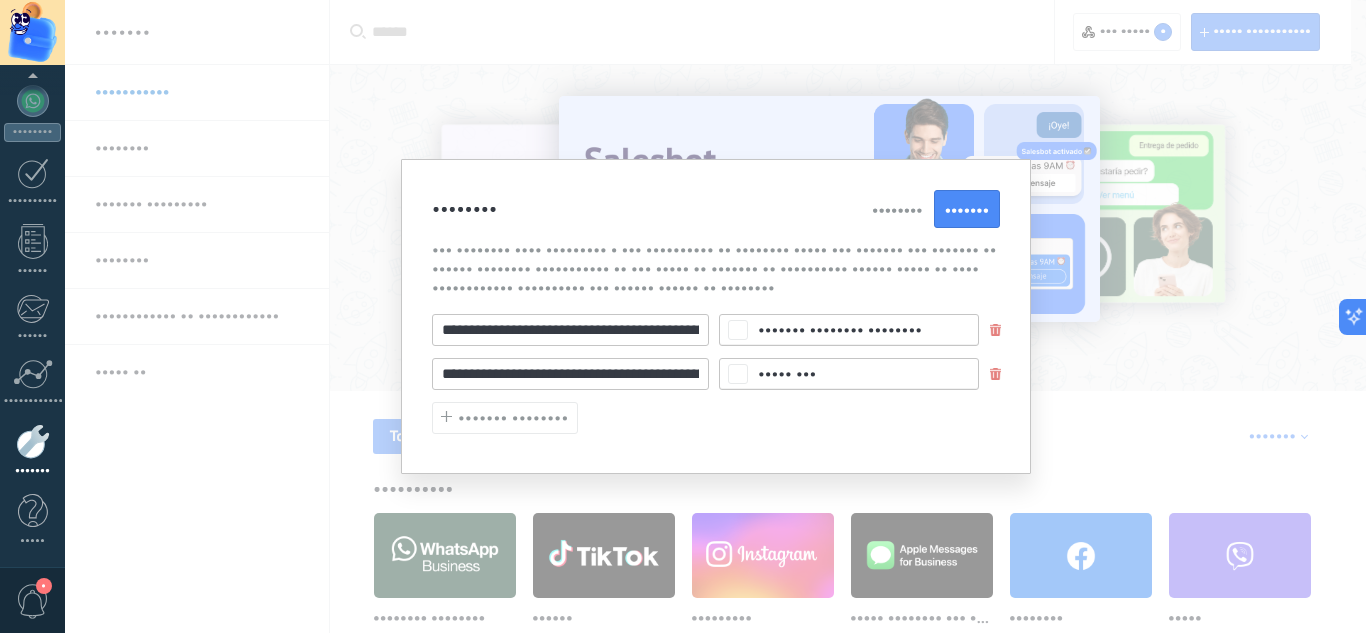 click on "••••••••••••••••••••••••••••••••••••••••••••••••••••••••••••••••••••••••••" at bounding box center [570, 330] 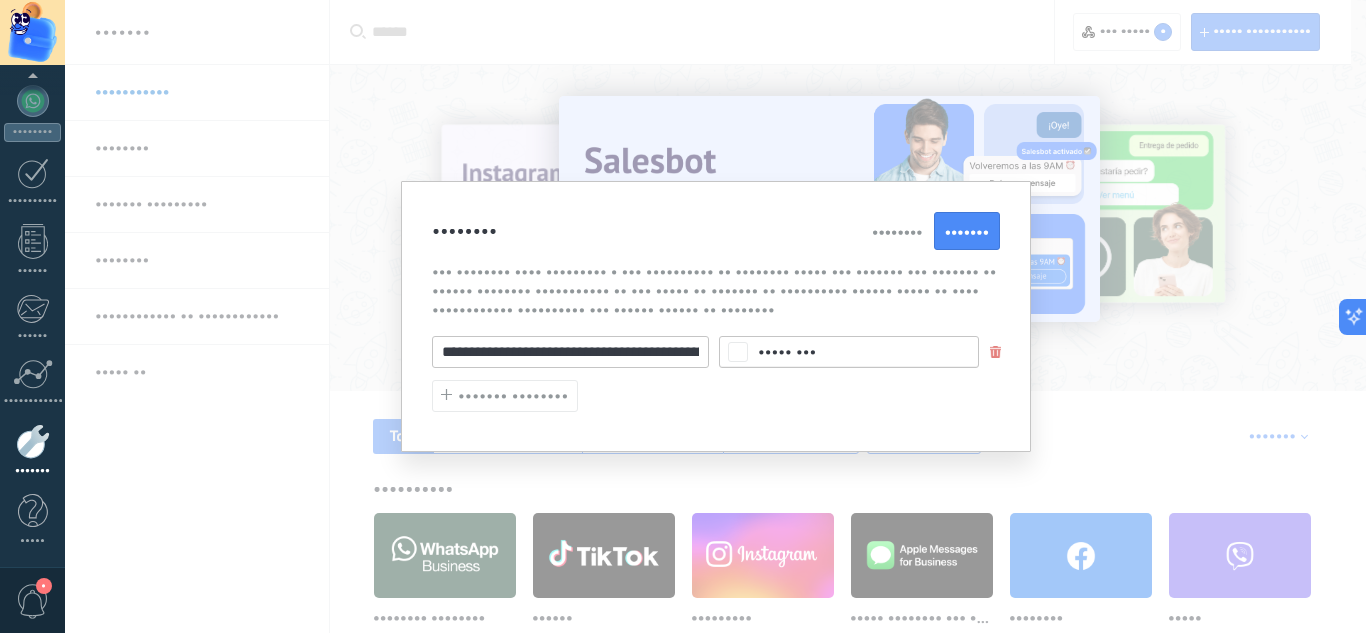 click on "••••• •••" at bounding box center [855, 352] 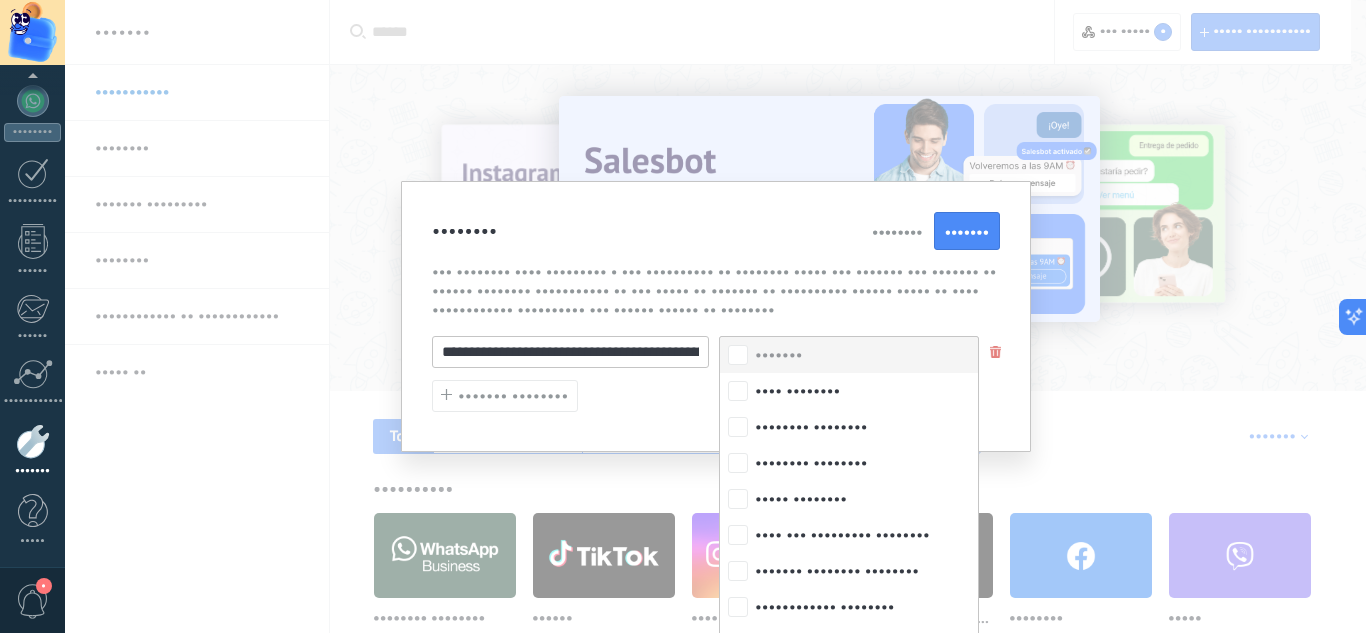 click on "•••••••" at bounding box center [778, 356] 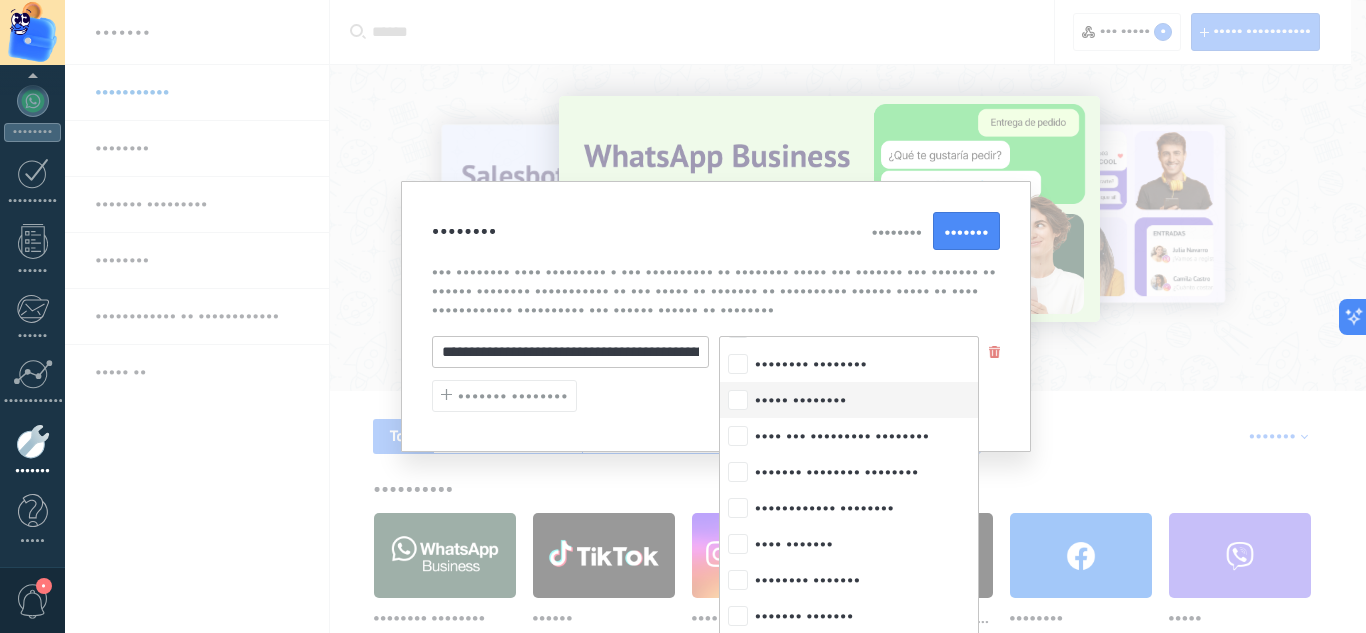 scroll, scrollTop: 101, scrollLeft: 0, axis: vertical 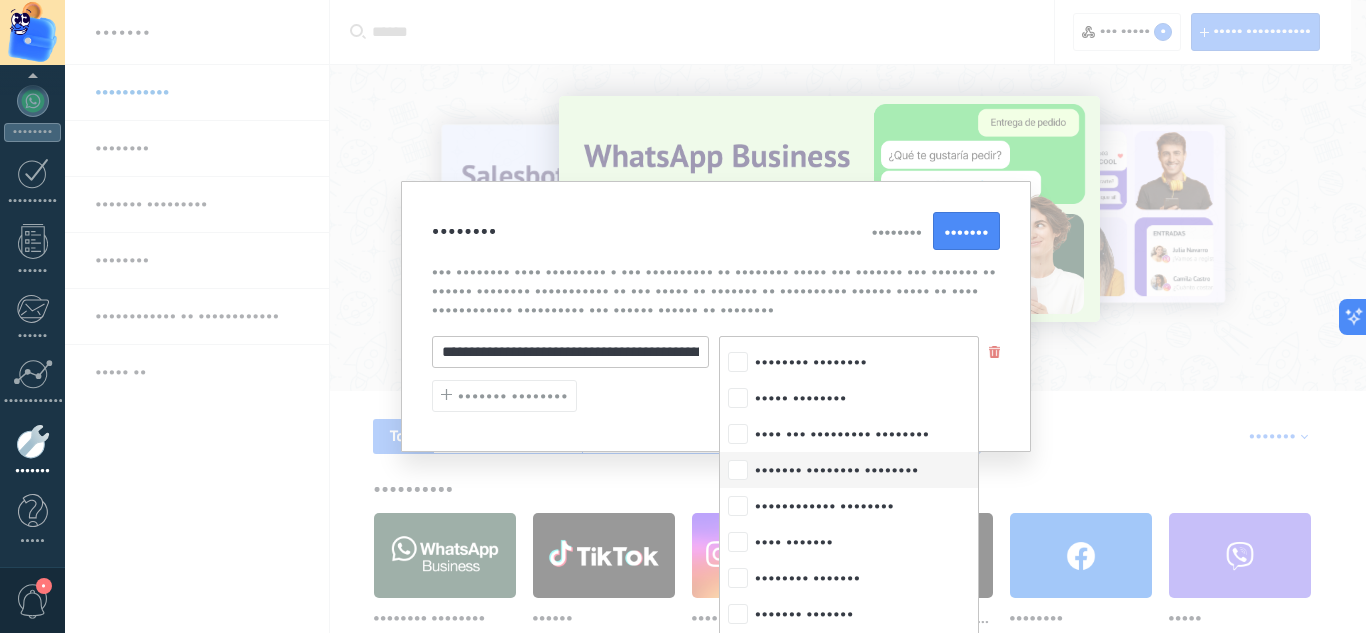 click on "••••••• •••••••• ••••••••" at bounding box center (808, 255) 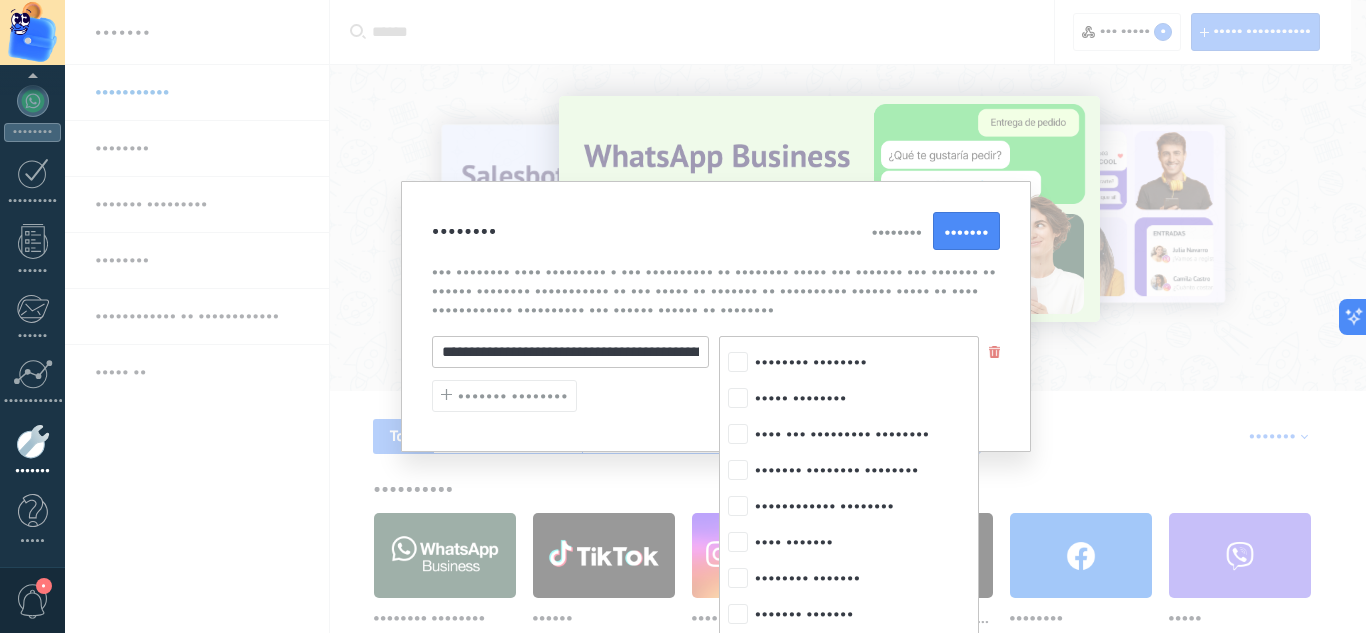 click on "•••••••• •••••••• ••••••• ••• •••••••• •••• ••••••••• • ••• •••••••••• •• •••••••• ••••• ••• ••••••• ••• ••••••• •• •••••• •••••••• ••••••••••• •• ••• ••••• •• ••••••• •• •••••••••• •••••• ••••• •• •••• •••••••••••• •••••••••• ••• •••••• •••••• •• •••••••• •••••••••••••••••••••••••••••••••••••••••••••••••••••••••••••••••••••••••• ••• •••••••• ••••••• •••• •••••••• •••••••• •••••••• •••••••• •••••••• ••••• •••••••• •••• ••• ••••••••• •••••••• ••••••• •••••••• •••••••• •••••••••••• •••••••• •••• ••••••• •••••••• ••••••• ••••••• ••••••• ••••• ••••••• •••• •••••••• ••••••• •••••••••••• ••••••• •••• ••••••••• •••••••• ••••••••• •••••••• ••••••••• ••••• ••••••••• •••• ••• ••••••••• ••••••• •••• •••••••••• •••••••• •••••••••• •••••••• •••••••••• •• •••••• ••• •••• •••••••• ••• ••••• ••• •••• •••••••• ••• ••••• ••• •••••••• •••••••• ••• ••••• •• •• •••••••• •••••••• ••• ••••• •• •• ••••• •••••••• •••• •••••••• •• •••• •••• •••••••• •• •••••••• •••• •••••••• • •• •••••••• •••••• •••••••• • •••••••••" at bounding box center (716, 316) 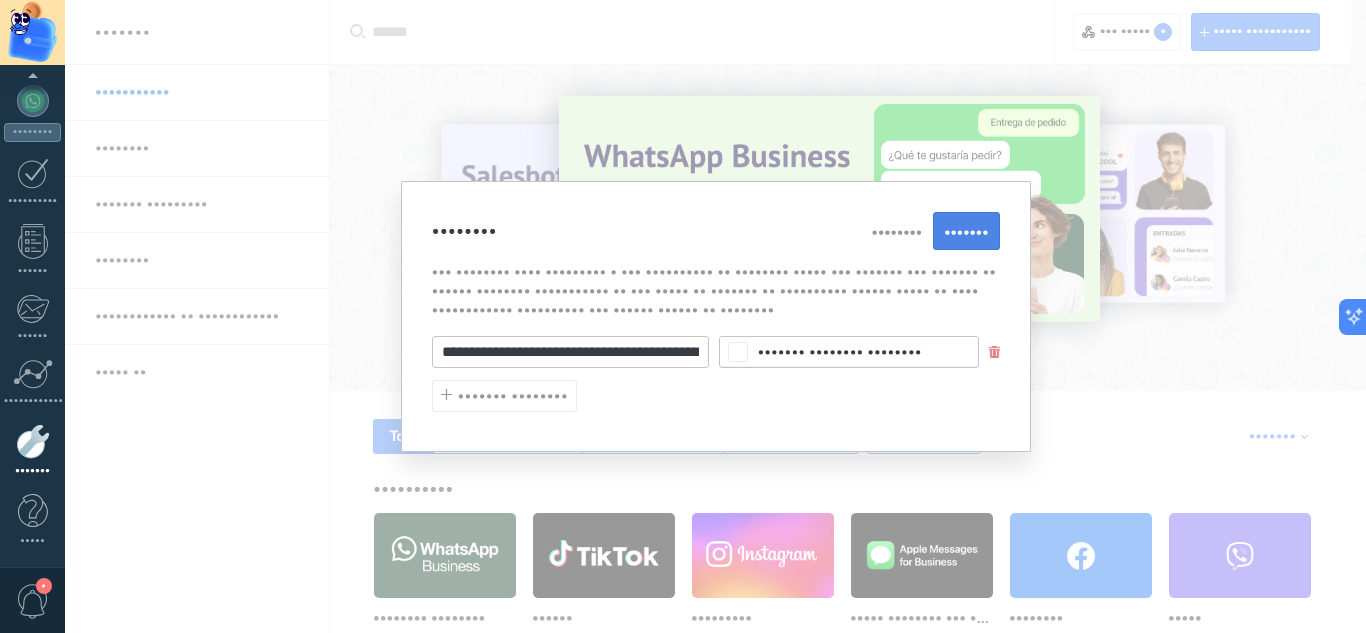 click on "•••••••" at bounding box center (966, 232) 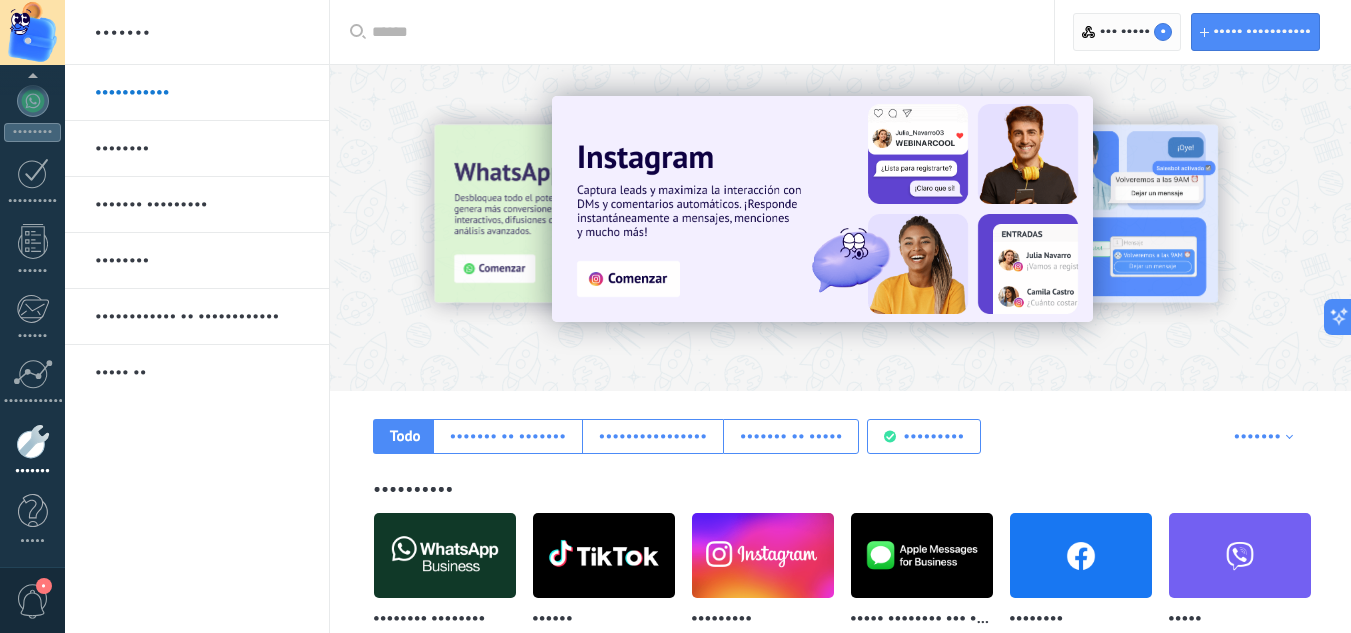 click on "Web hooks    1" at bounding box center (1136, 32) 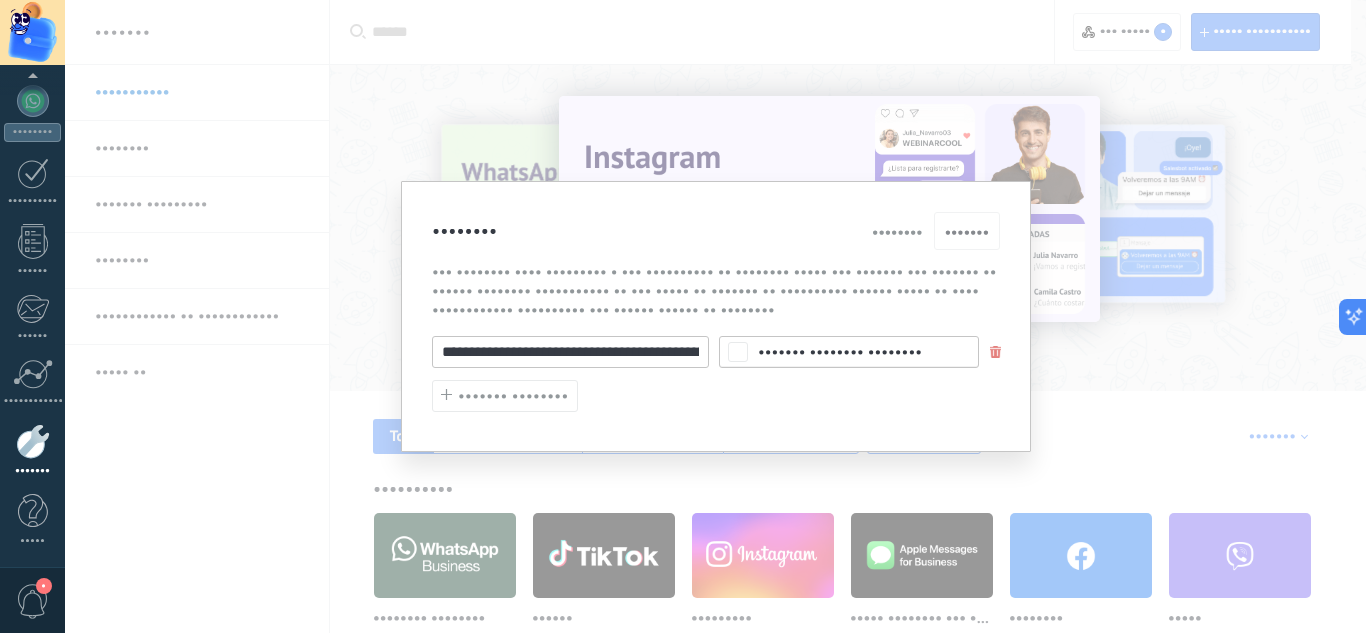 click on "**********" at bounding box center (715, 316) 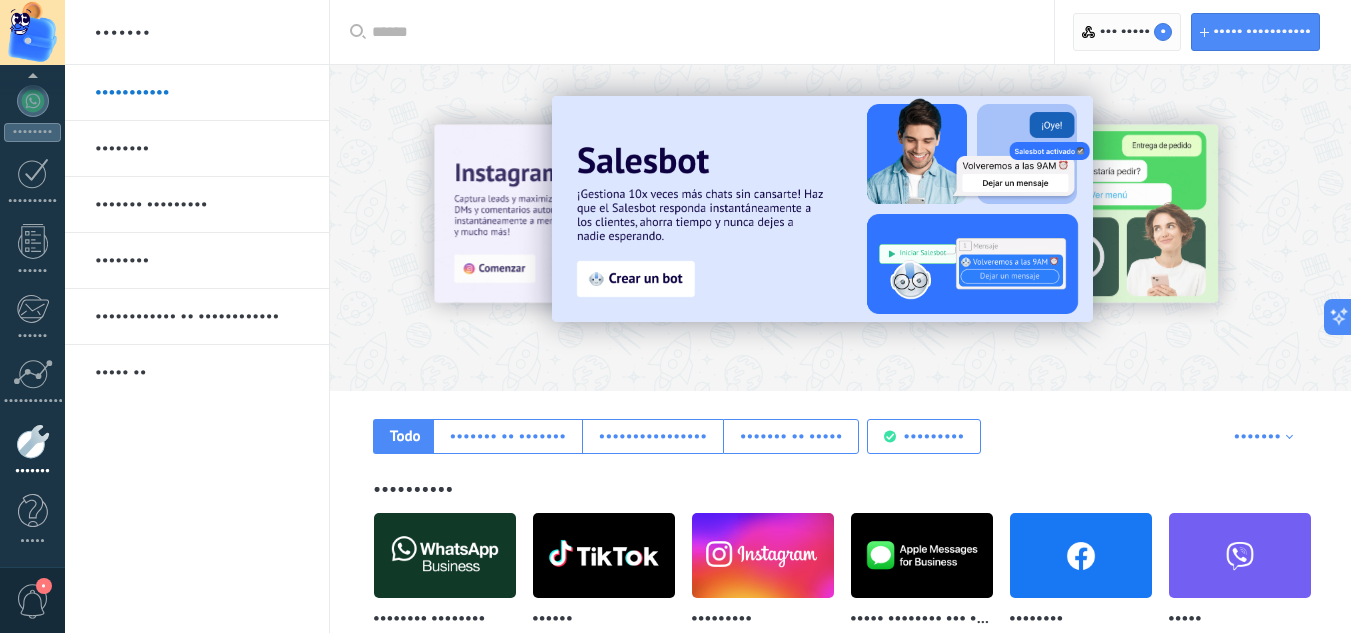 click on "Web hooks    1" at bounding box center (1136, 32) 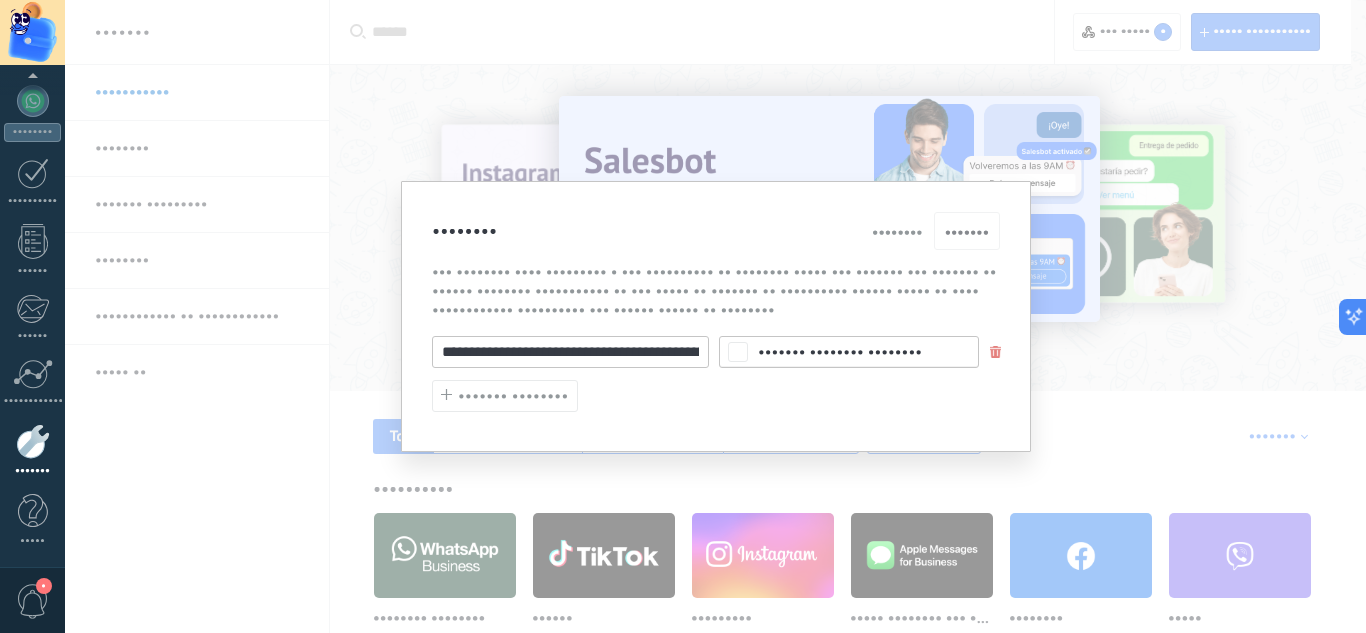 click on "**********" at bounding box center [570, 352] 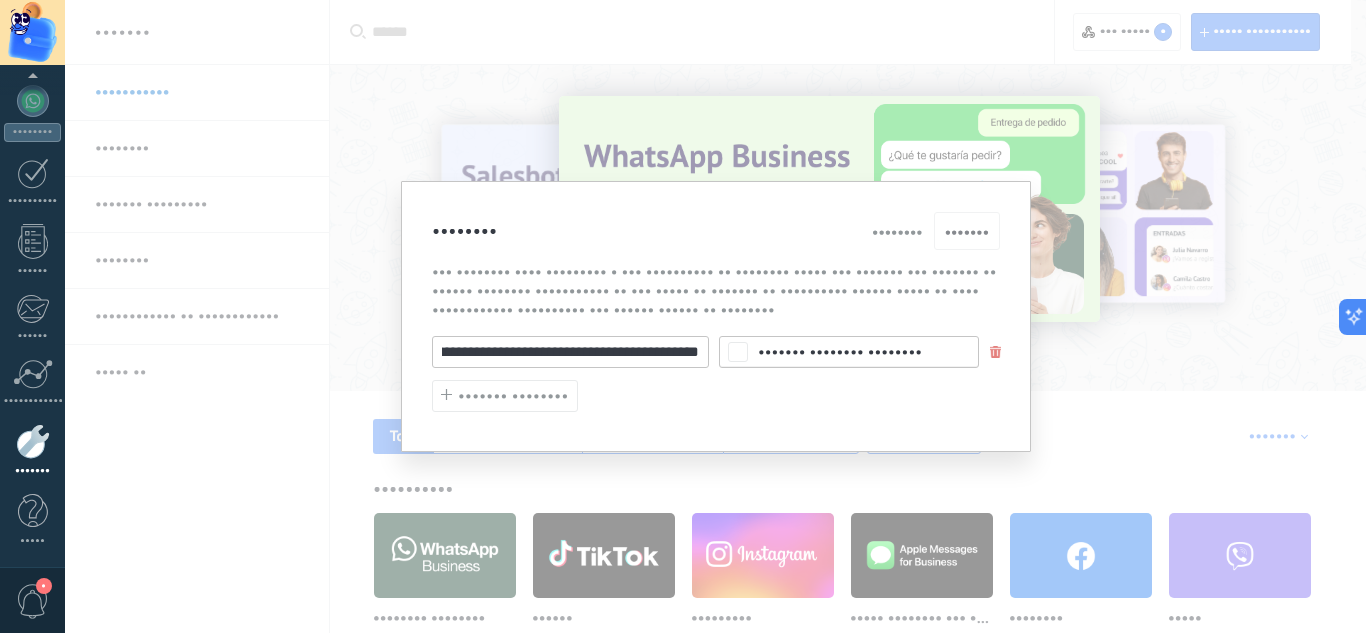 scroll, scrollTop: 0, scrollLeft: 0, axis: both 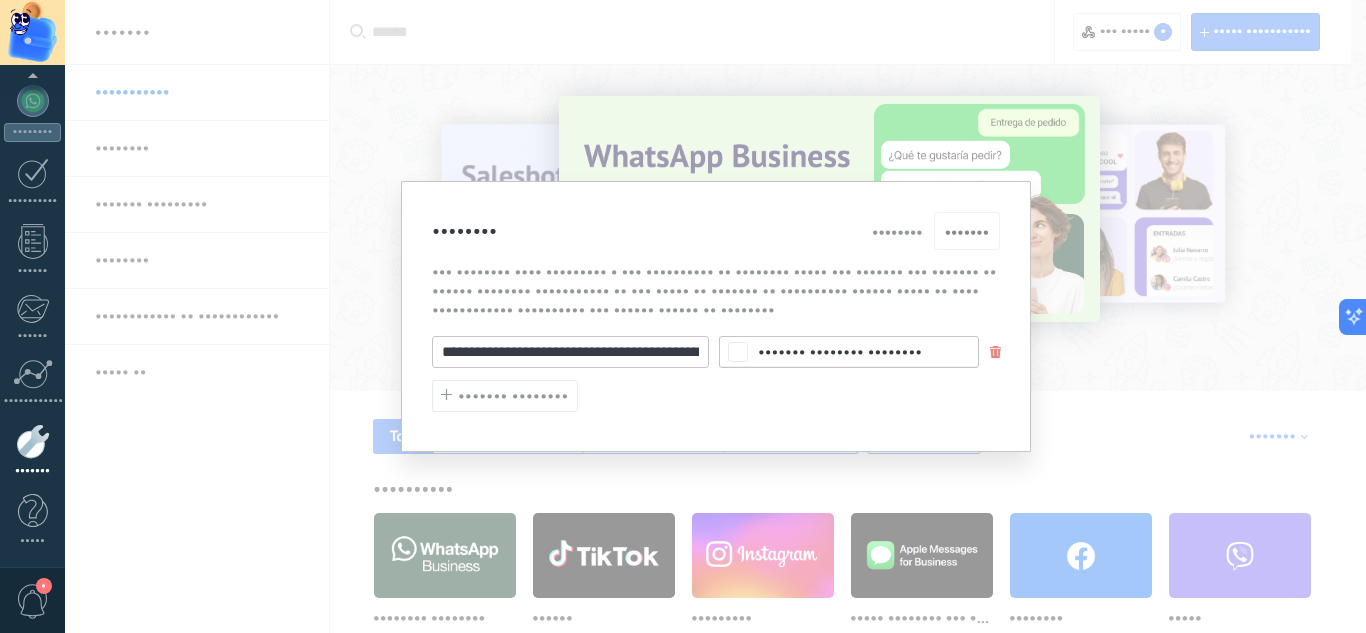 click at bounding box center (996, 352) 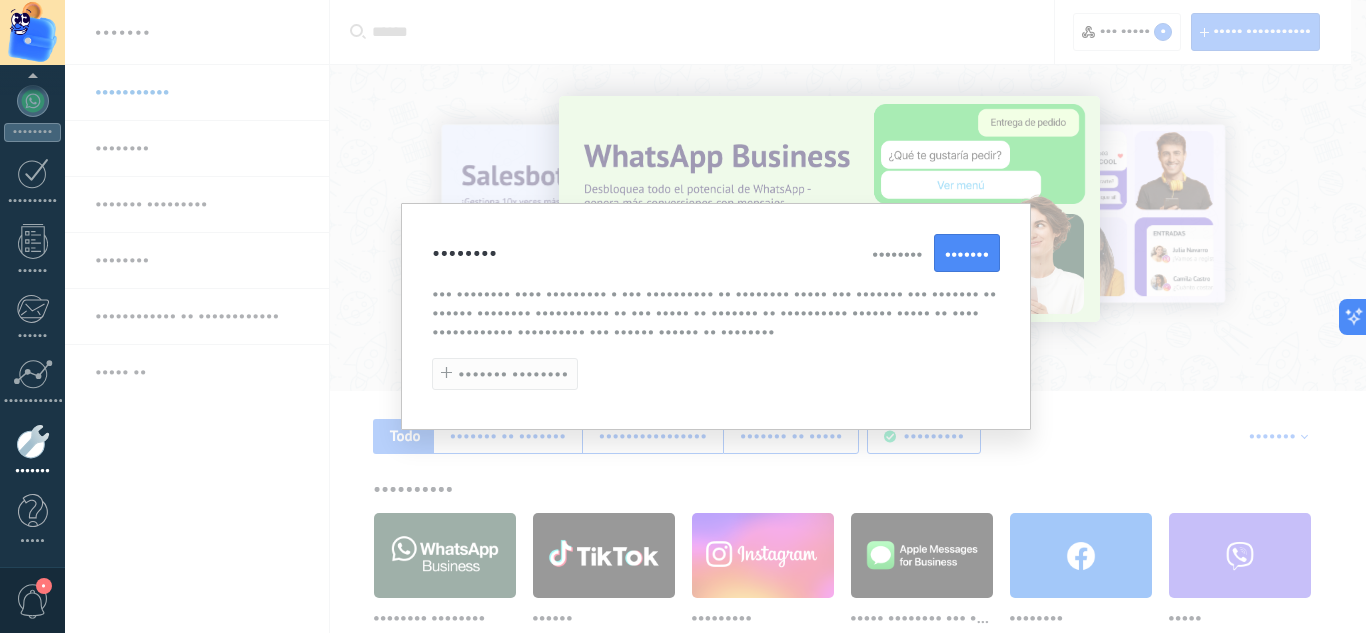 click on "••••••• ••••••••" at bounding box center (505, 374) 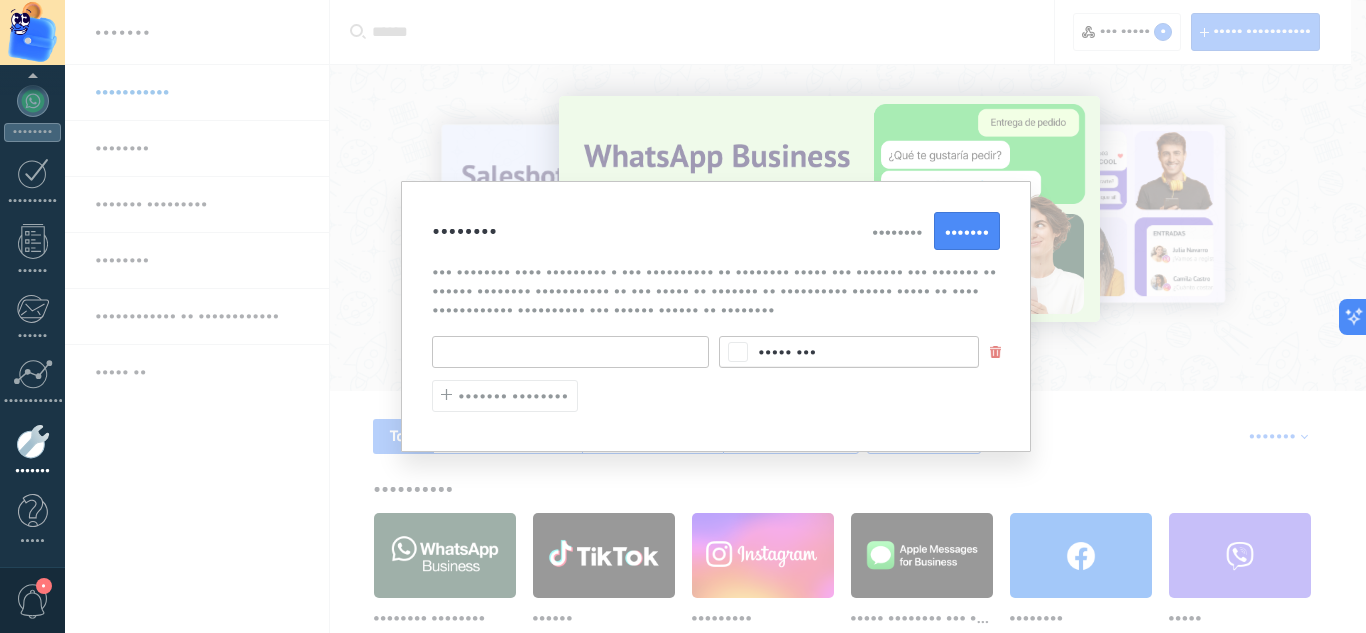 click at bounding box center [570, 352] 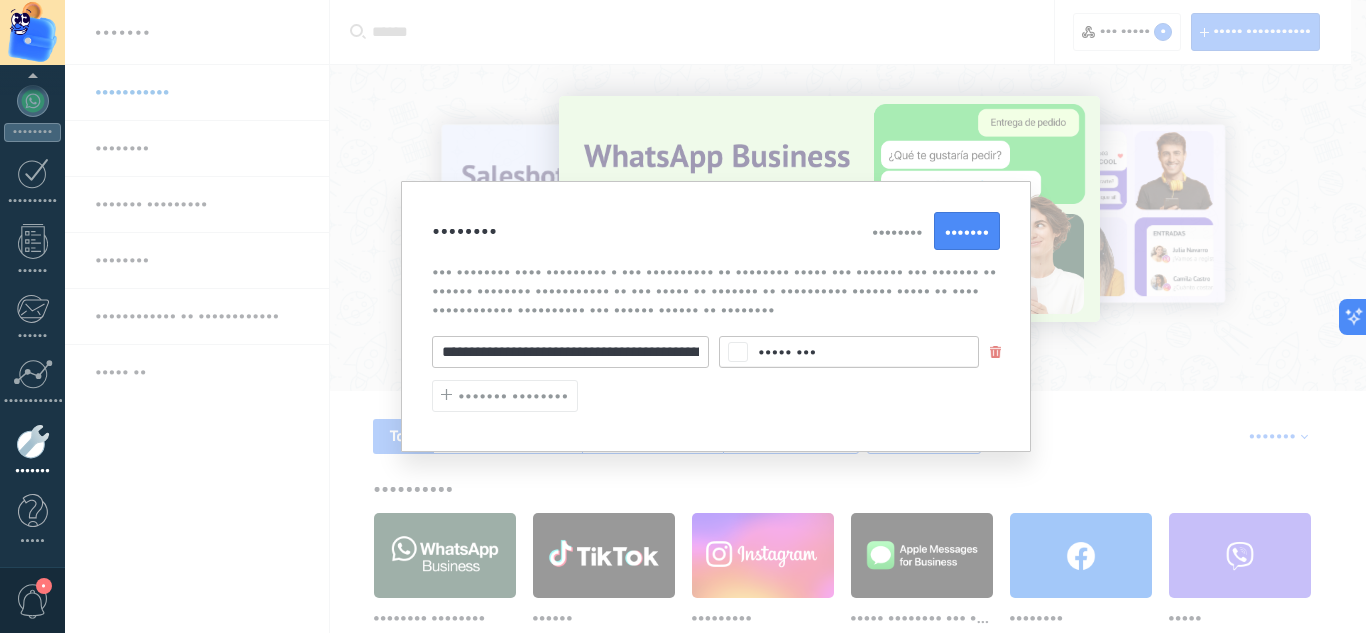 scroll, scrollTop: 0, scrollLeft: 264, axis: horizontal 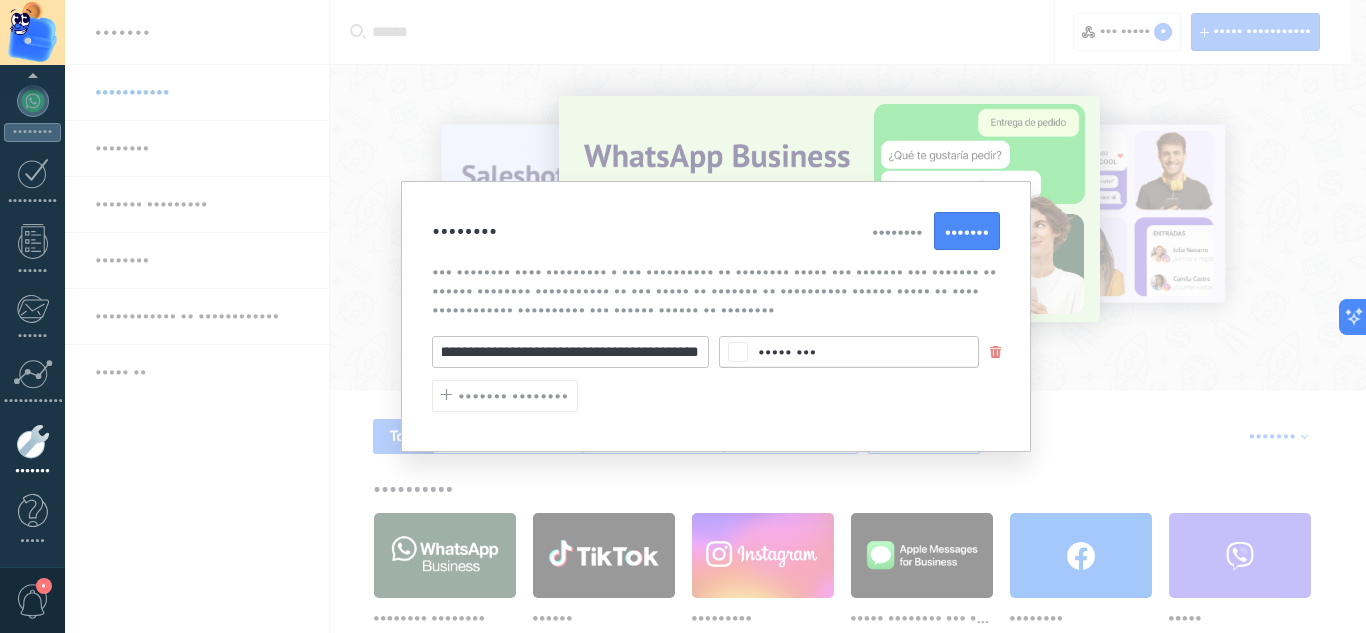 type on "••••••••••••••••••••••••••••••••••••••••••••••••••••••••••••••••••••••••••" 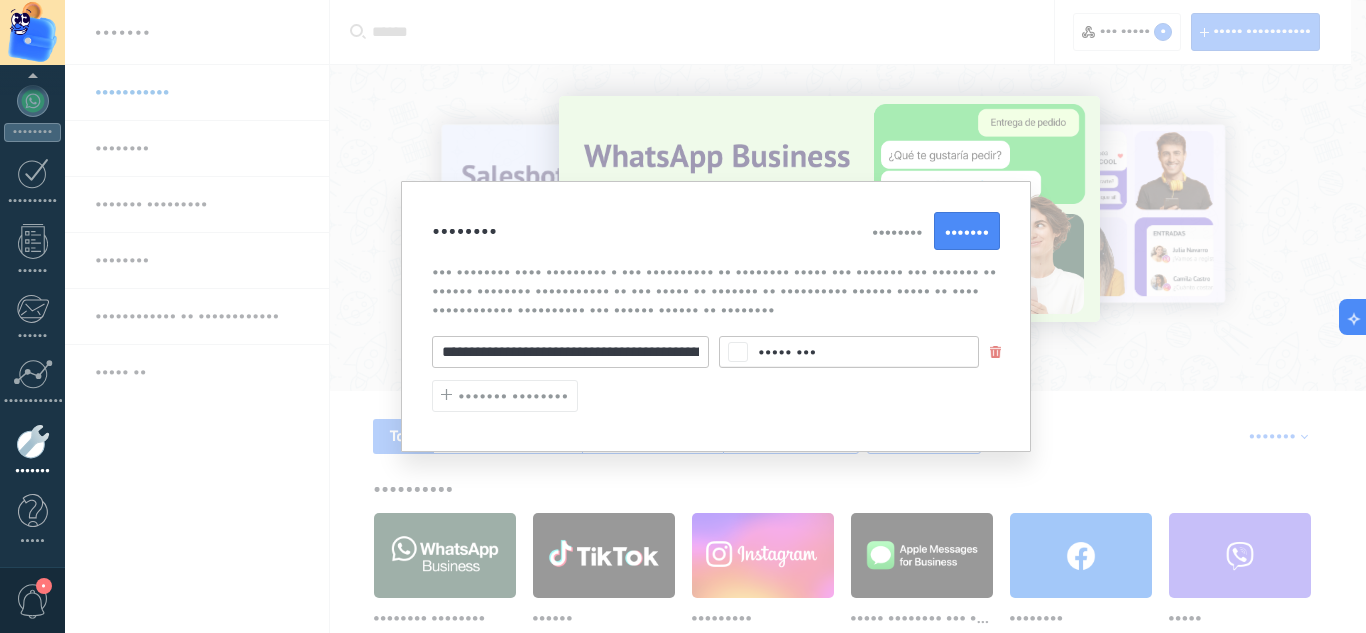 click on "••••• •••" at bounding box center (855, 352) 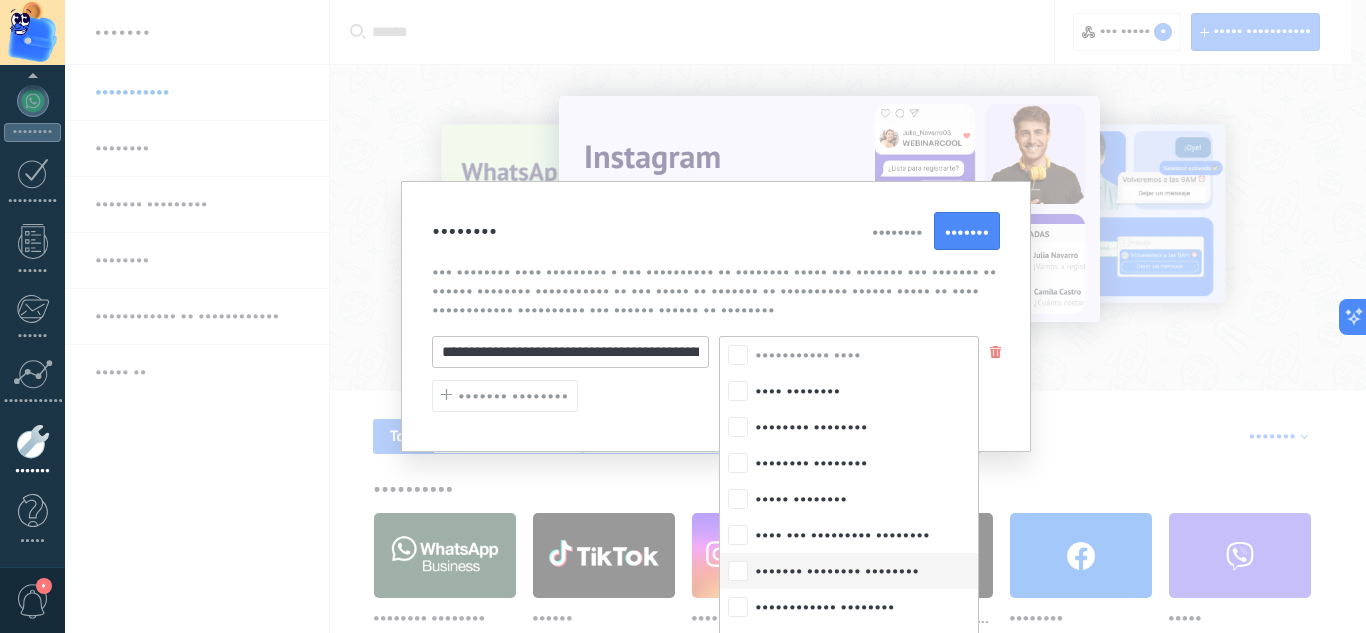 click on "••••••• •••••••• ••••••••" at bounding box center (808, 356) 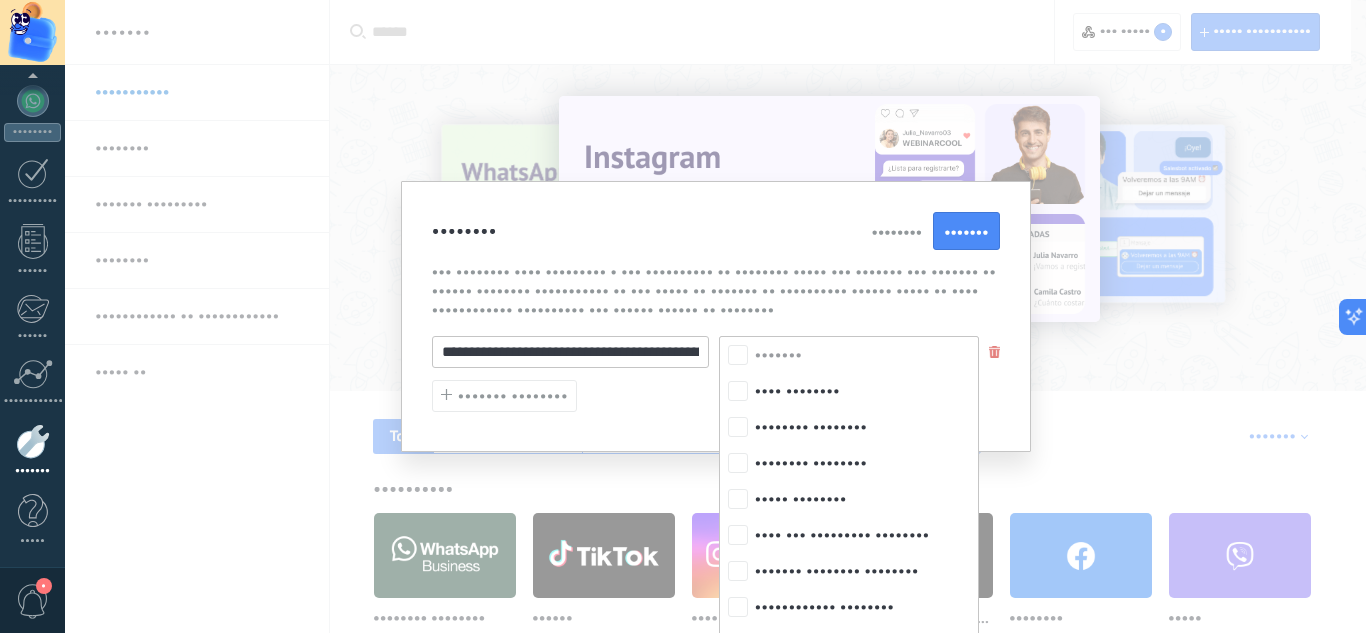 click on "**********" at bounding box center [716, 316] 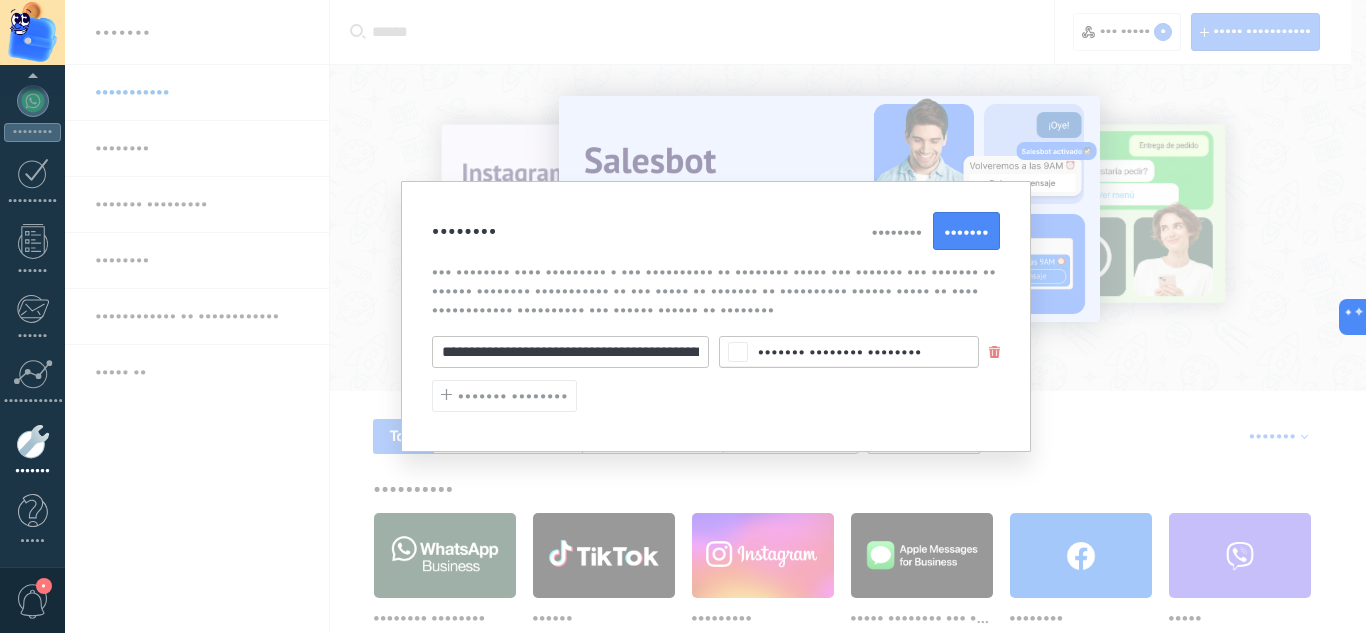 click on "••••••••••••••••••••••••••••••••••••••••••••••••••••••••••••••••••••••••••" at bounding box center (570, 352) 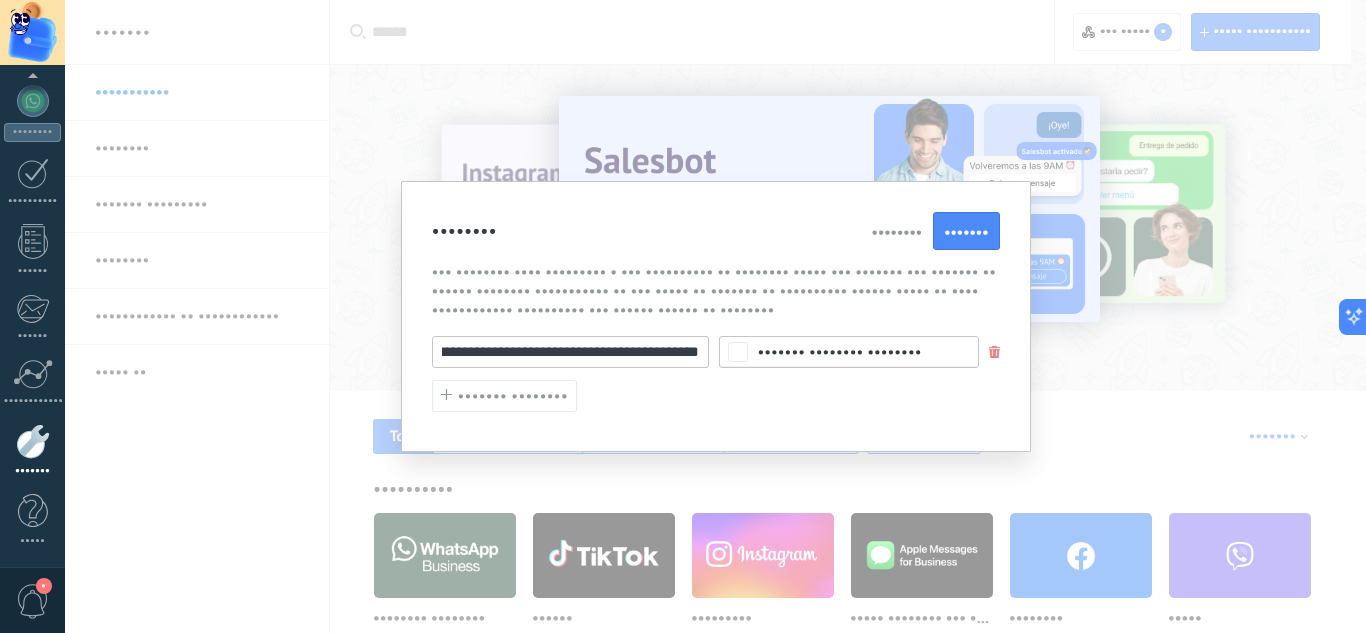 scroll, scrollTop: 0, scrollLeft: 265, axis: horizontal 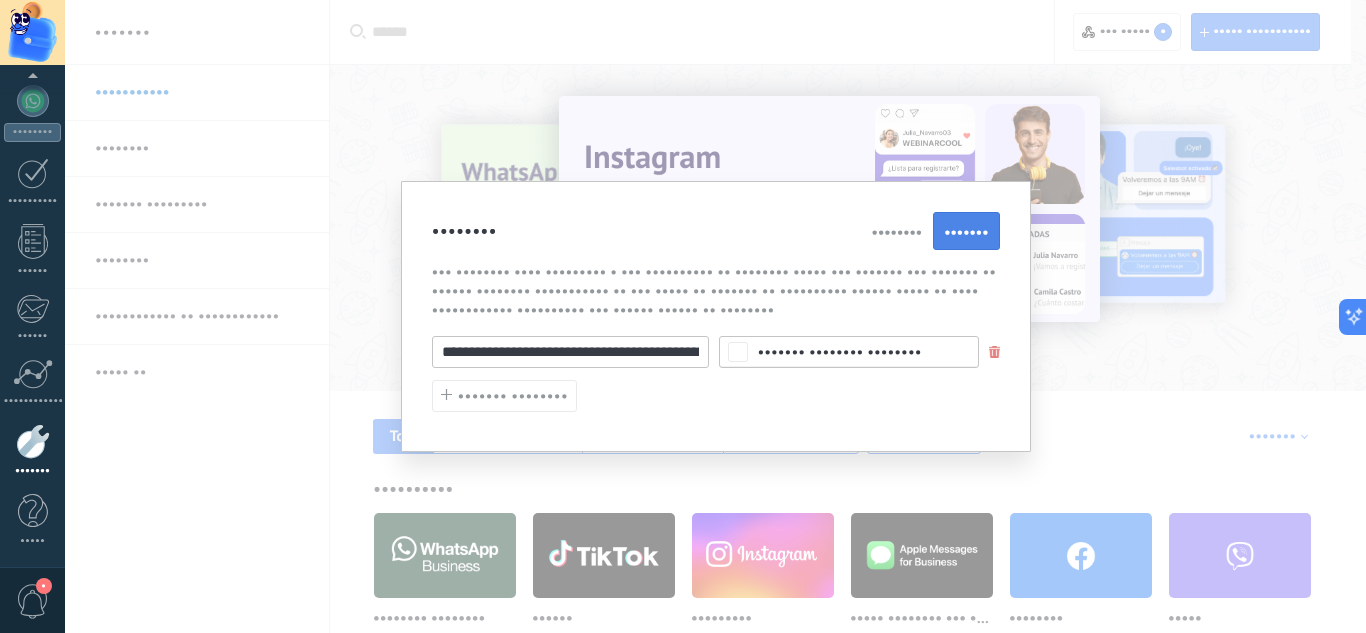 click on "•••••••" at bounding box center [966, 232] 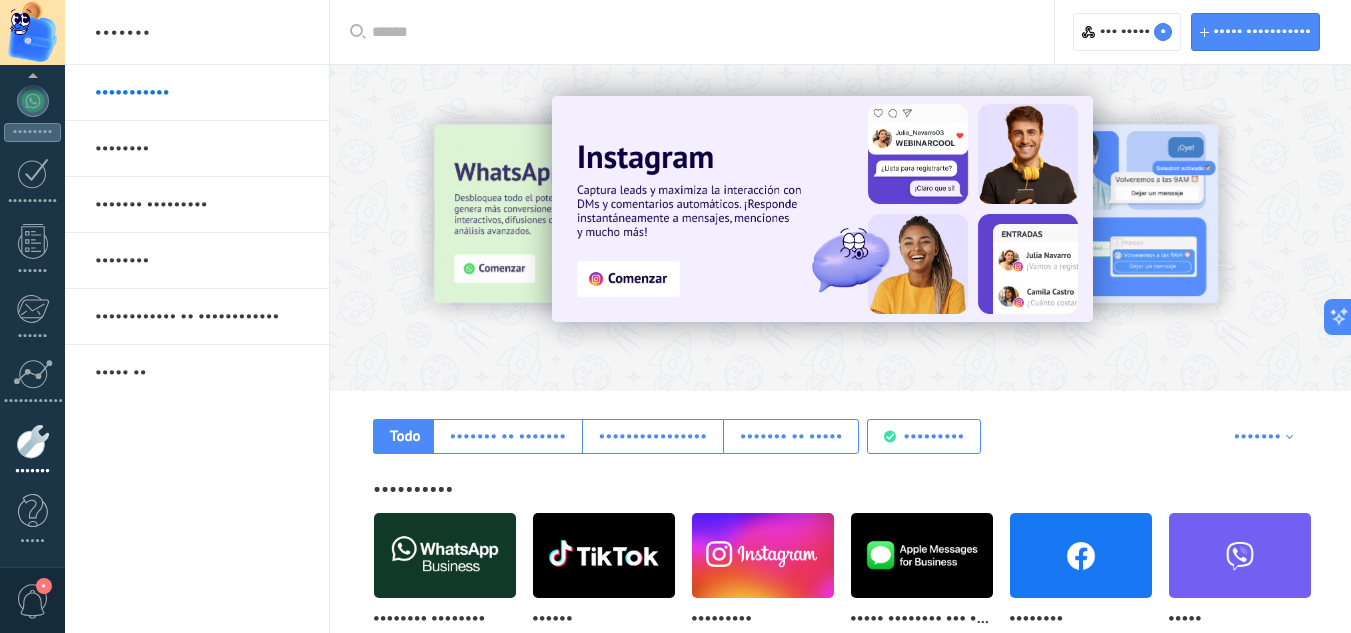 click at bounding box center (840, 222) 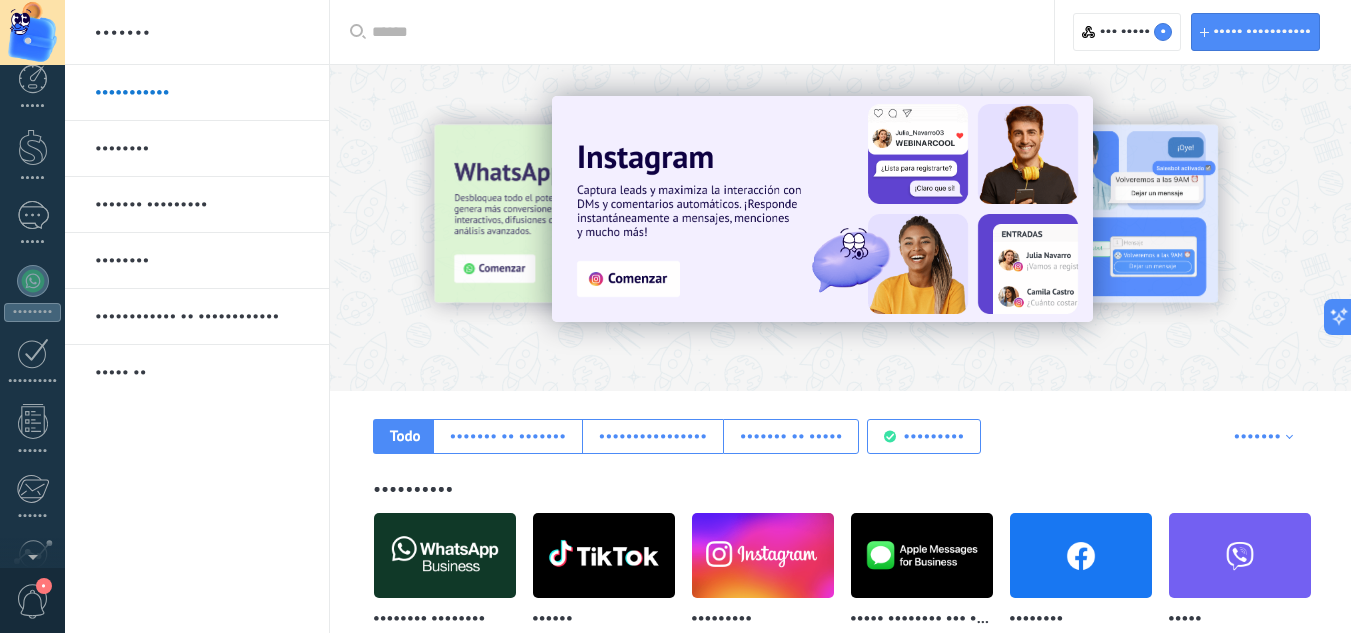 scroll, scrollTop: 0, scrollLeft: 0, axis: both 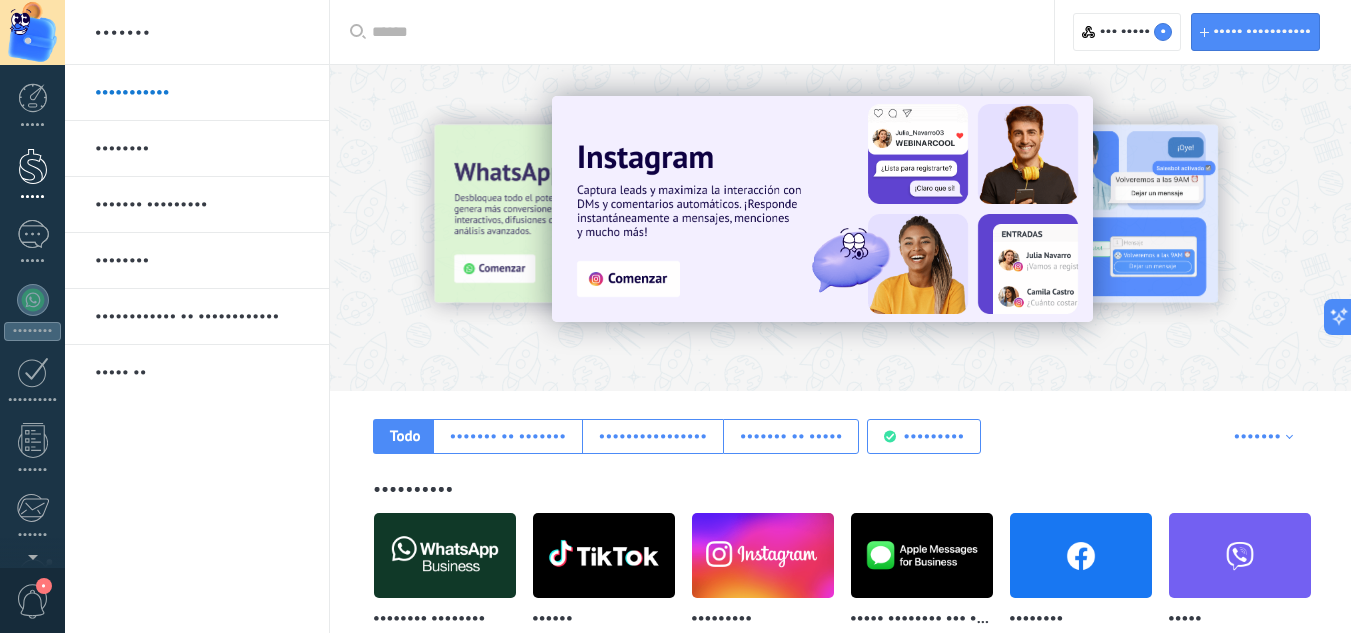 click on "•••••" at bounding box center (33, 197) 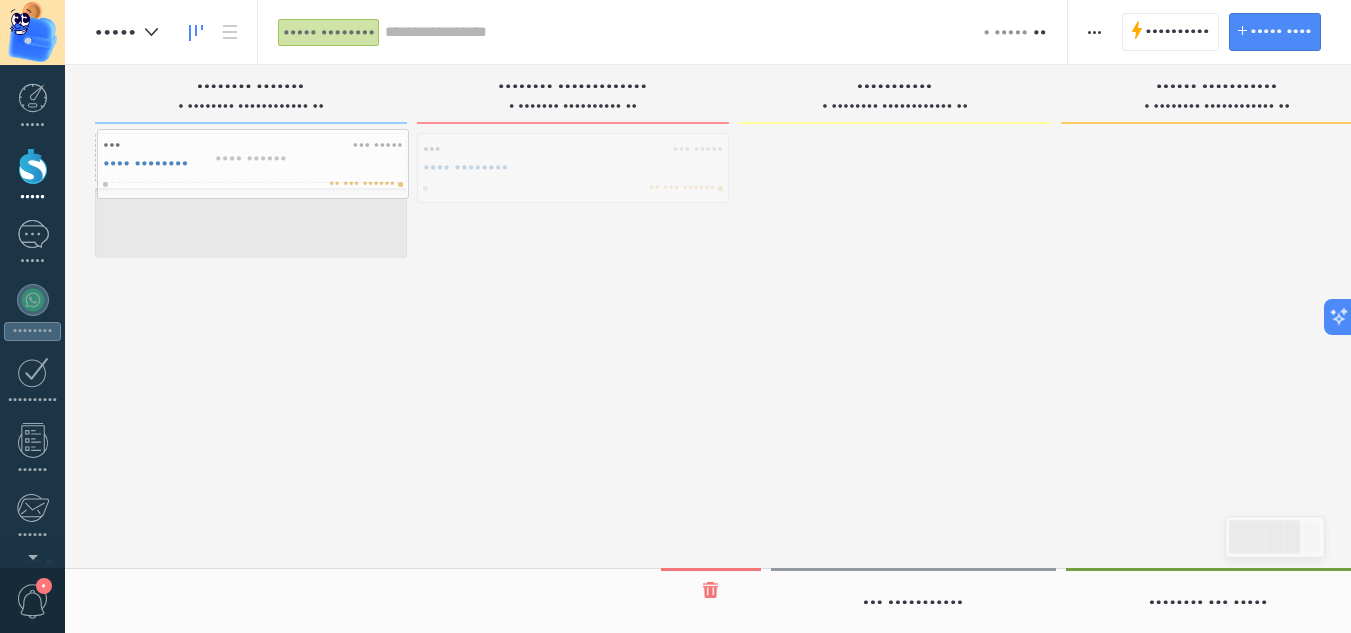 drag, startPoint x: 509, startPoint y: 182, endPoint x: 188, endPoint y: 176, distance: 321.05606 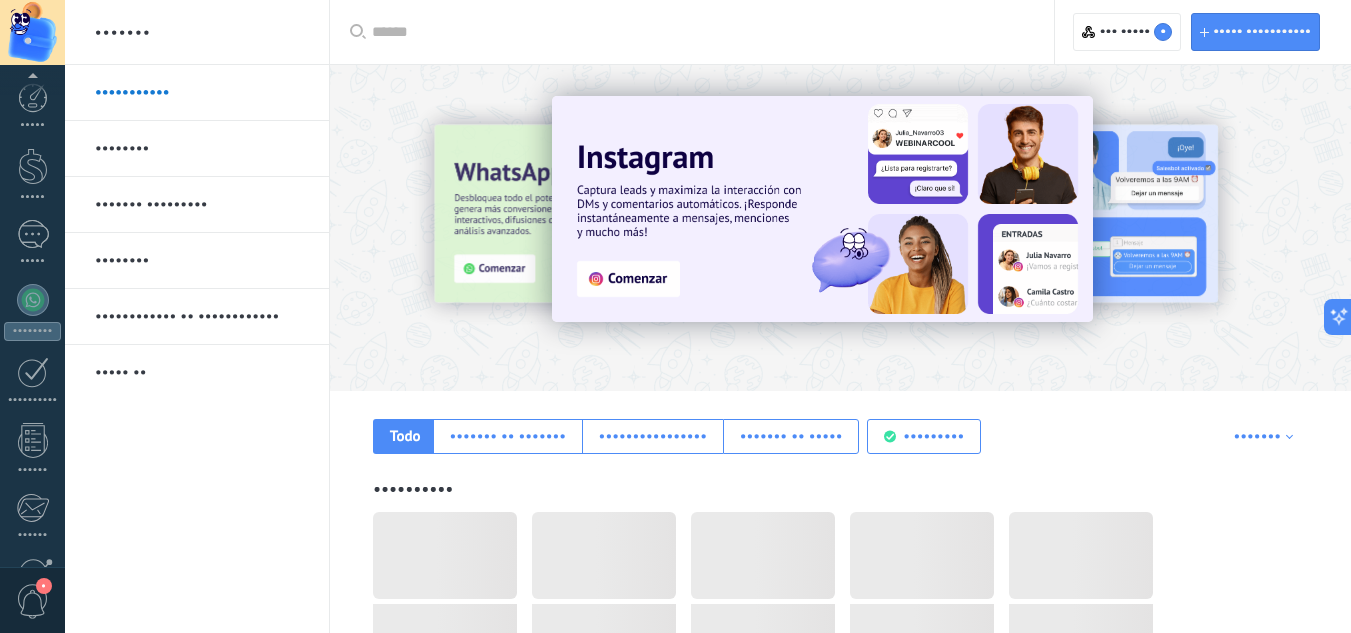 scroll, scrollTop: 199, scrollLeft: 0, axis: vertical 